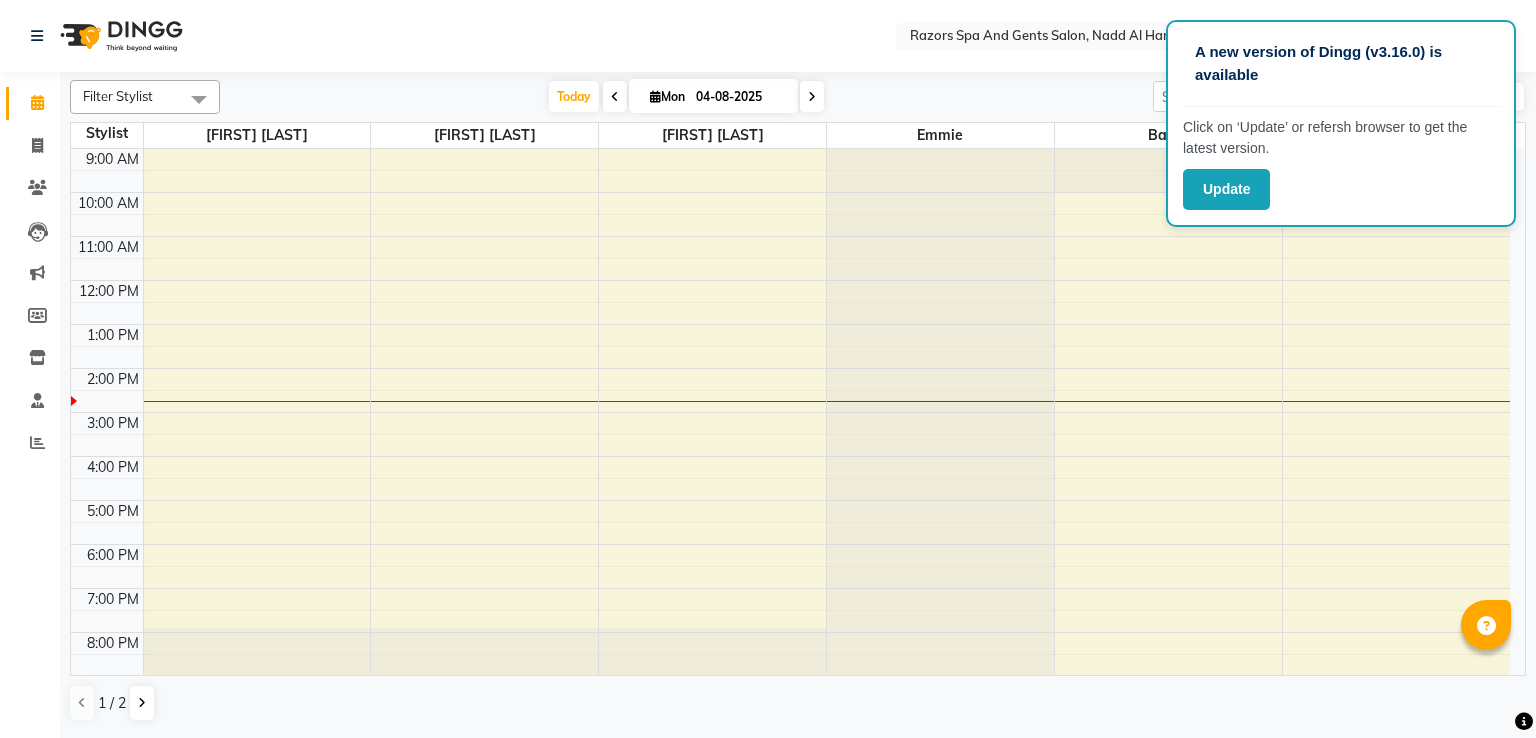 scroll, scrollTop: 0, scrollLeft: 0, axis: both 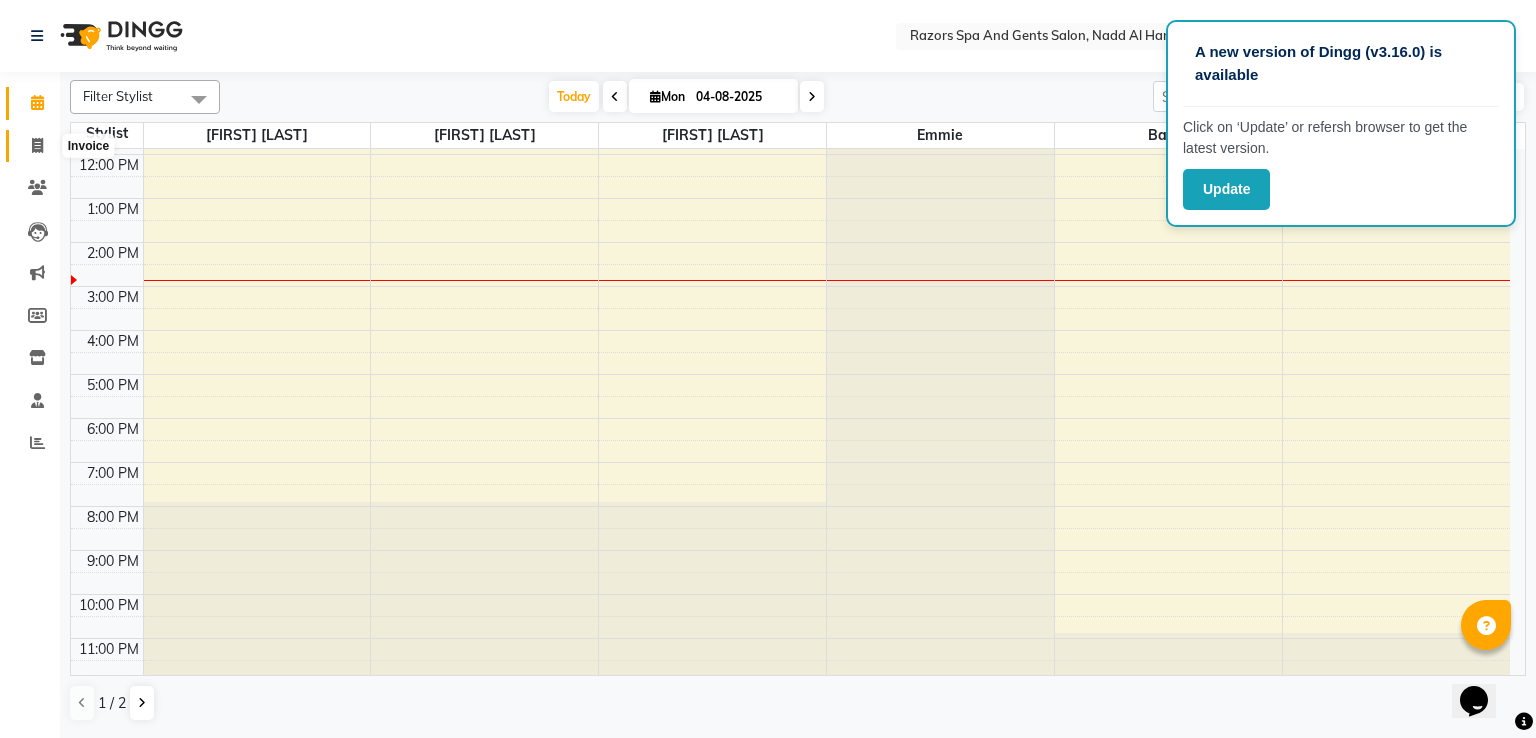 click 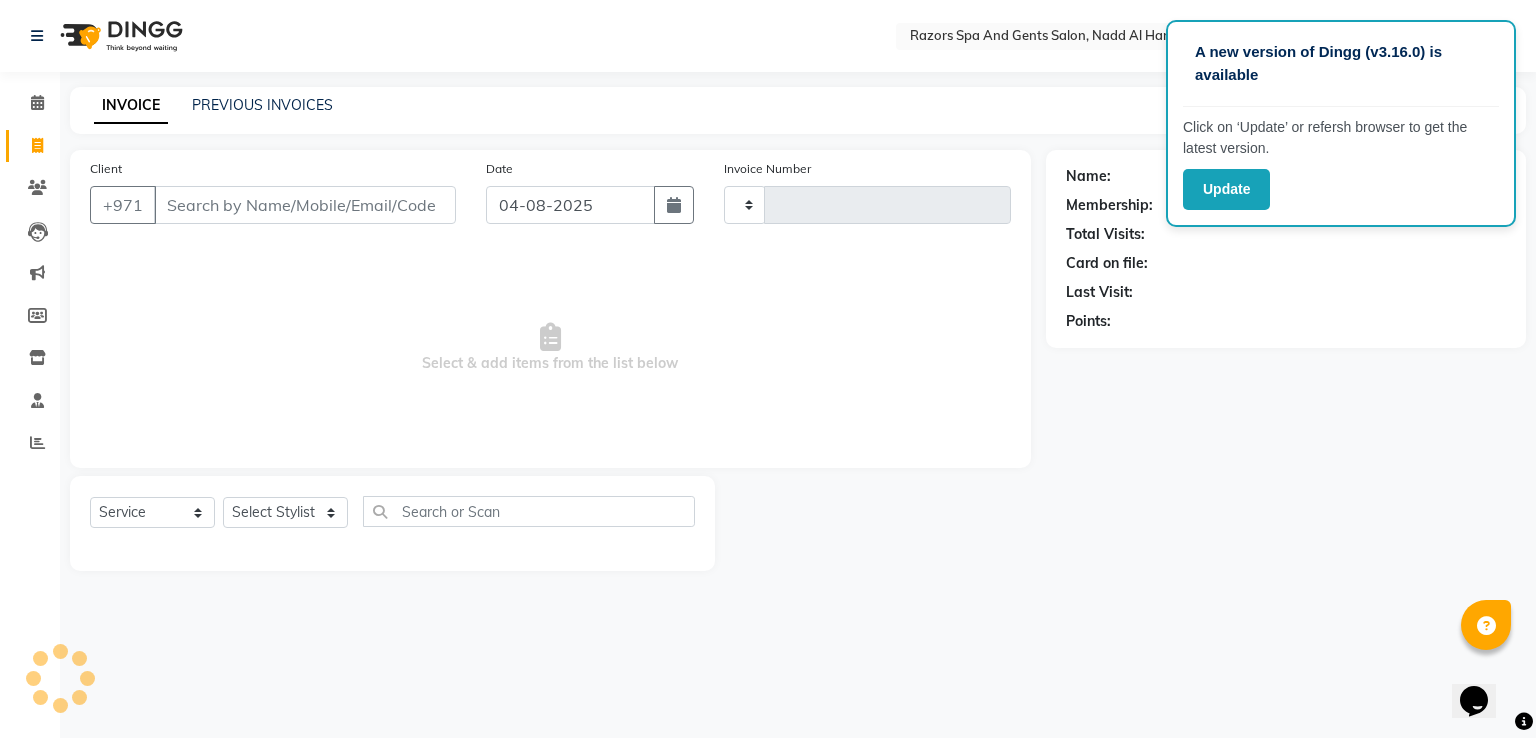 type on "0635" 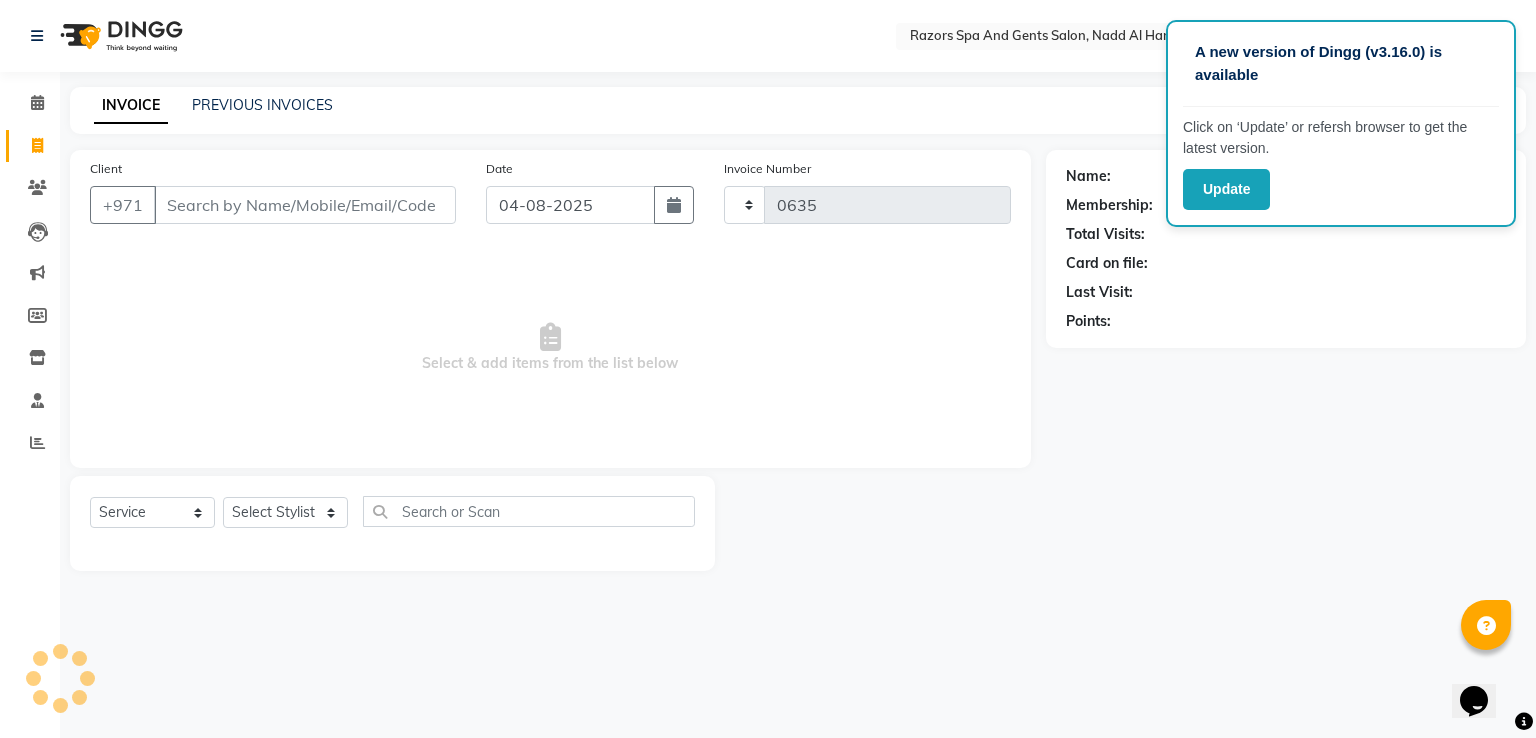 select on "8419" 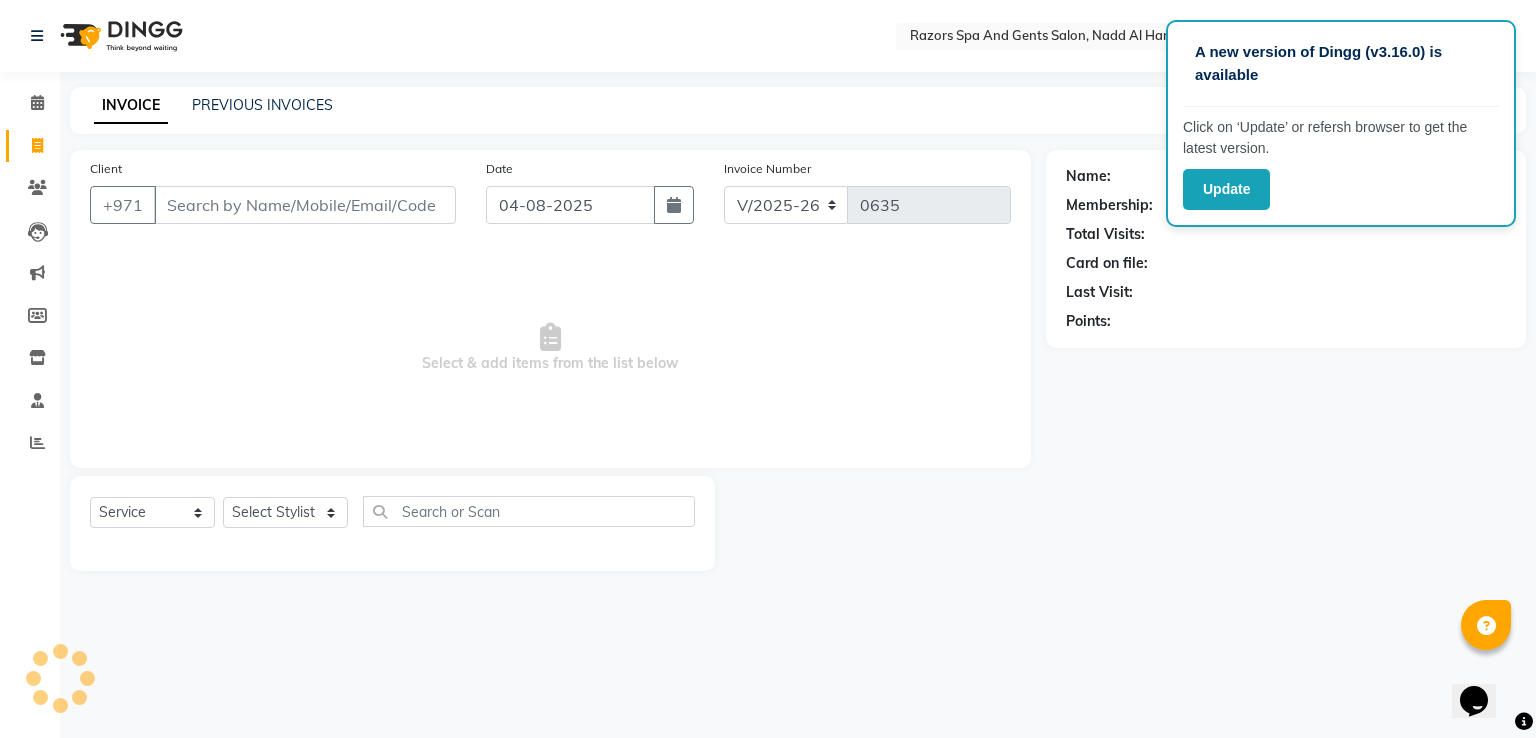 click on "Client" at bounding box center [305, 205] 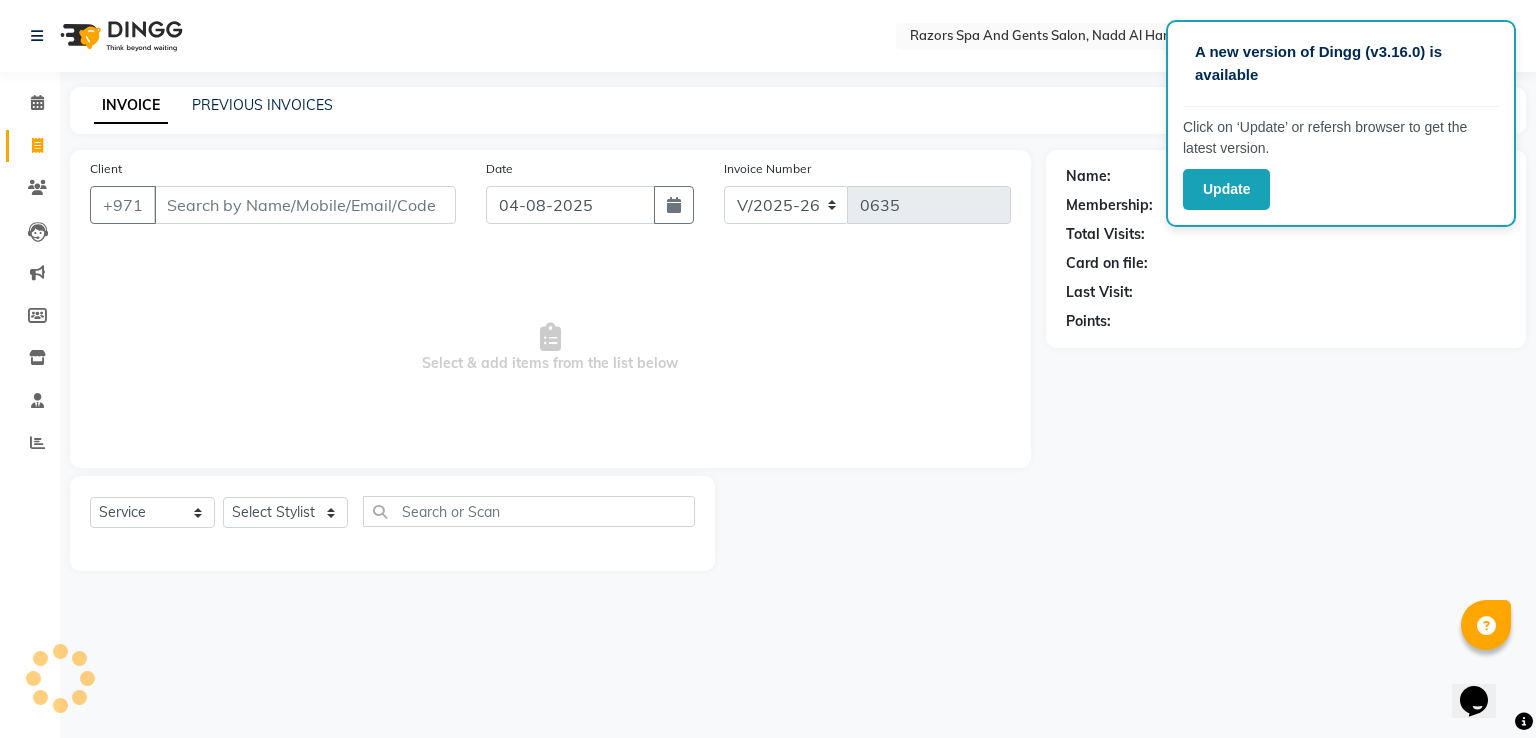 click on "Client" at bounding box center (305, 205) 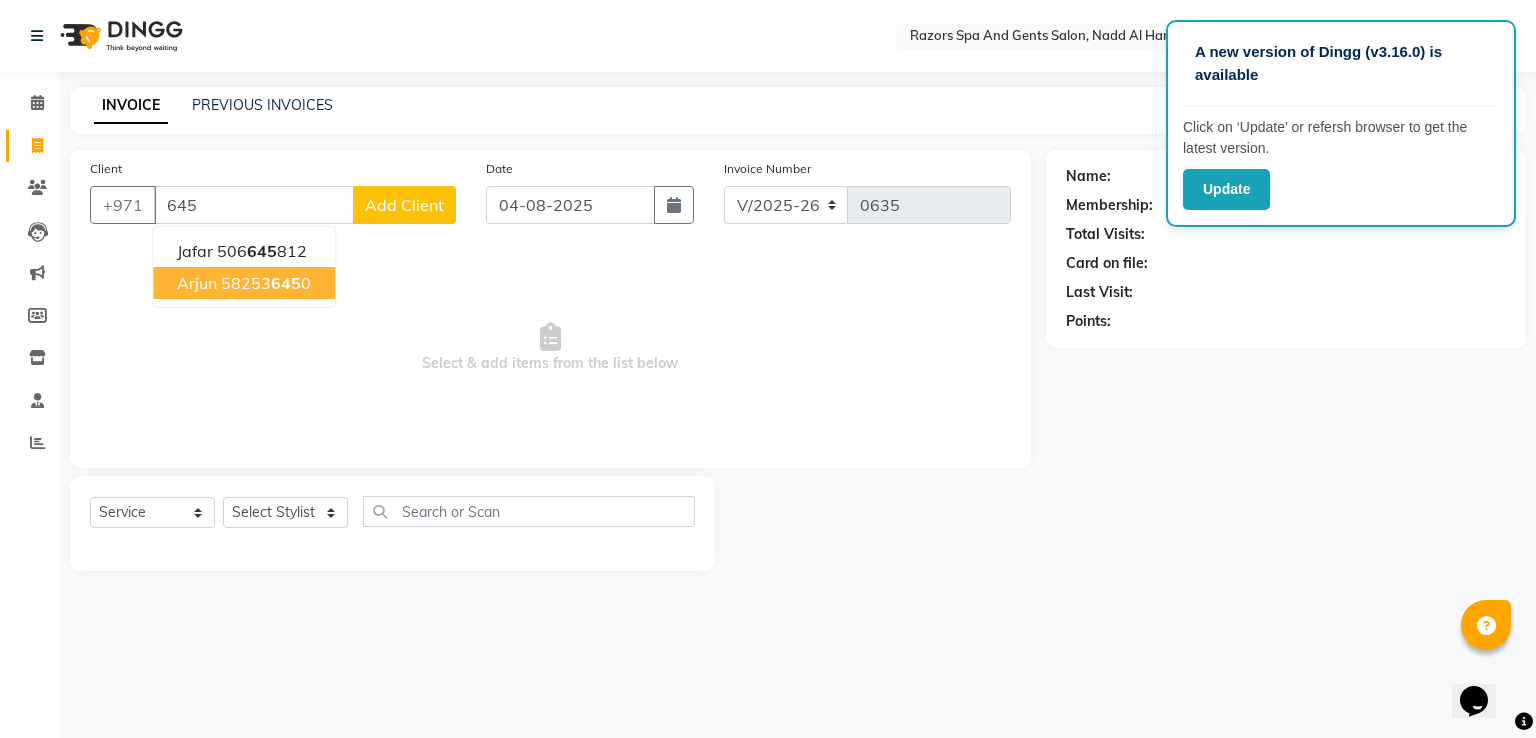 click on "645" at bounding box center [286, 283] 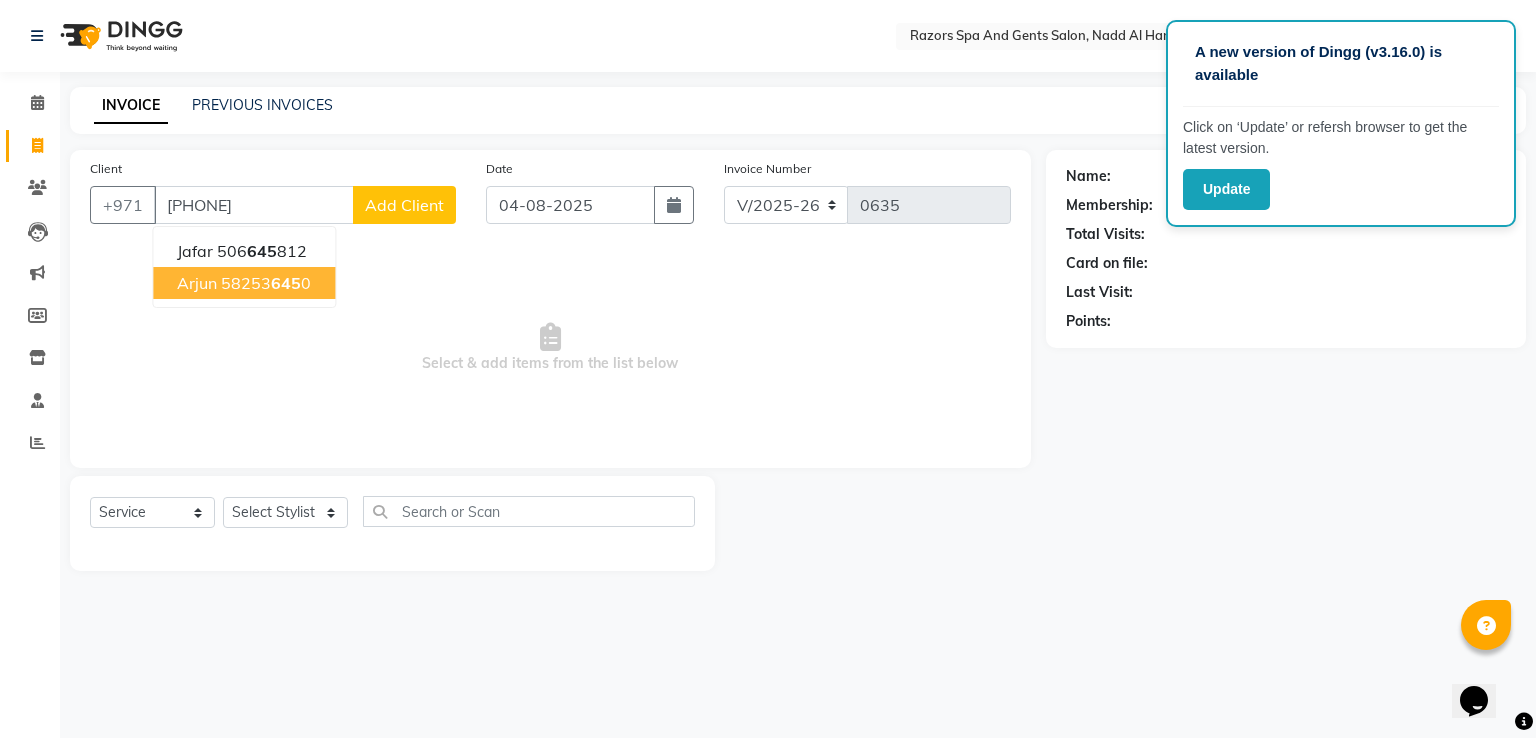 type on "[PHONE]" 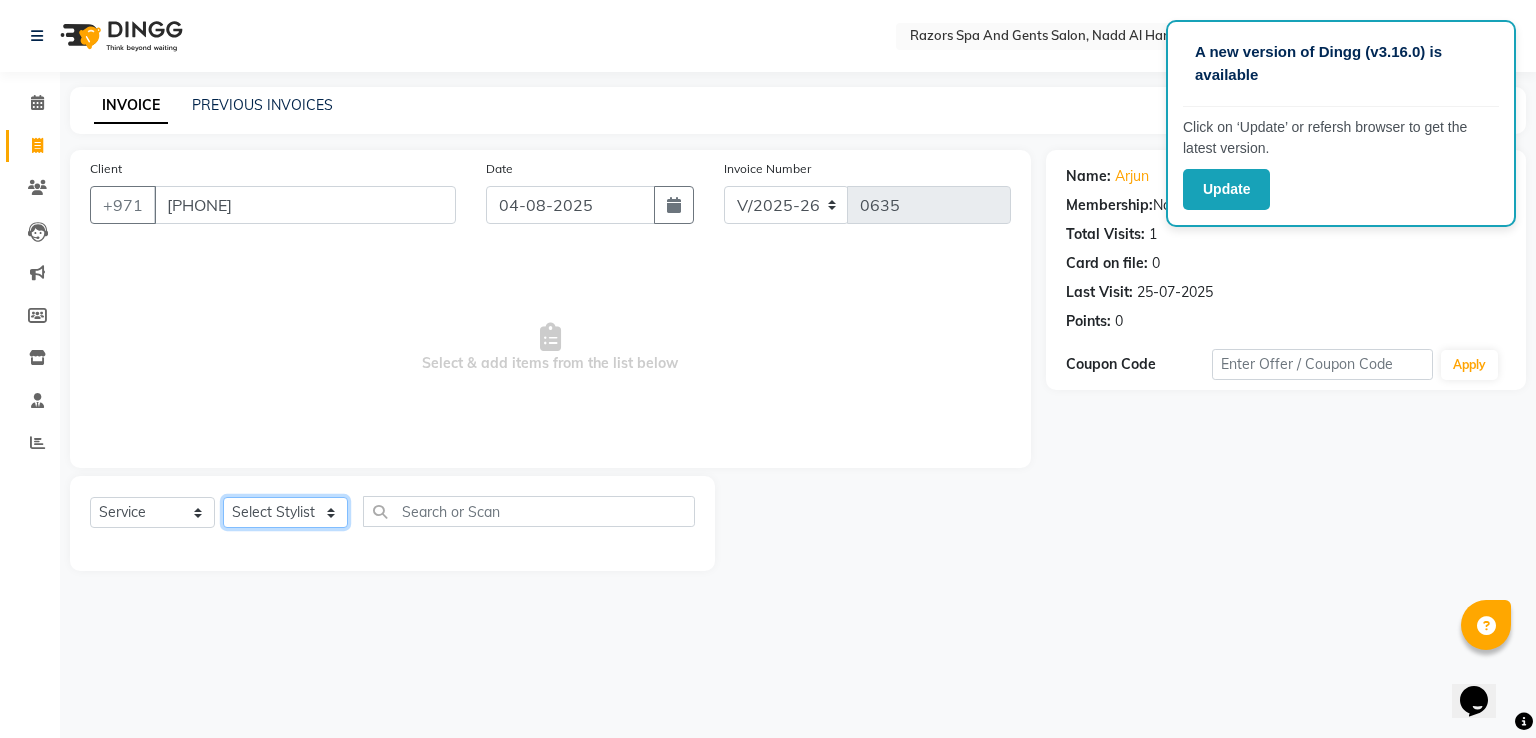 click on "Select Stylist [LAST] [LAST] [LAST] [LAST] [LAST] [LAST] [LAST] [LAST] [LAST] [LAST]" 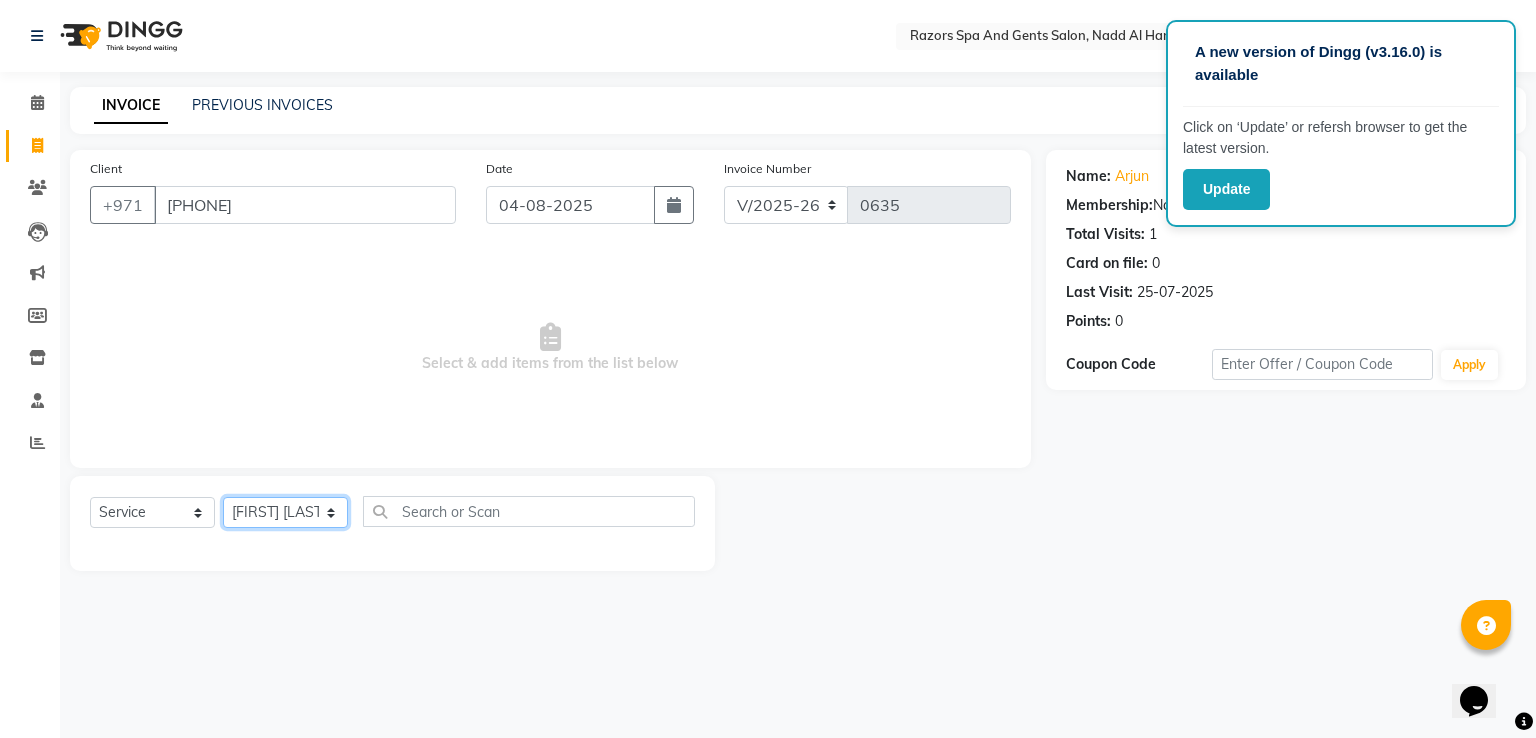 click on "Select Stylist [LAST] [LAST] [LAST] [LAST] [LAST] [LAST] [LAST] [LAST] [LAST] [LAST]" 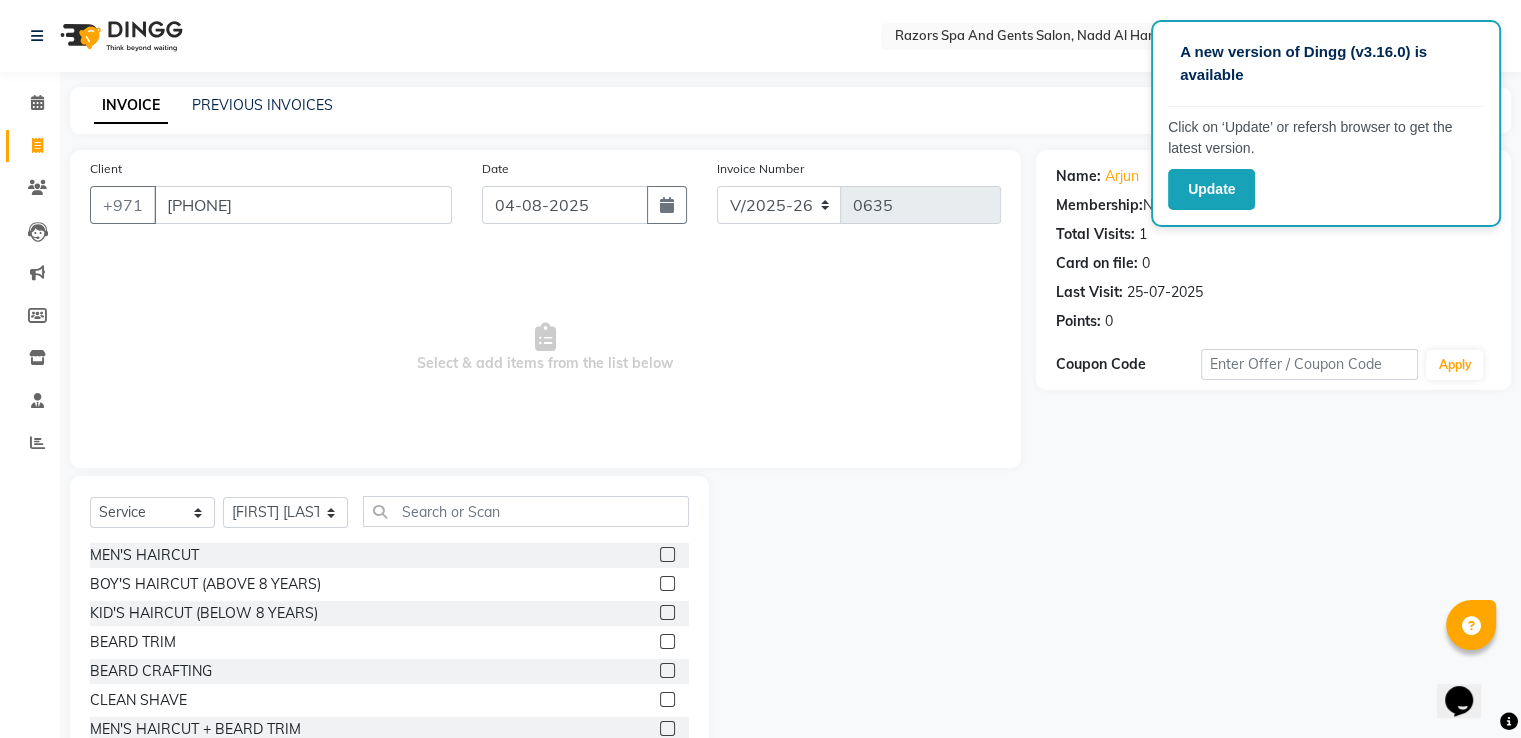 click 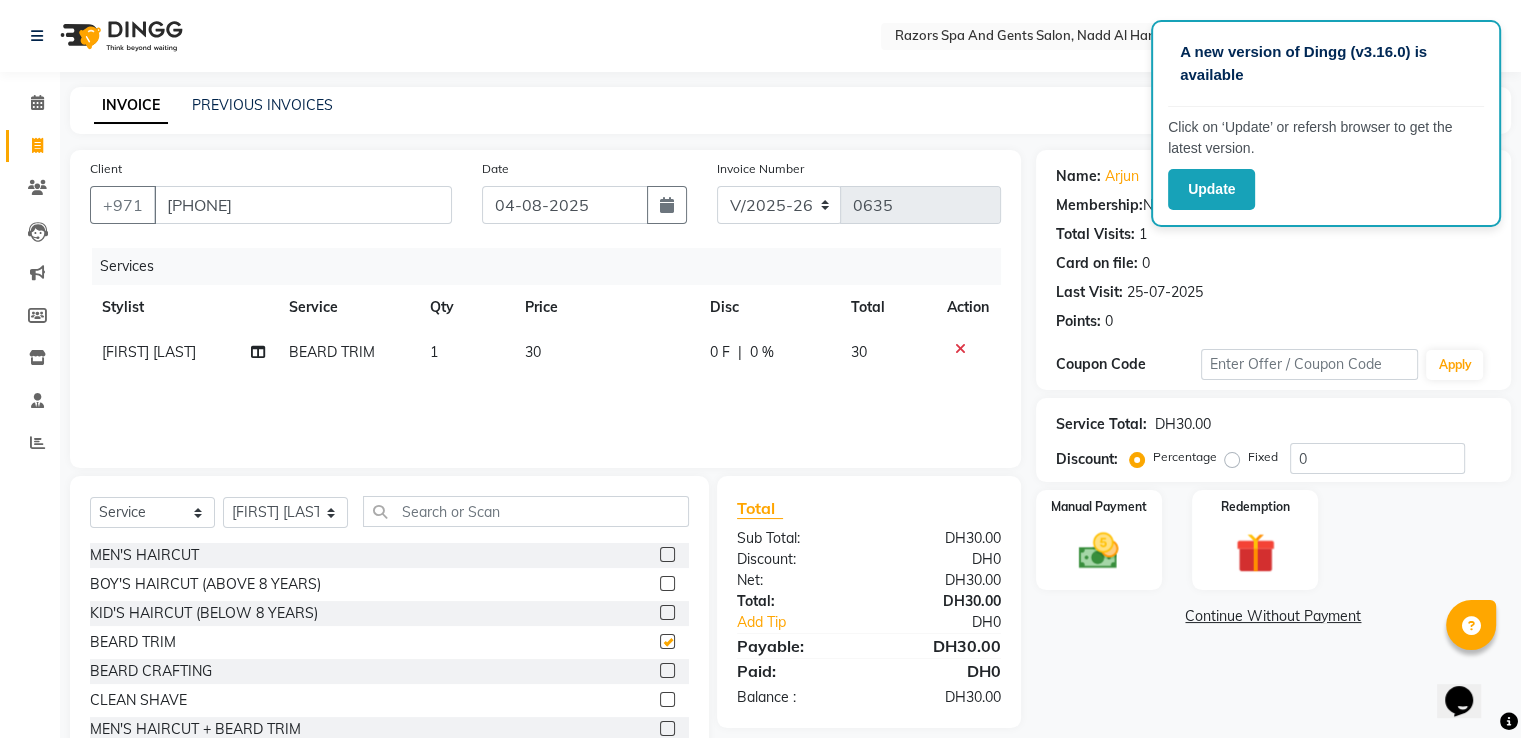 checkbox on "false" 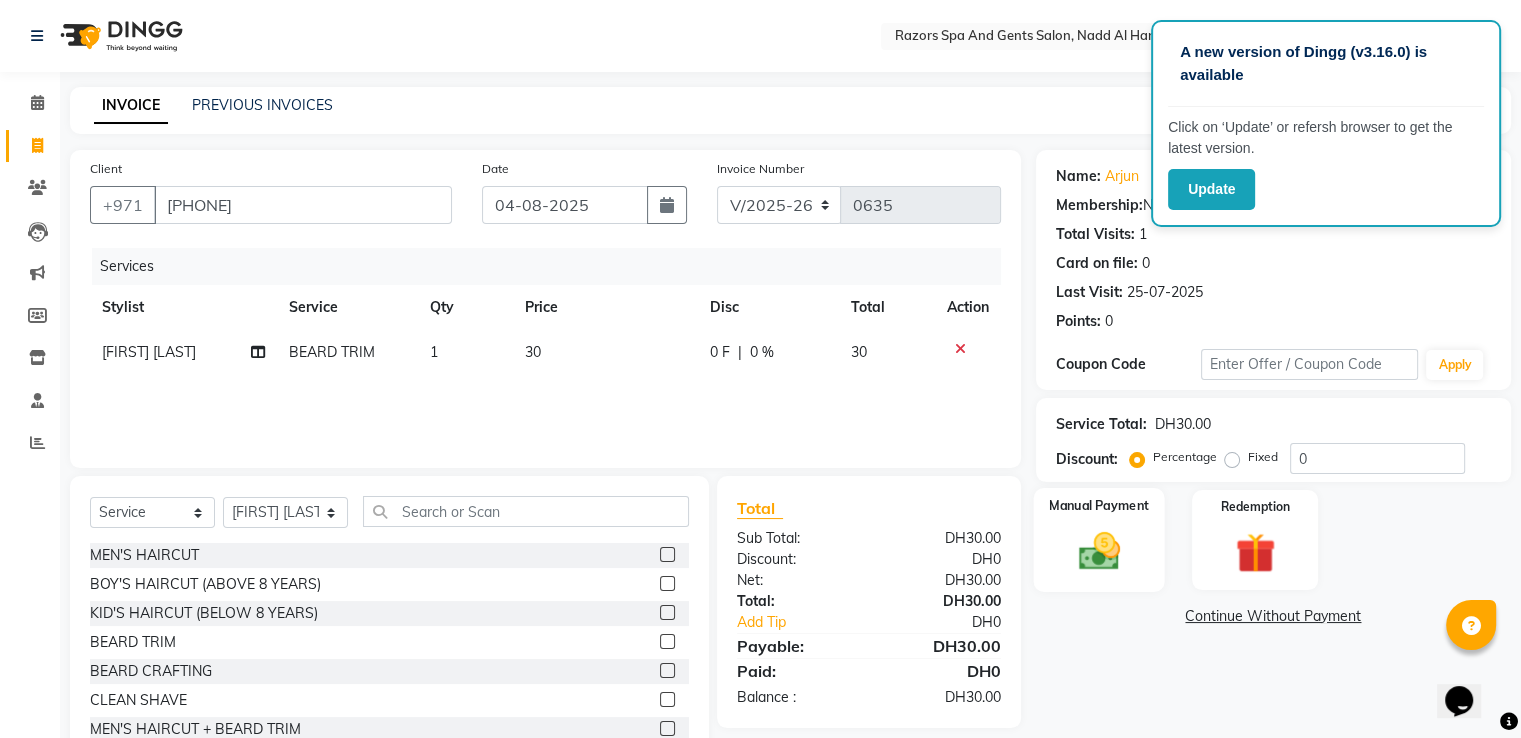 click 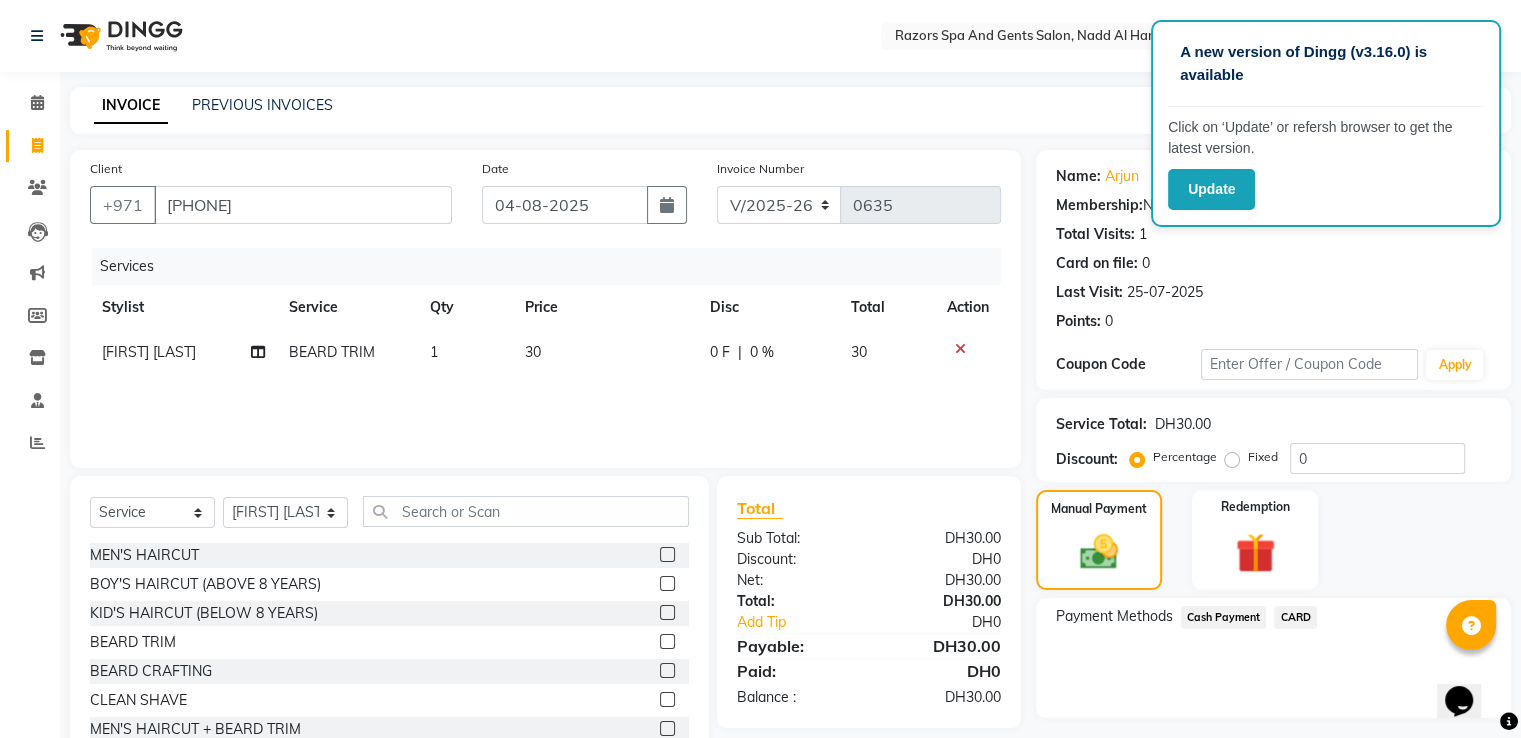 click on "CARD" 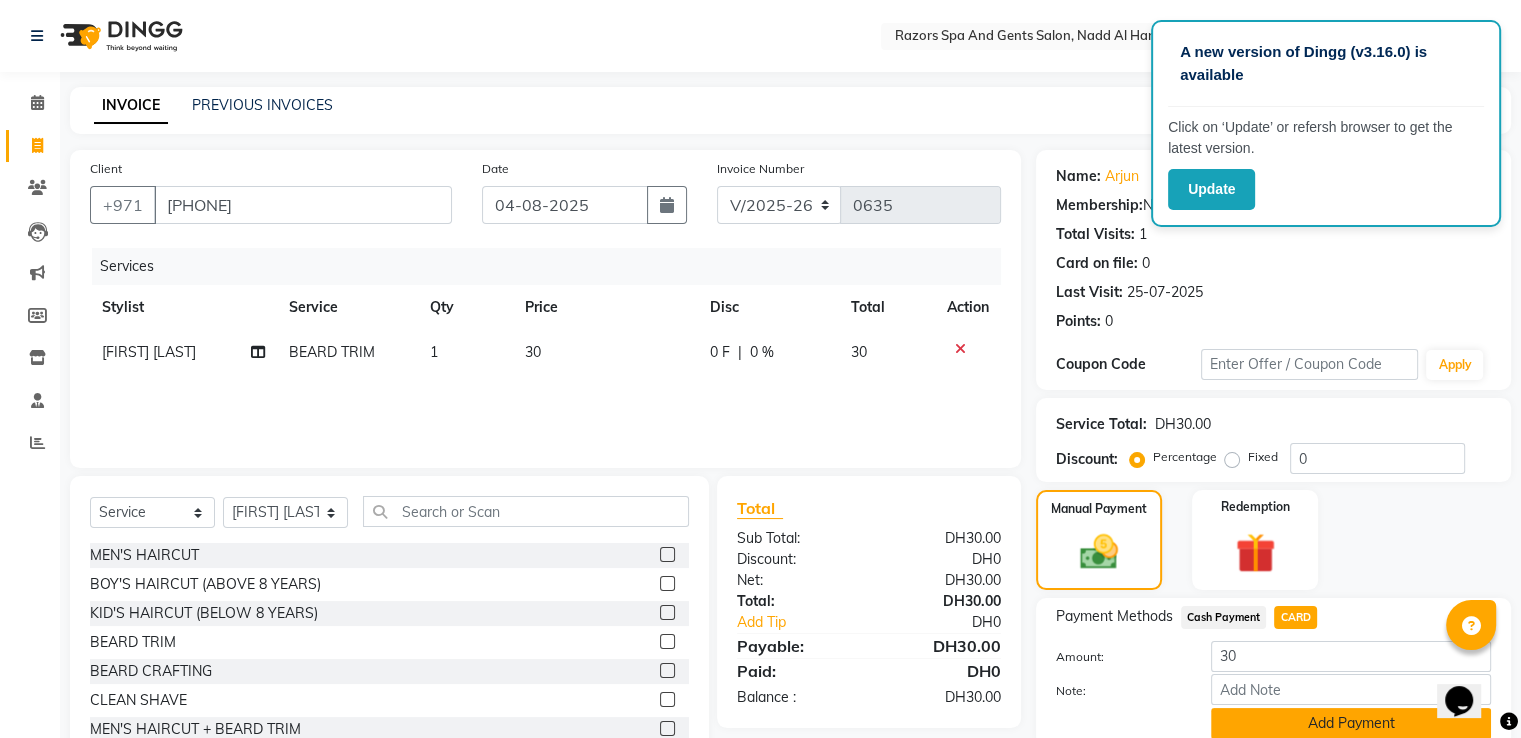 scroll, scrollTop: 81, scrollLeft: 0, axis: vertical 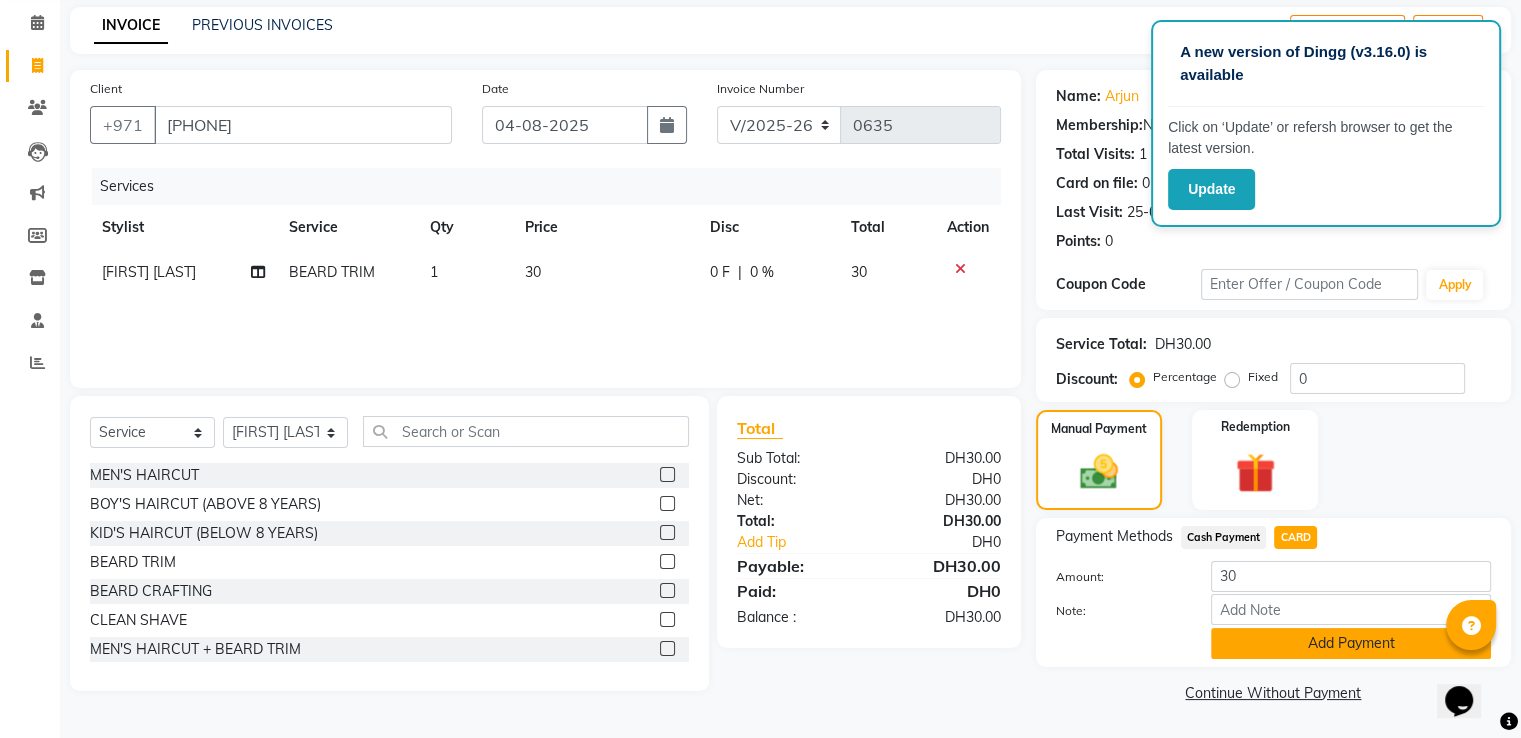 click on "Add Payment" 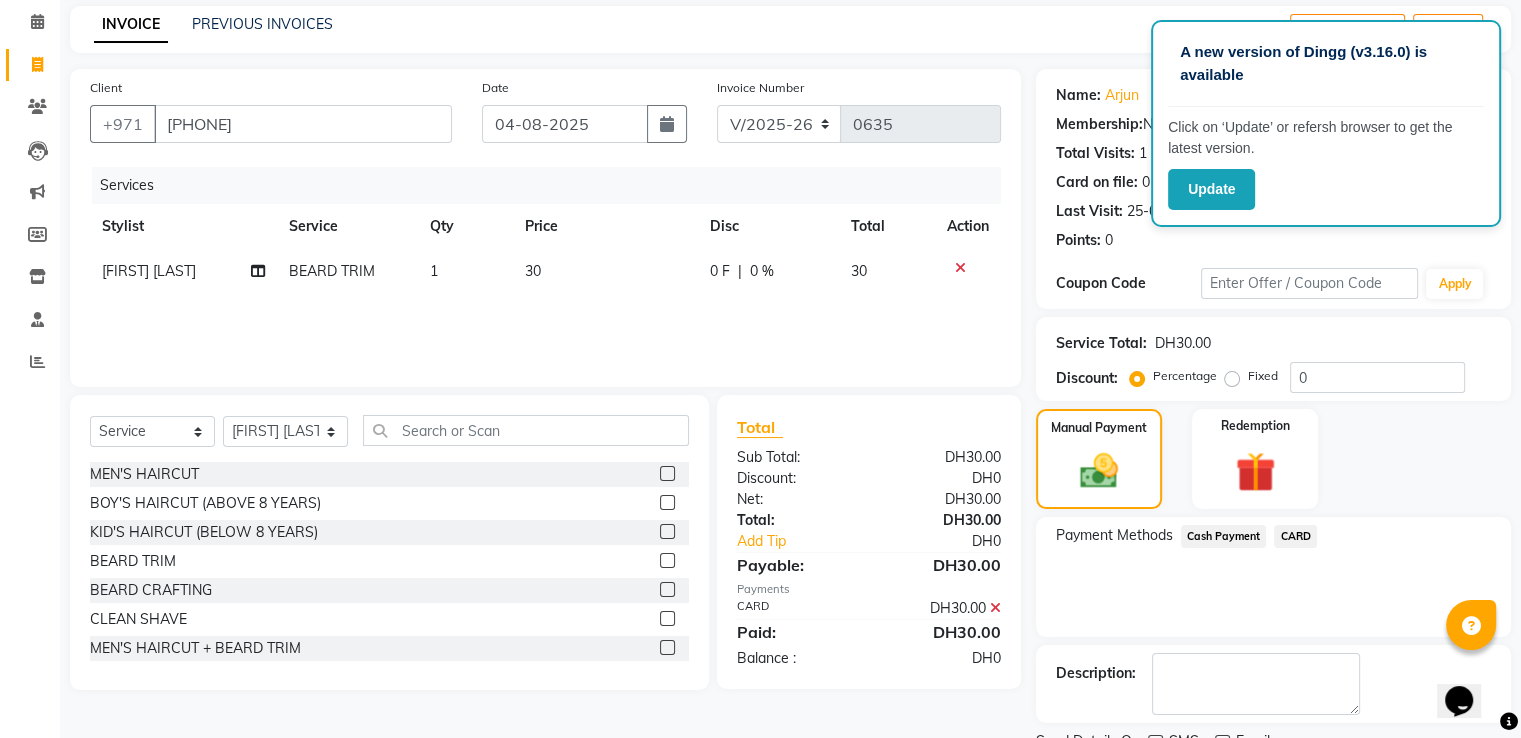 scroll, scrollTop: 163, scrollLeft: 0, axis: vertical 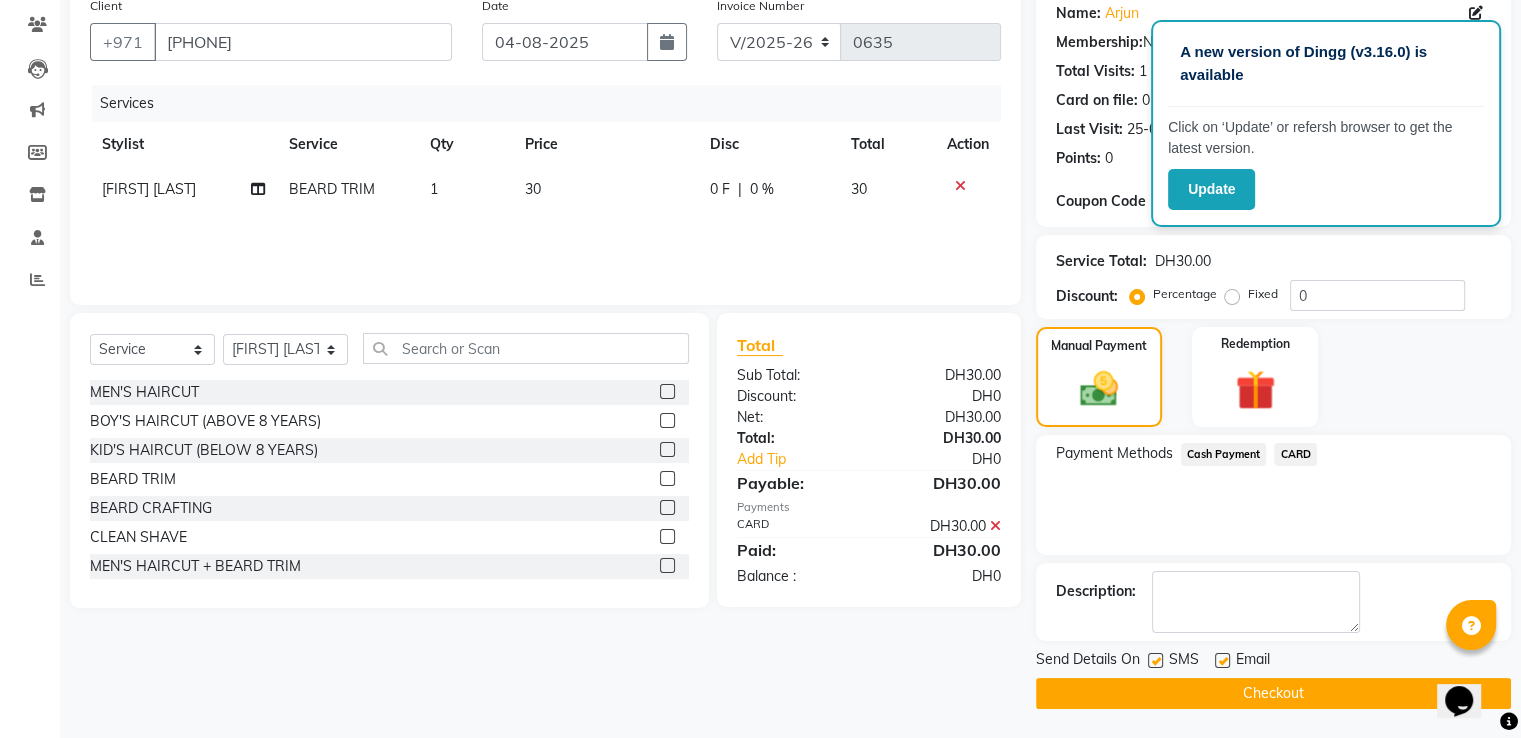 click on "Checkout" 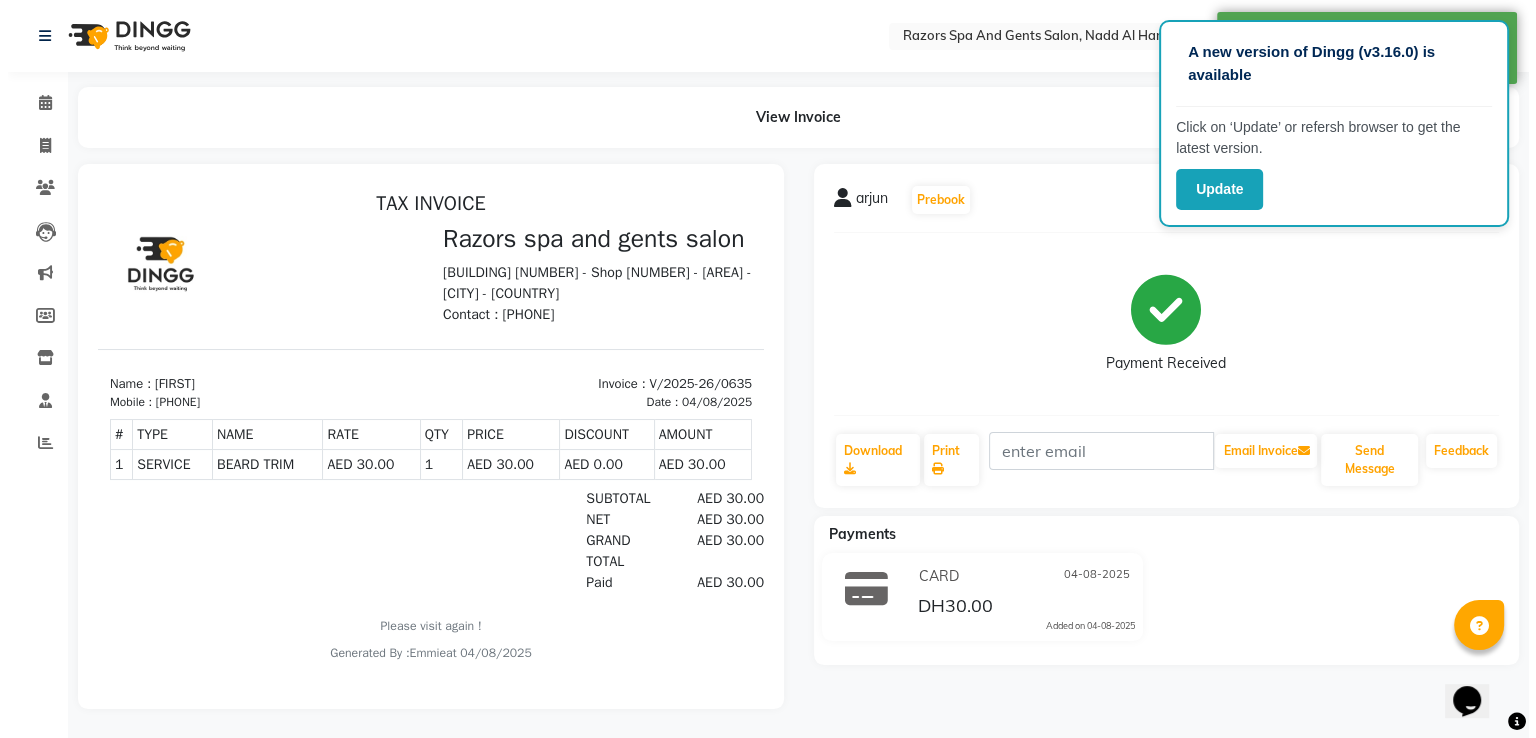 scroll, scrollTop: 0, scrollLeft: 0, axis: both 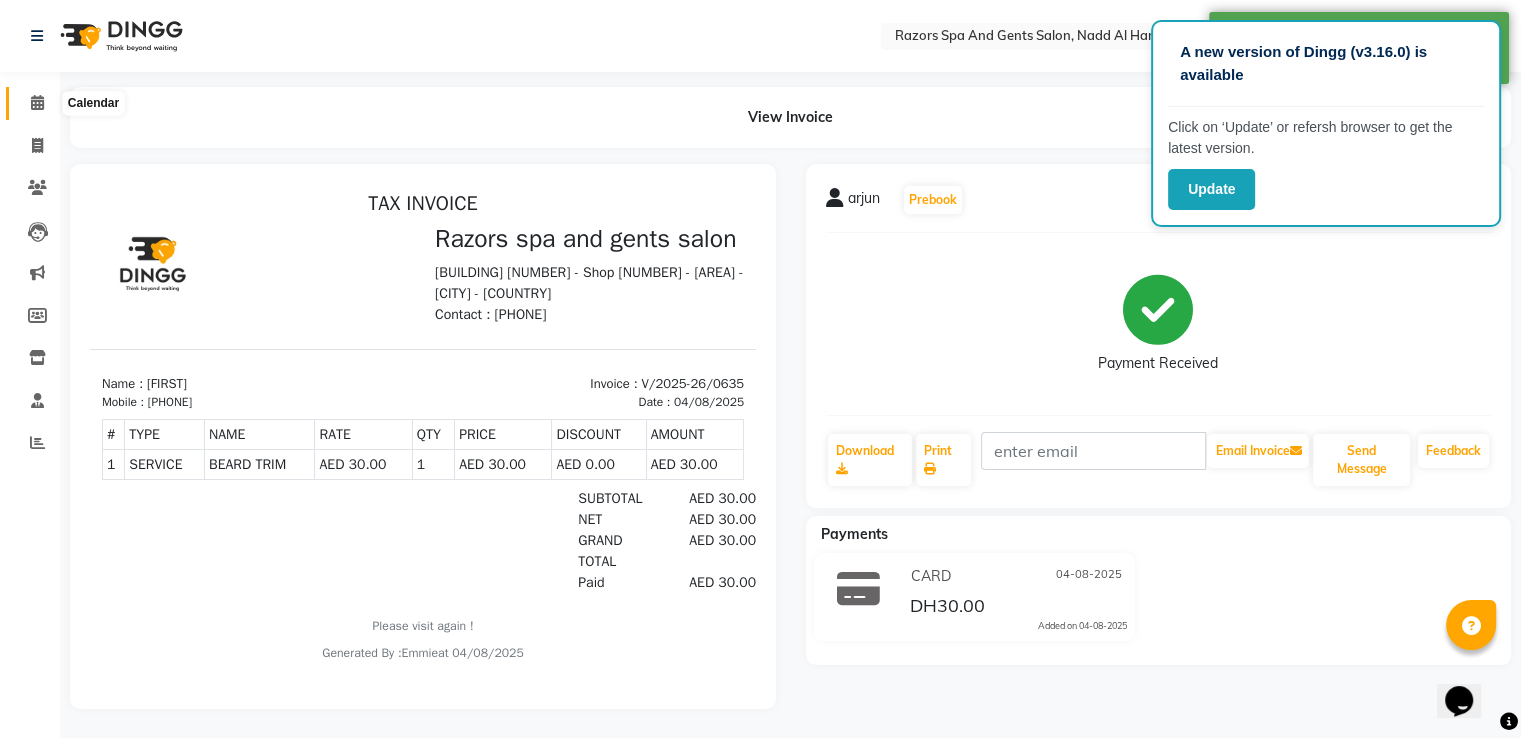 click 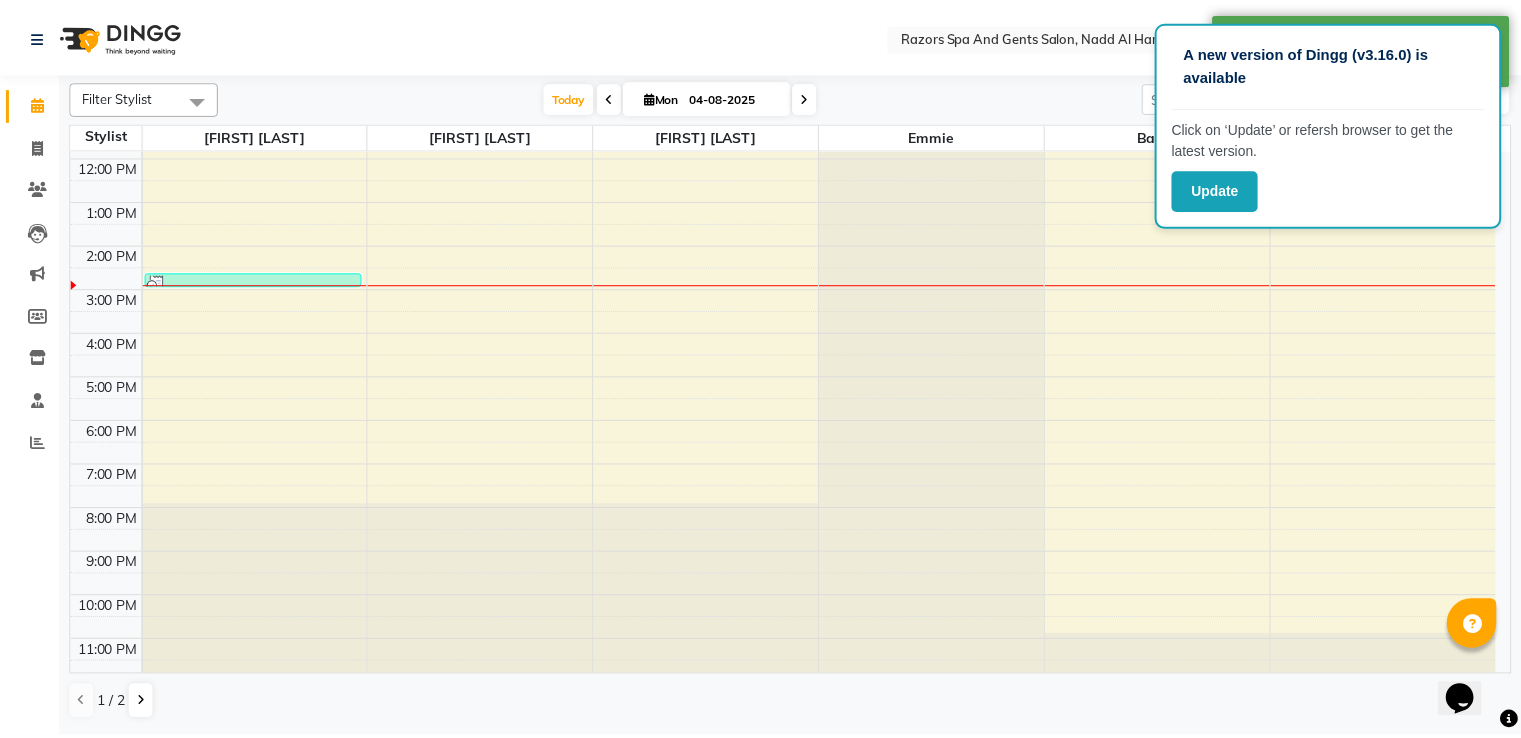 scroll, scrollTop: 0, scrollLeft: 0, axis: both 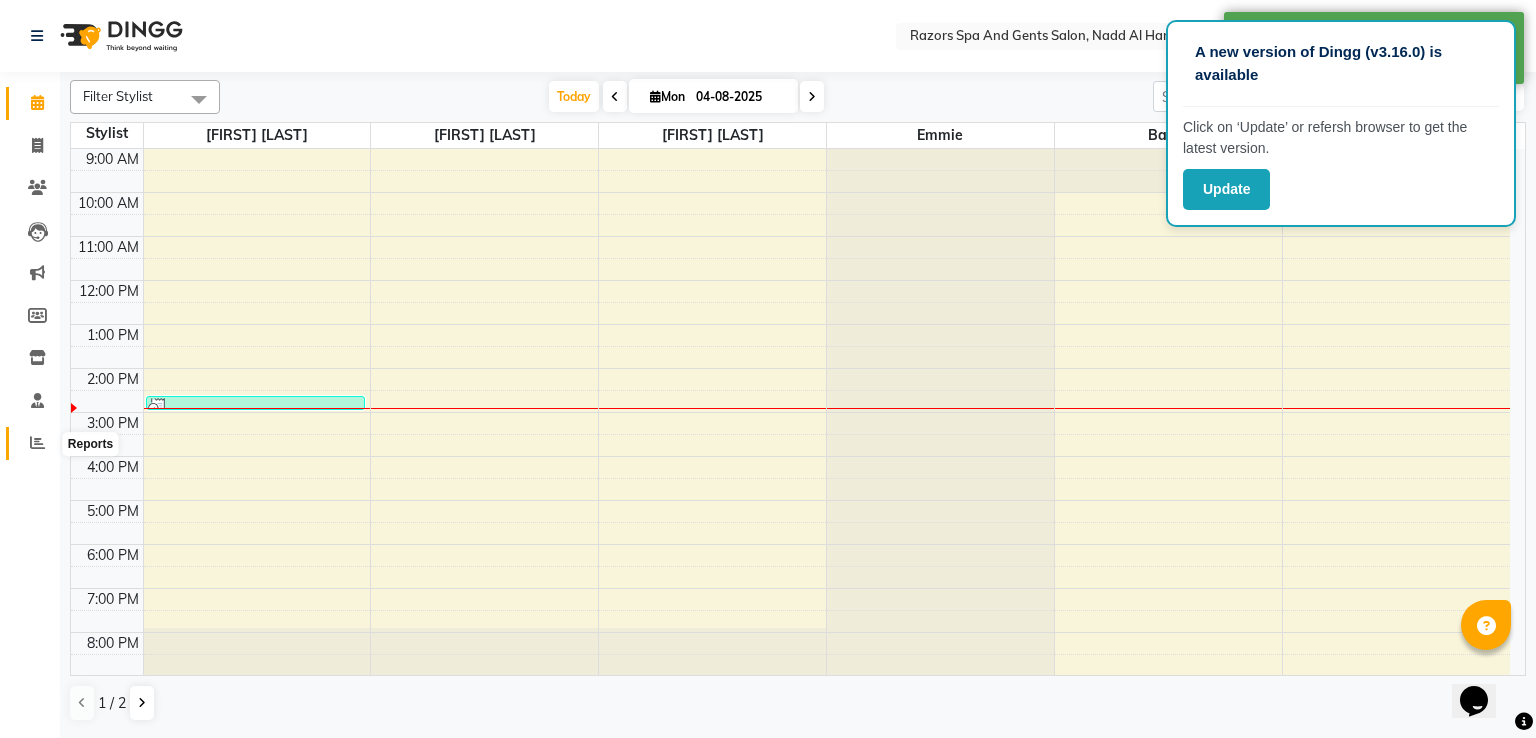 click 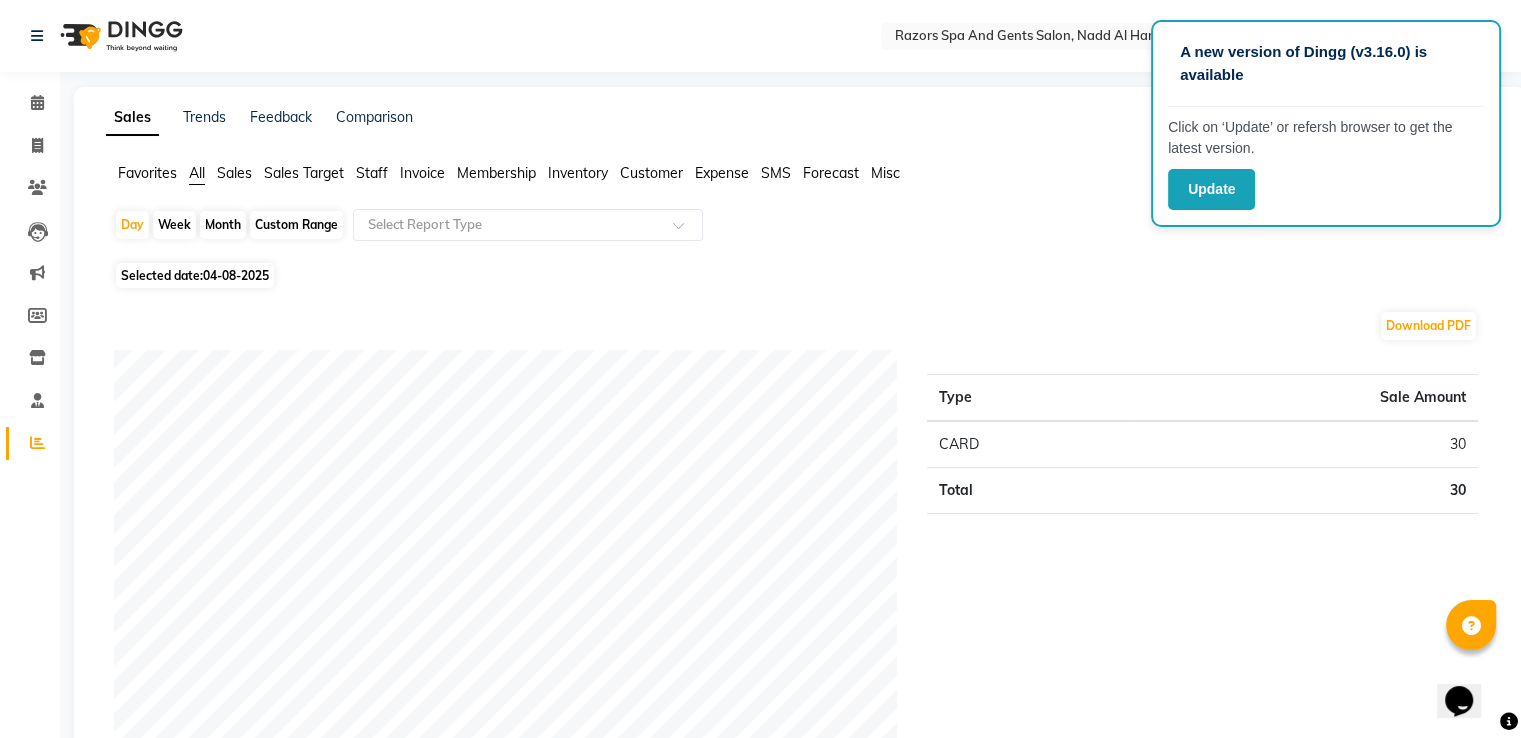 click on "Sales Trends Feedback Comparison Generate Report Favorites All Sales Sales Target Staff Invoice Membership Inventory Customer Expense SMS Forecast Misc  Day   Week   Month   Custom Range  Select Report Type Selected date:  [DATE]  Download PDF Payment mode Type Sale Amount CARD 30 Total 30 Staff summary Type Sale Amount [LAST] 30 Total 30 Sales summary Type Sale Amount Vouchers 0 Gift card 0 Prepaid 0 Memberships 0 Products 0 Packages 0 Tips 0 Services 30 Fee 0 Total 30 Service by category Type Sale Amount HAIR 30 Total 30 Service sales Type Sale Amount BEARD TRIM 30 Total 30 ★ Mark as Favorite  Choose how you'd like to save "" report to favorites  Save to Personal Favorites:   Only you can see this report in your favorites tab.  Share with Organization:   Everyone in your organization can see this report in their favorites tab.  Save to Favorites" 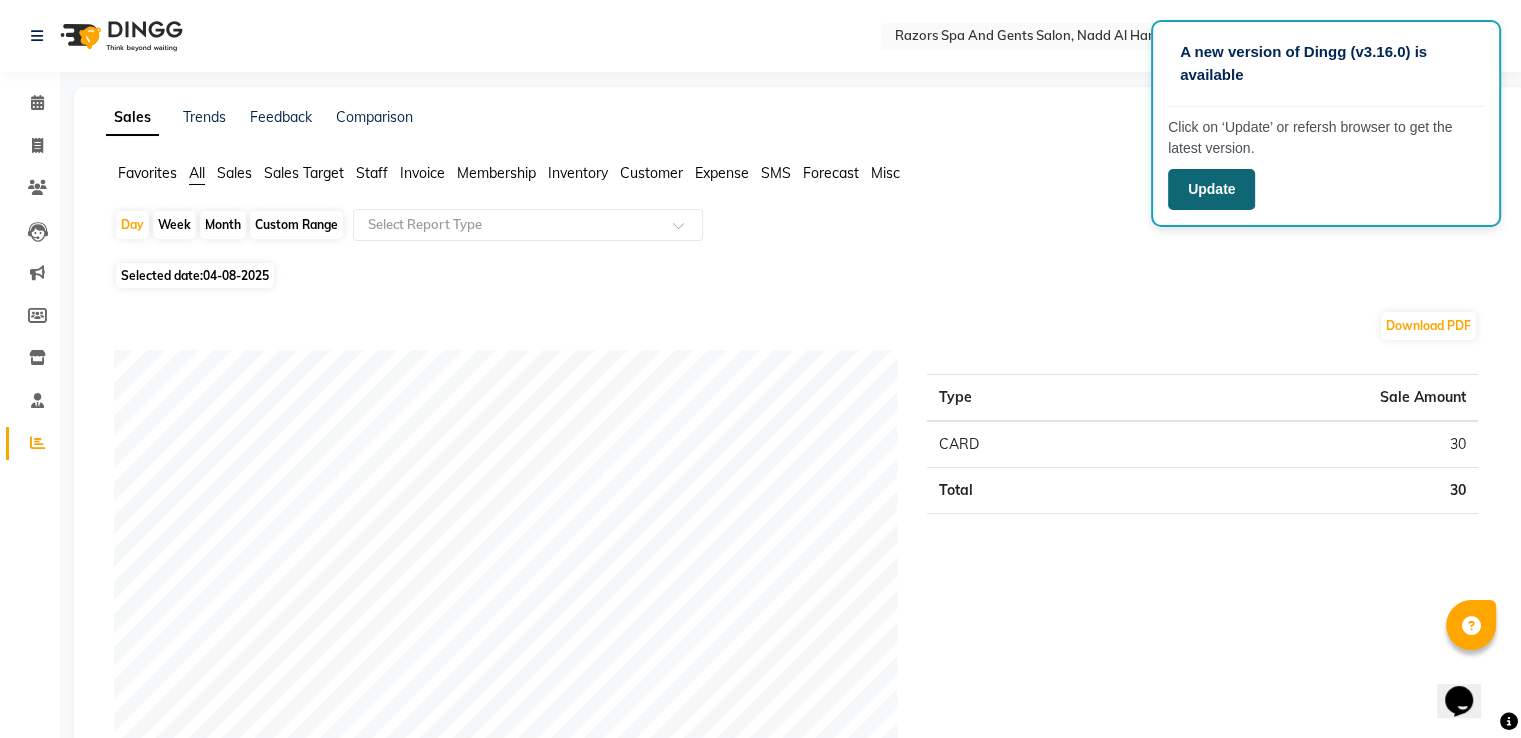 click on "Update" 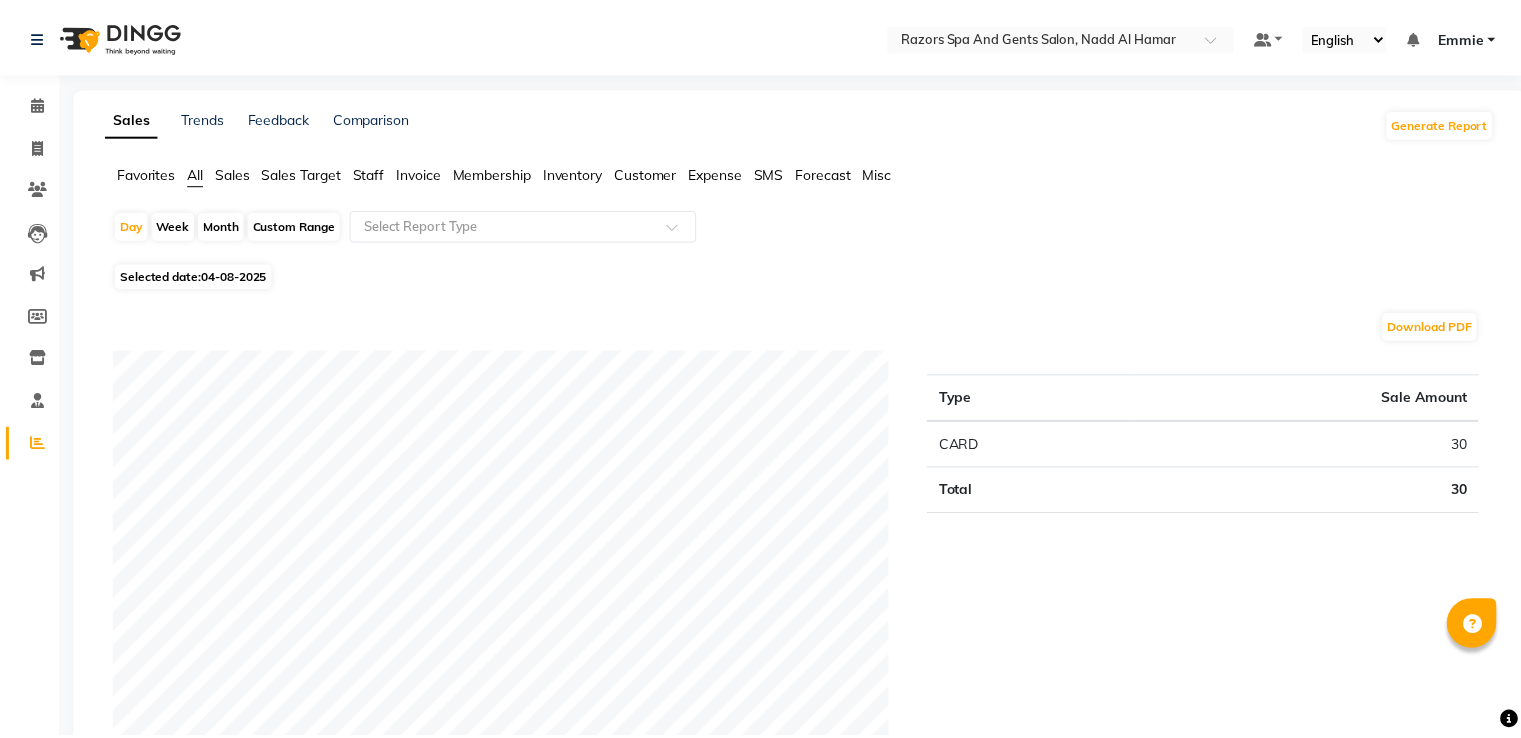 scroll, scrollTop: 0, scrollLeft: 0, axis: both 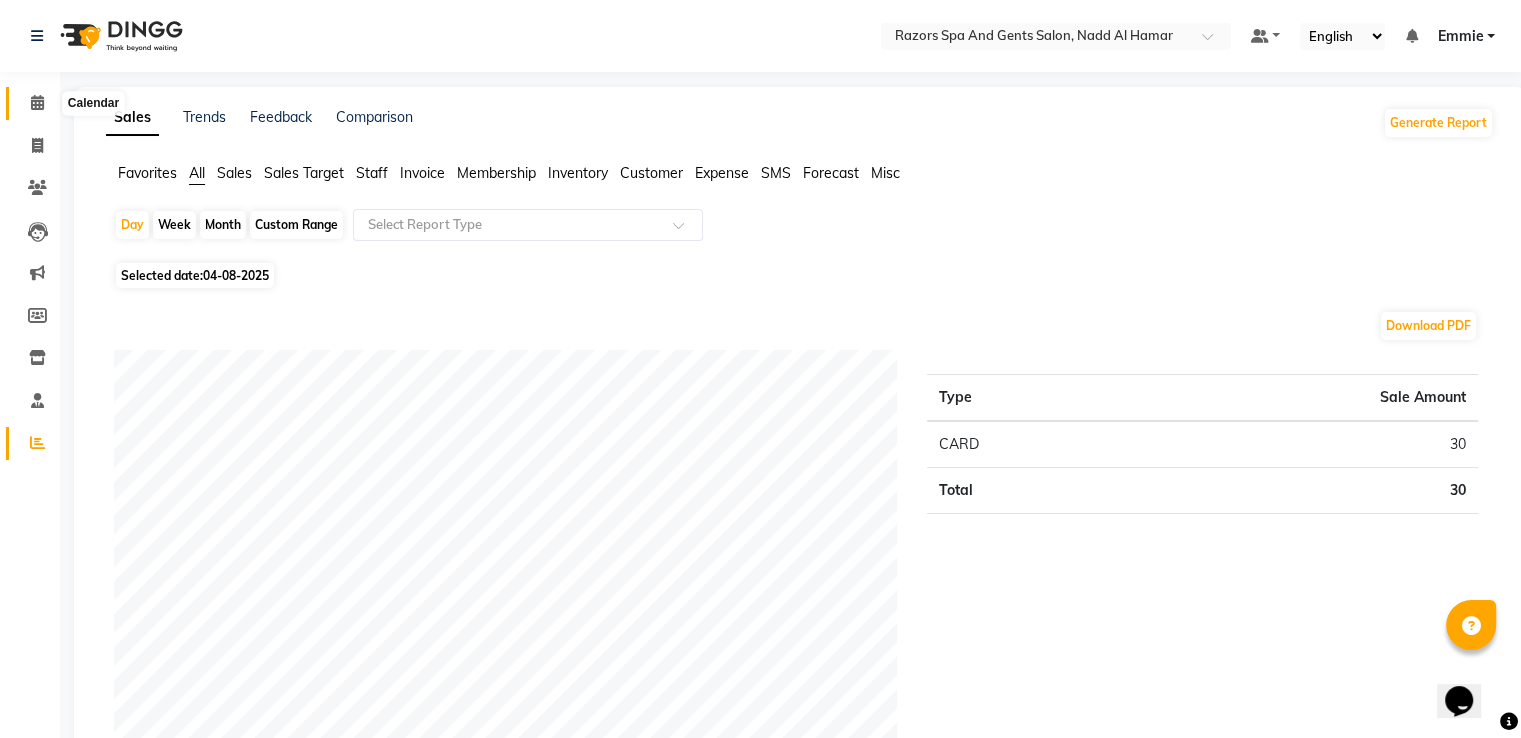 click 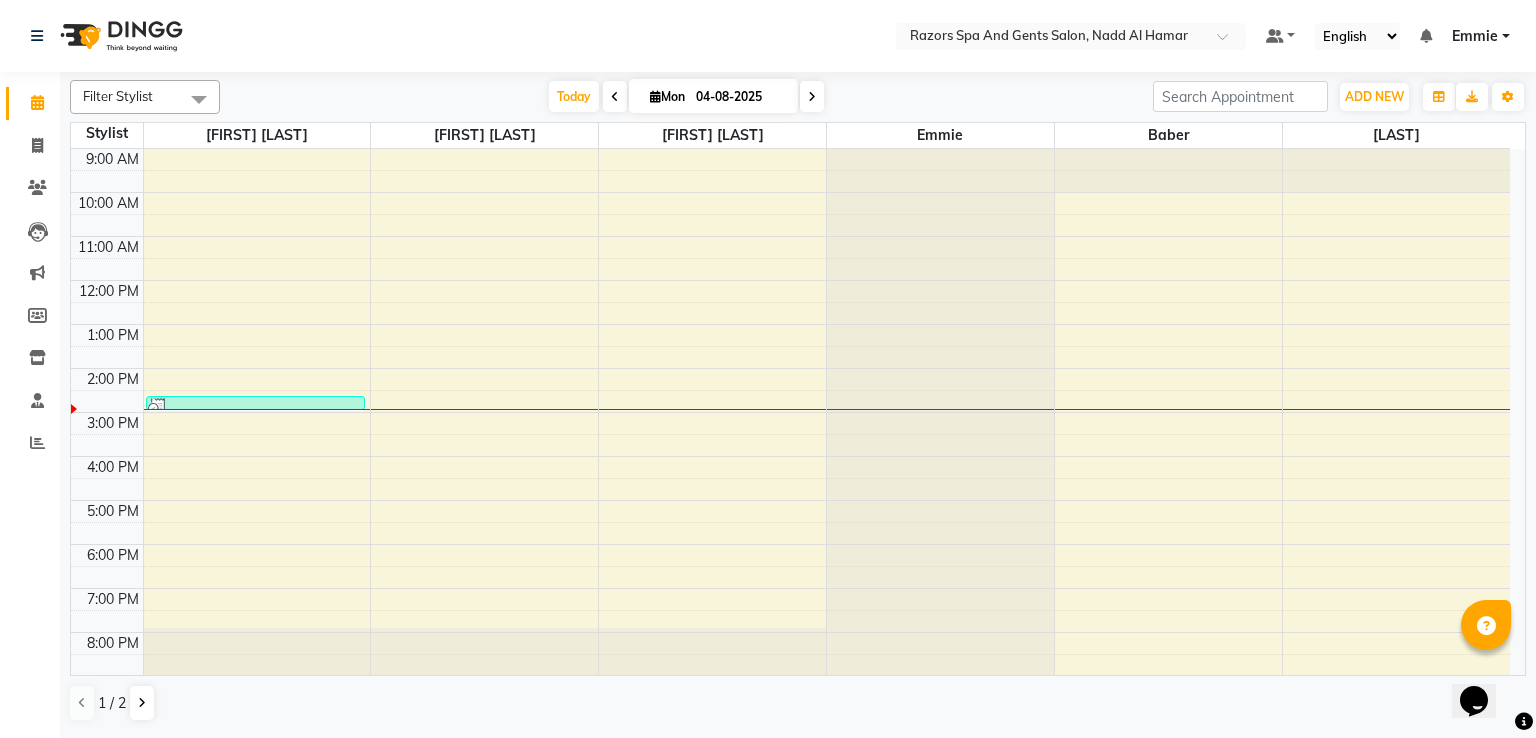 scroll, scrollTop: 0, scrollLeft: 0, axis: both 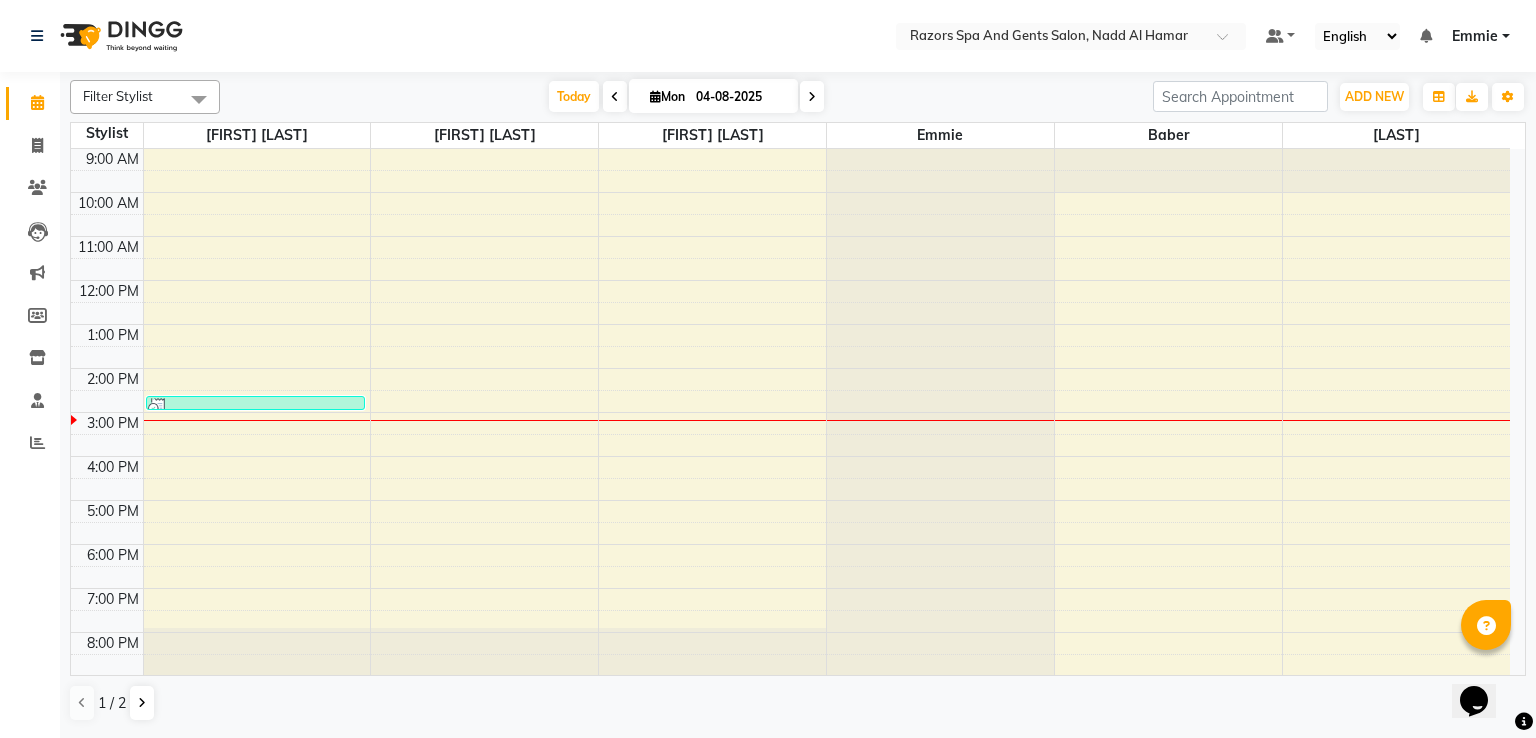 click on "9:00 AM 10:00 AM 11:00 AM 12:00 PM 1:00 PM 2:00 PM 3:00 PM 4:00 PM 5:00 PM 6:00 PM 7:00 PM 8:00 PM 9:00 PM 10:00 PM 11:00 PM     arjun, TK01, 02:40 PM-02:55 PM, BEARD TRIM" at bounding box center (790, 478) 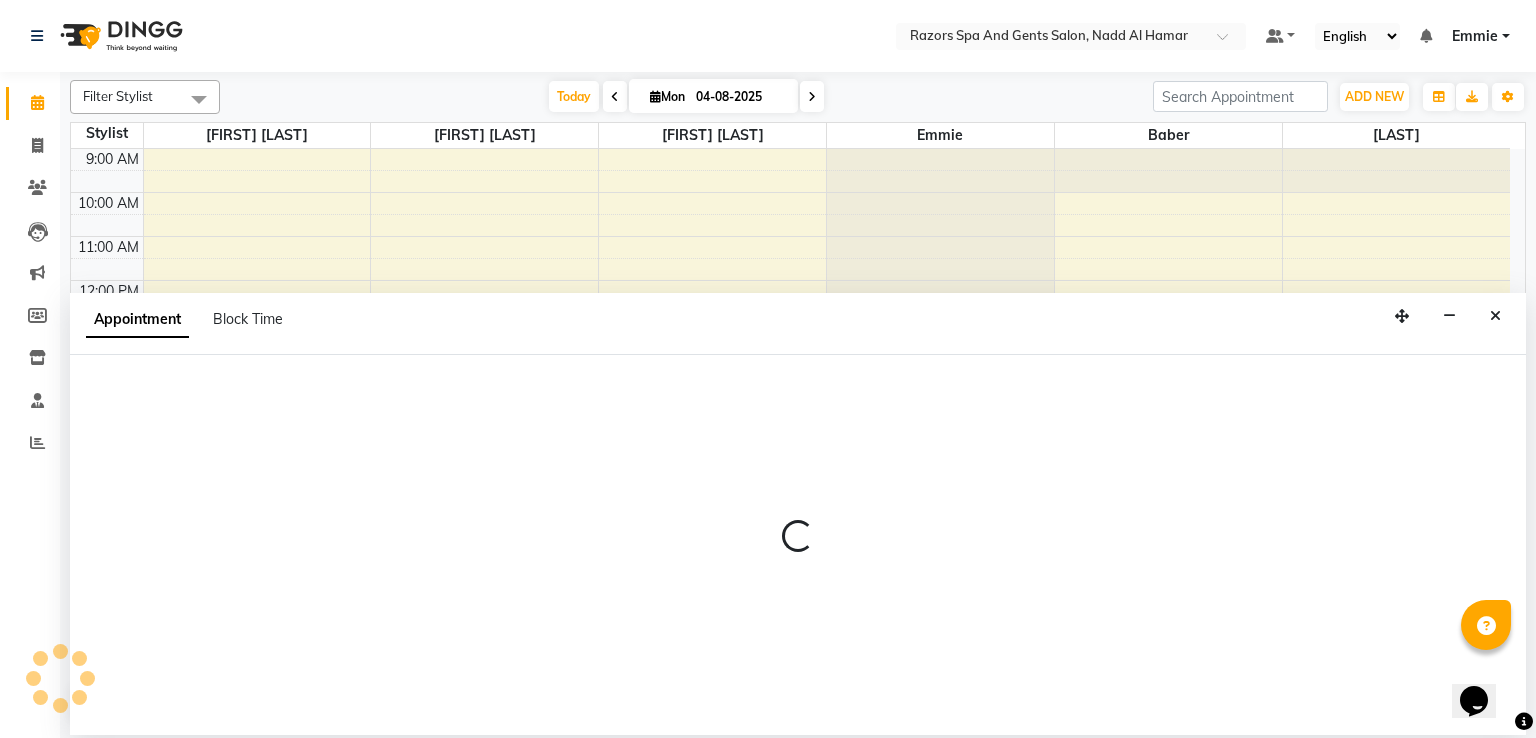select on "81370" 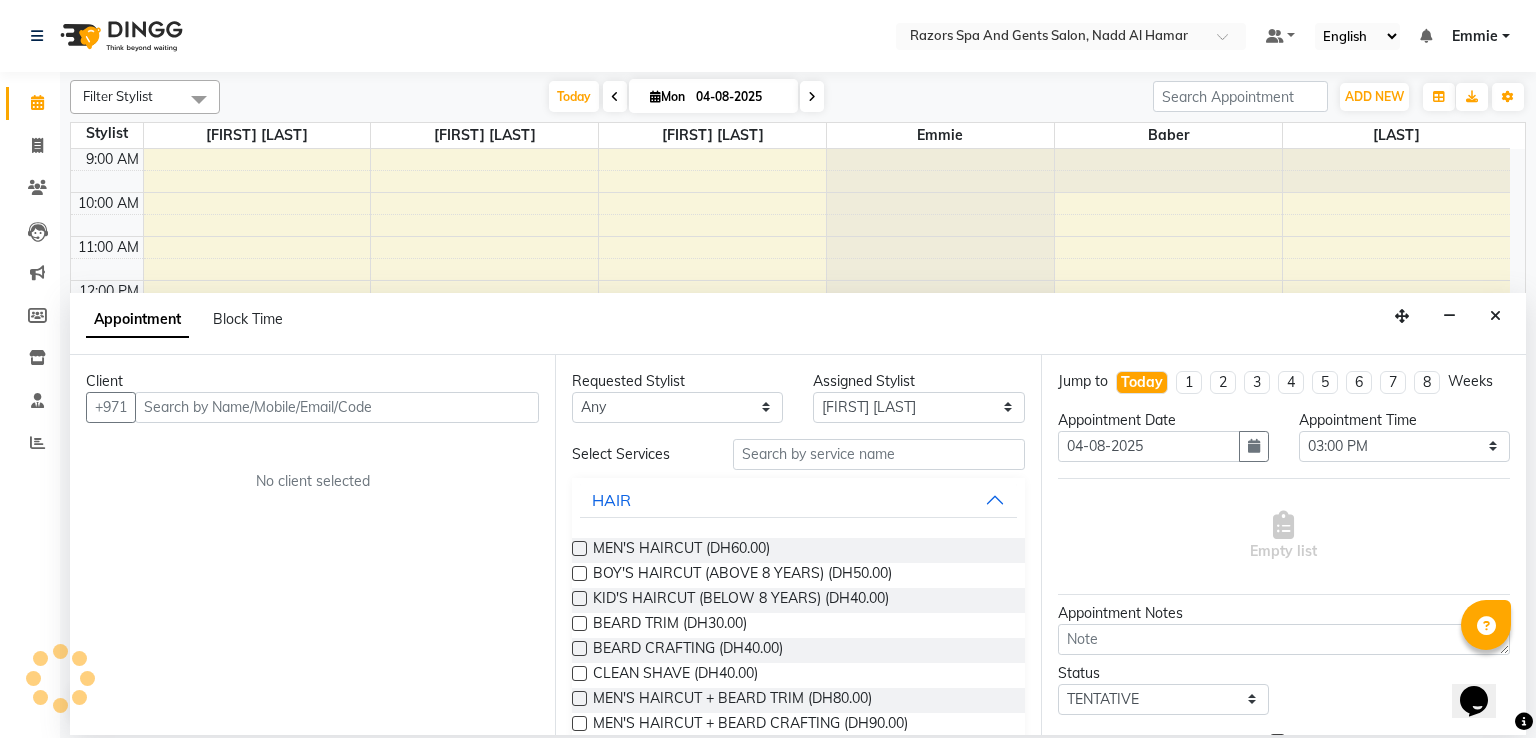 click at bounding box center (337, 407) 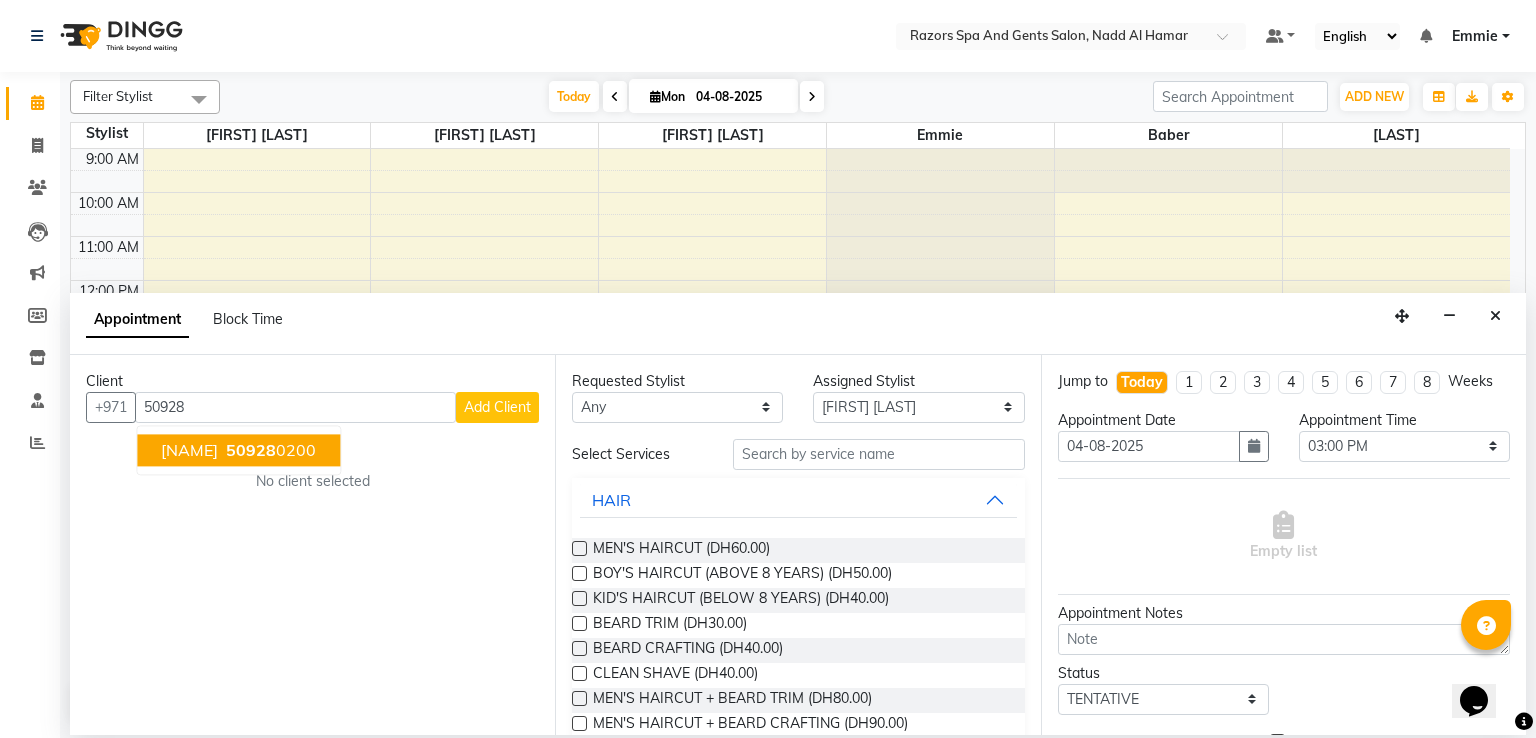 click on "50928" at bounding box center (251, 450) 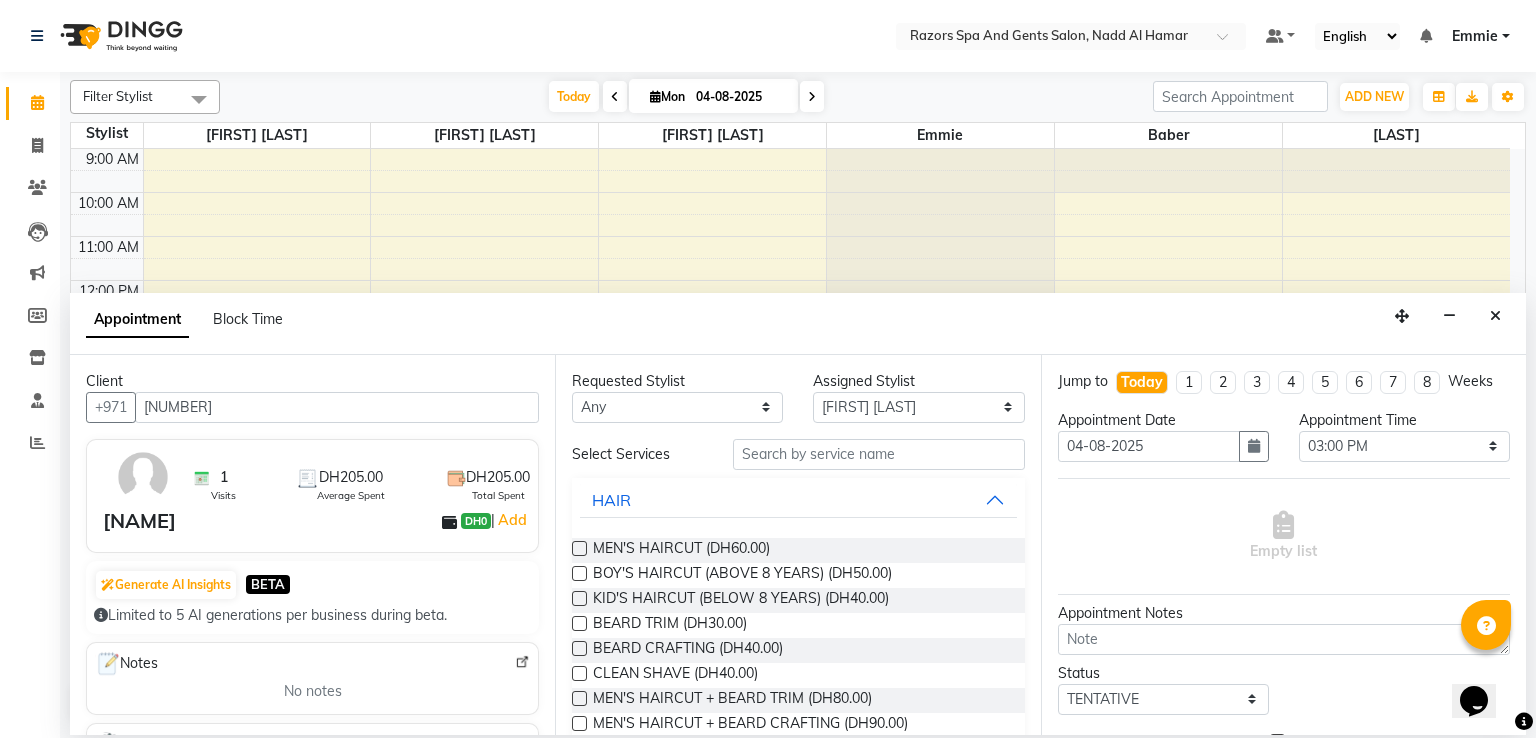 type on "509280200" 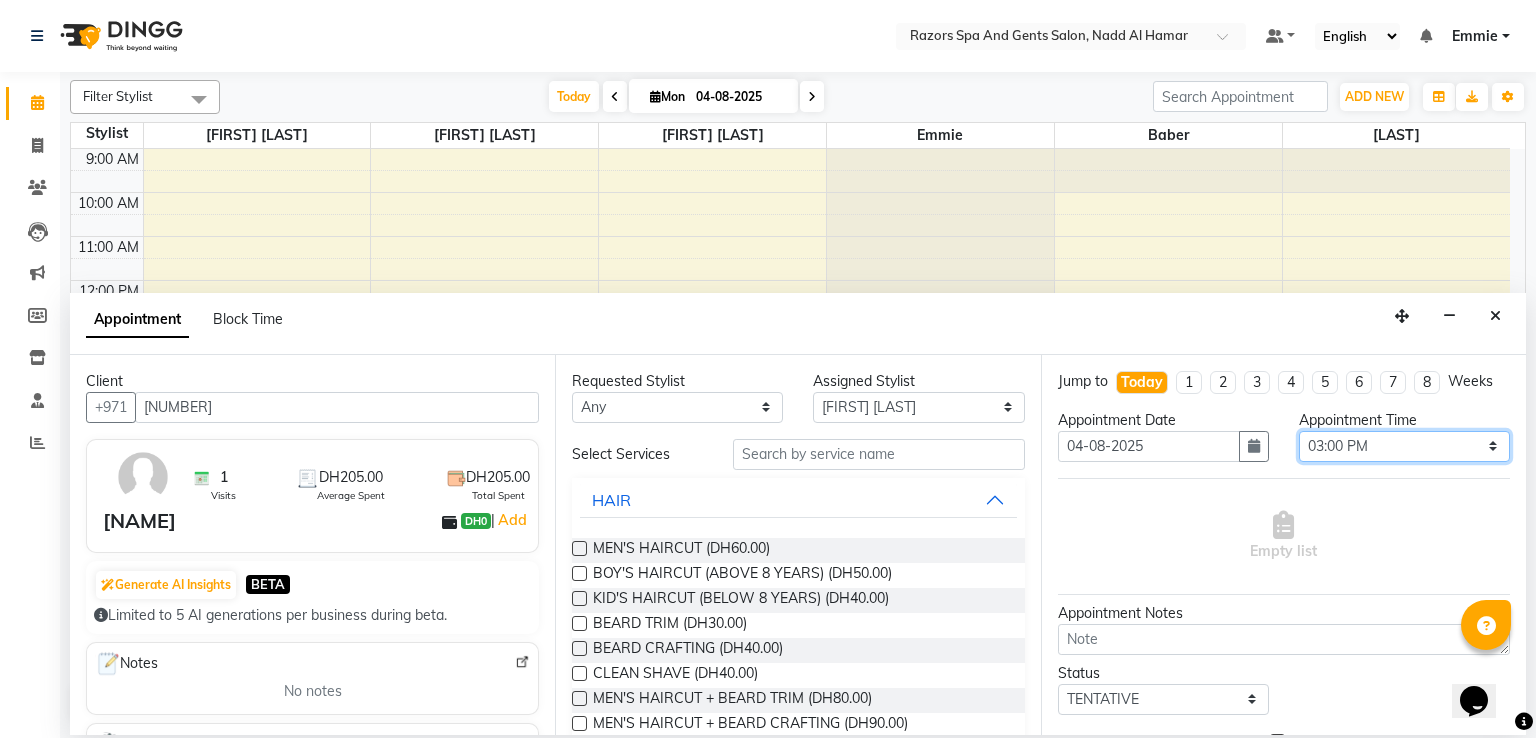 click on "Select 10:00 AM 10:15 AM 10:30 AM 10:45 AM 11:00 AM 11:15 AM 11:30 AM 11:45 AM 12:00 PM 12:15 PM 12:30 PM 12:45 PM 01:00 PM 01:15 PM 01:30 PM 01:45 PM 02:00 PM 02:15 PM 02:30 PM 02:45 PM 03:00 PM 03:15 PM 03:30 PM 03:45 PM 04:00 PM 04:15 PM 04:30 PM 04:45 PM 05:00 PM 05:15 PM 05:30 PM 05:45 PM 06:00 PM 06:15 PM 06:30 PM 06:45 PM 07:00 PM 07:15 PM 07:30 PM 07:45 PM 08:00 PM 08:15 PM 08:30 PM 08:45 PM 09:00 PM 09:15 PM 09:30 PM 09:45 PM 10:00 PM 10:15 PM 10:30 PM 10:45 PM 11:00 PM" at bounding box center [1404, 446] 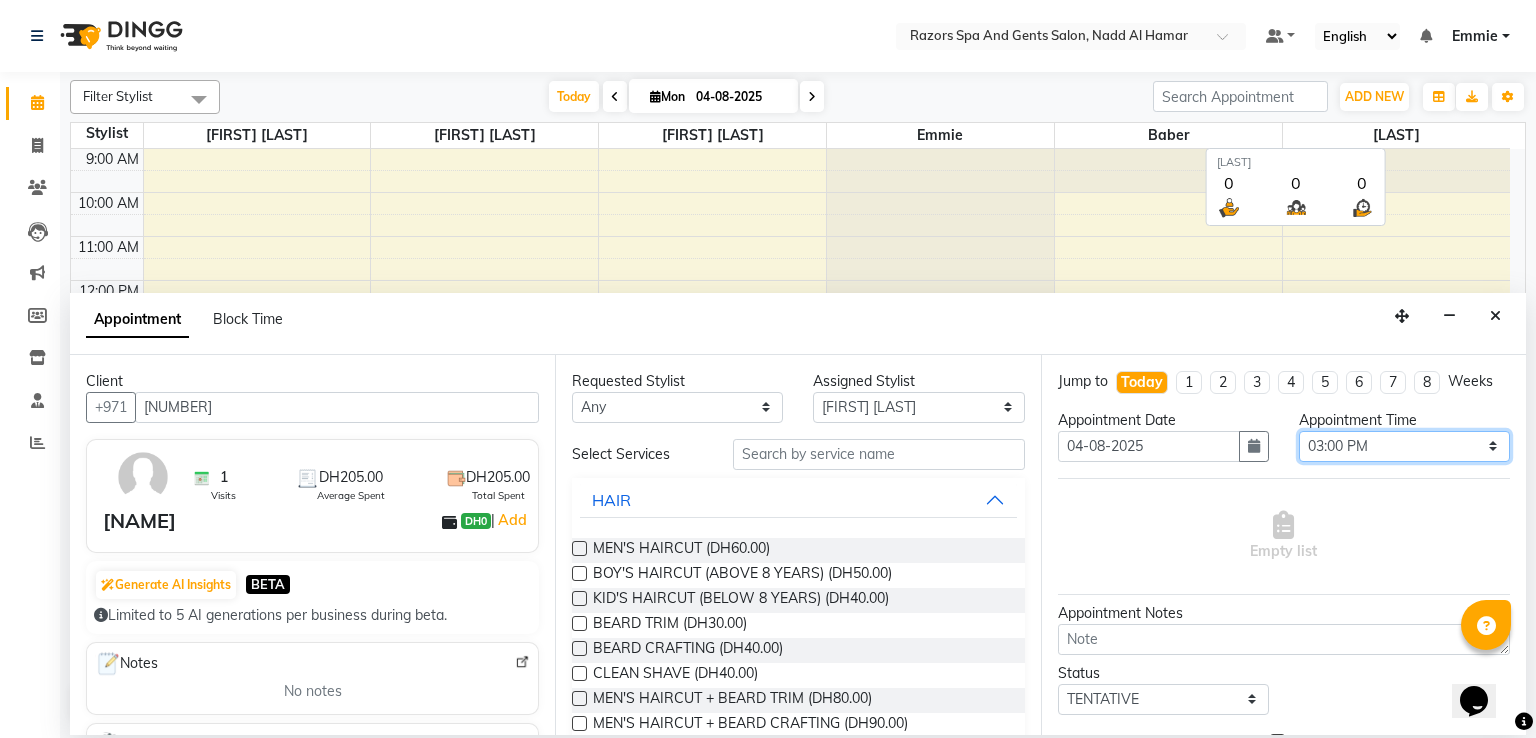 select on "945" 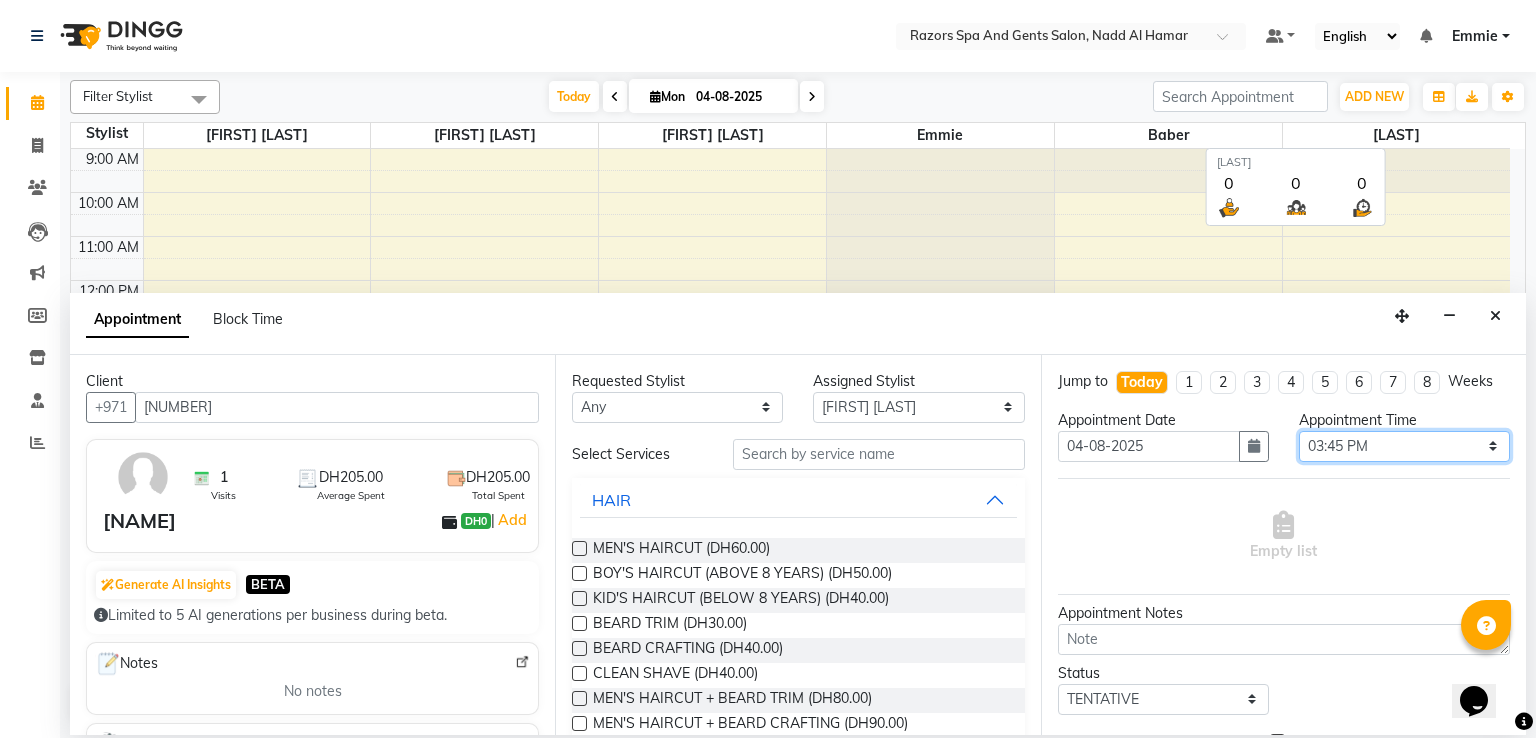 click on "Select 10:00 AM 10:15 AM 10:30 AM 10:45 AM 11:00 AM 11:15 AM 11:30 AM 11:45 AM 12:00 PM 12:15 PM 12:30 PM 12:45 PM 01:00 PM 01:15 PM 01:30 PM 01:45 PM 02:00 PM 02:15 PM 02:30 PM 02:45 PM 03:00 PM 03:15 PM 03:30 PM 03:45 PM 04:00 PM 04:15 PM 04:30 PM 04:45 PM 05:00 PM 05:15 PM 05:30 PM 05:45 PM 06:00 PM 06:15 PM 06:30 PM 06:45 PM 07:00 PM 07:15 PM 07:30 PM 07:45 PM 08:00 PM 08:15 PM 08:30 PM 08:45 PM 09:00 PM 09:15 PM 09:30 PM 09:45 PM 10:00 PM 10:15 PM 10:30 PM 10:45 PM 11:00 PM" at bounding box center [1404, 446] 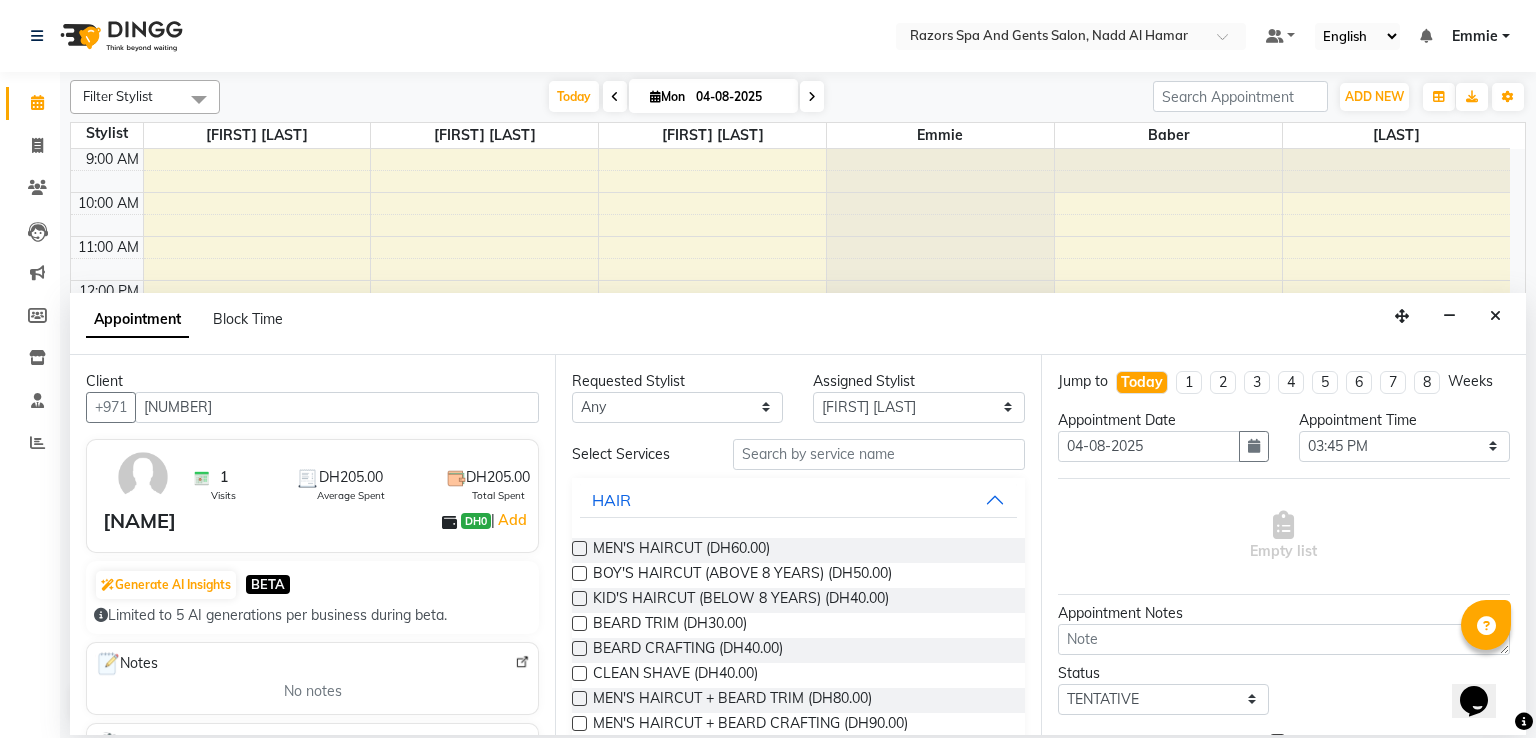 click at bounding box center (579, 573) 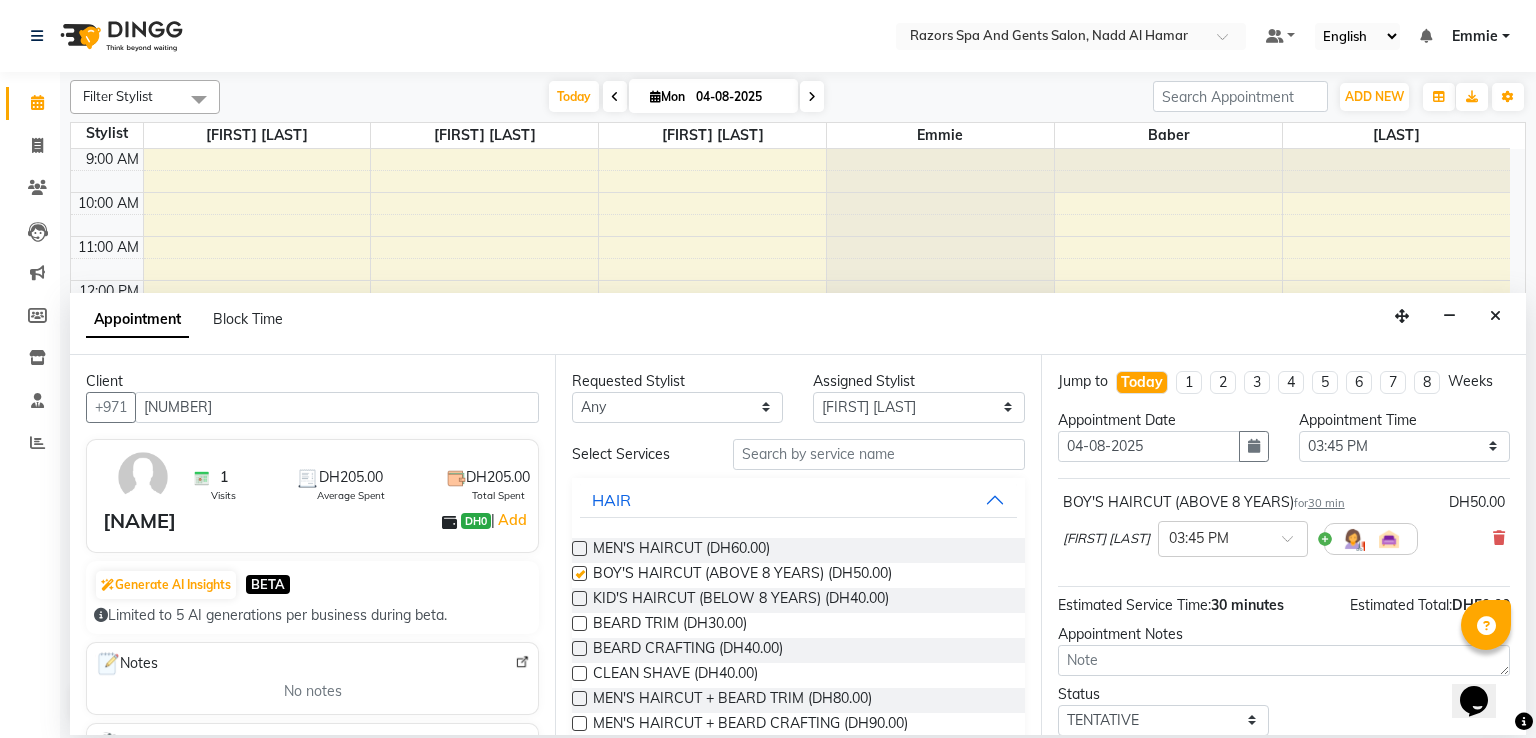 checkbox on "false" 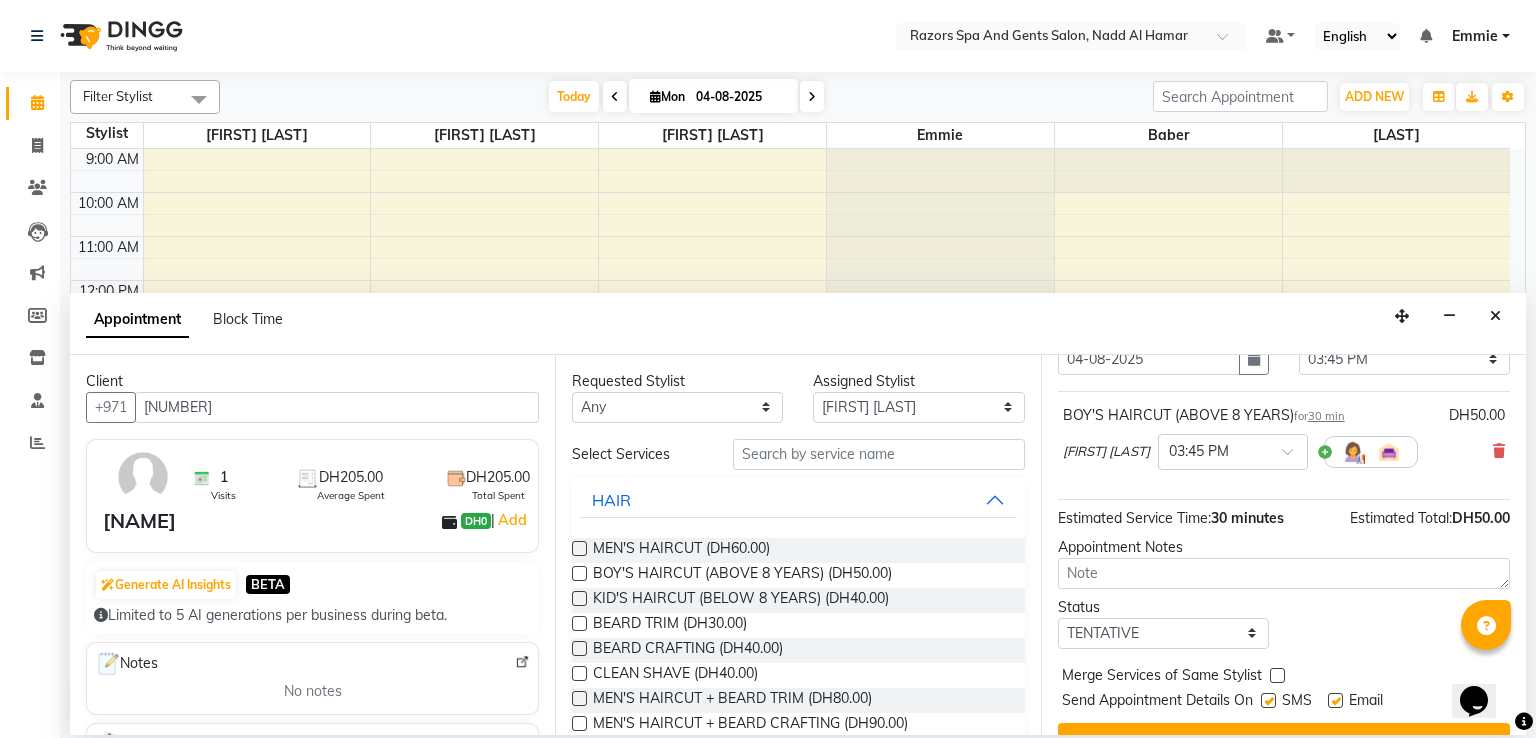 scroll, scrollTop: 125, scrollLeft: 0, axis: vertical 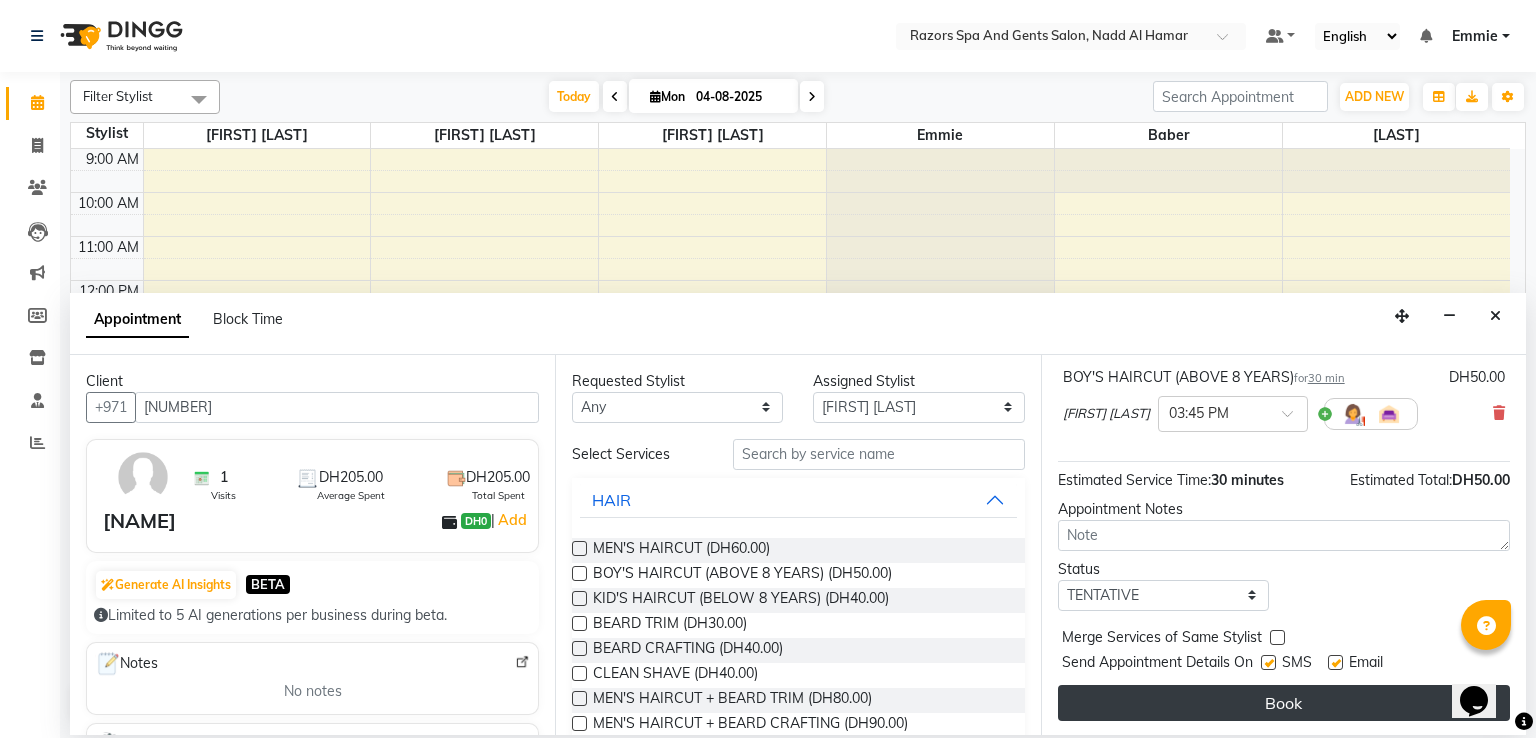 click on "Book" at bounding box center [1284, 703] 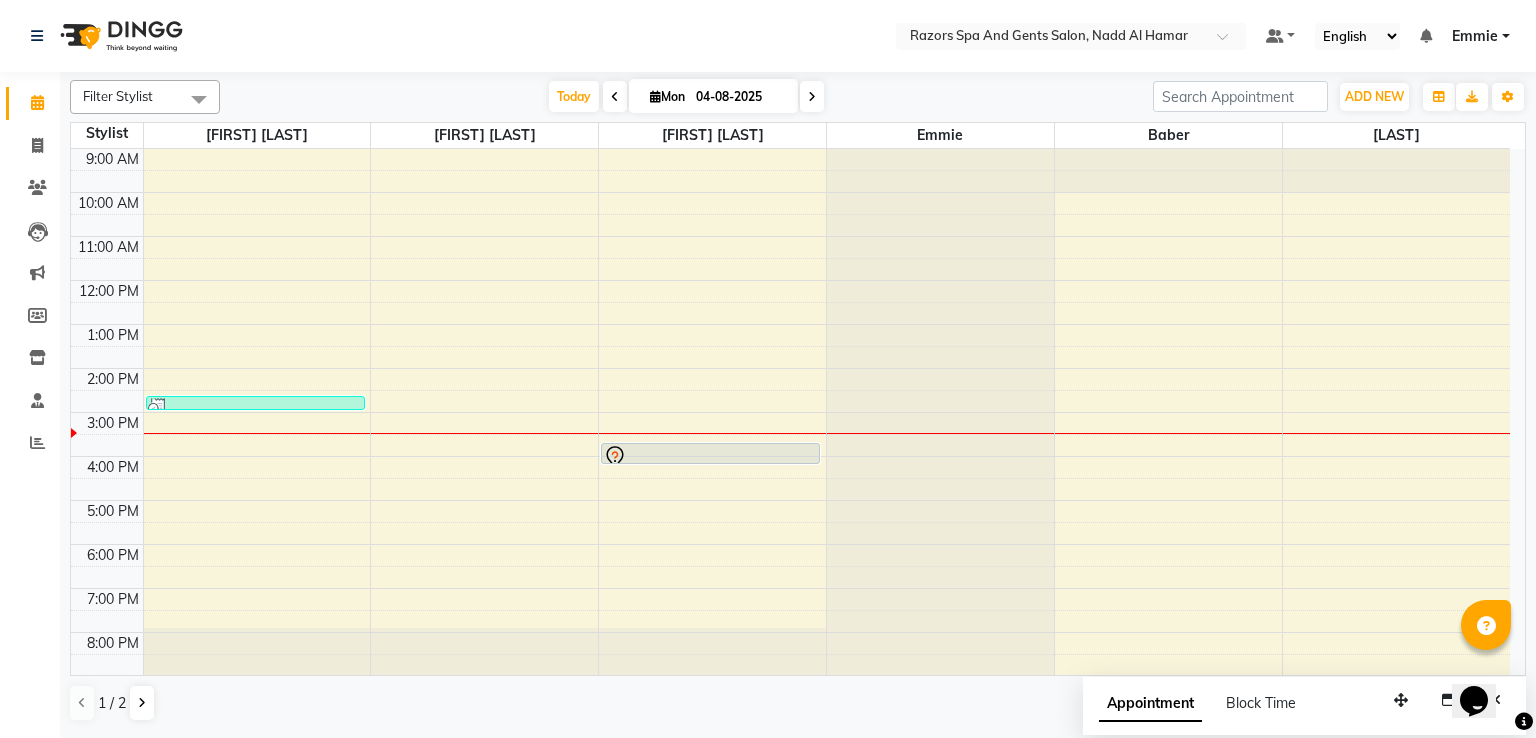 click at bounding box center (710, 463) 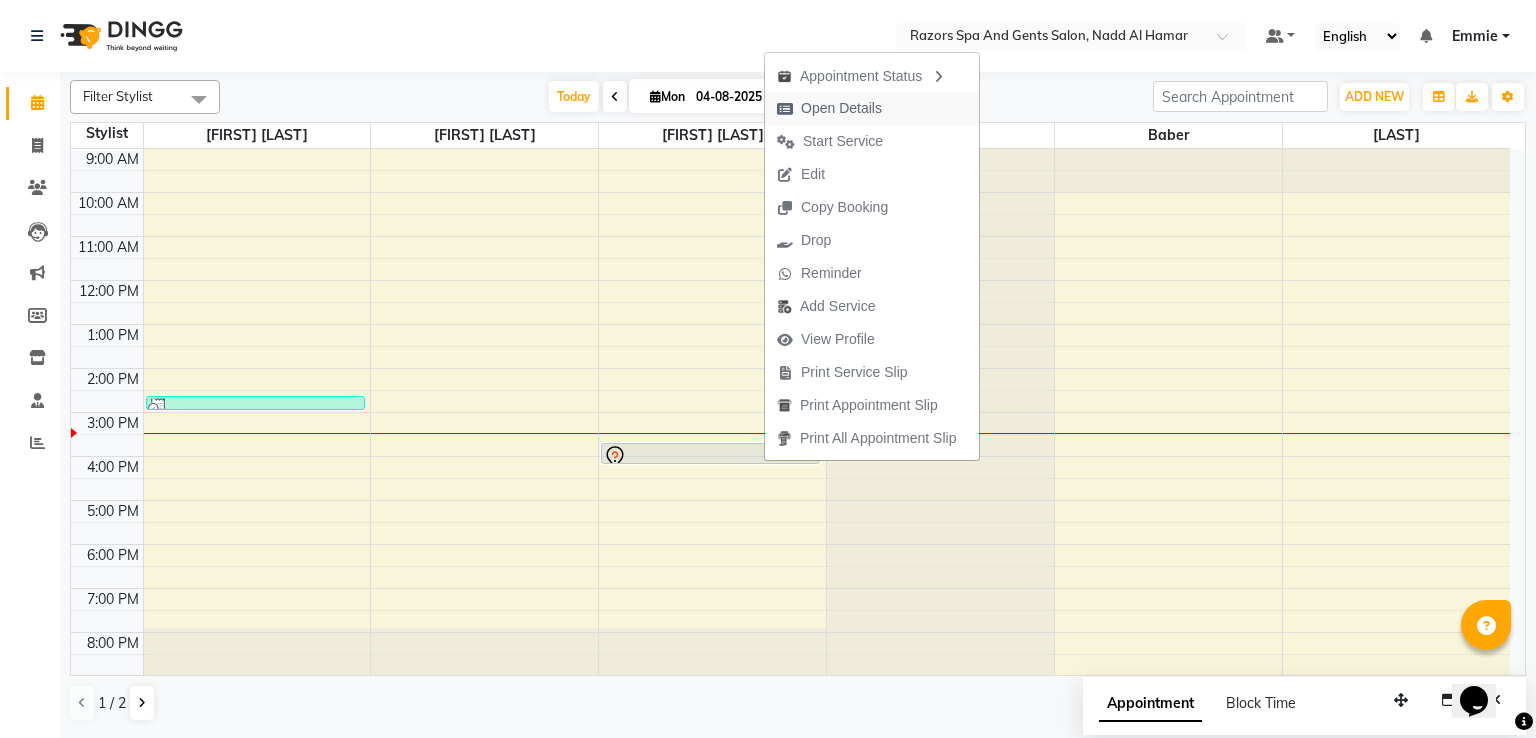 click on "Open Details" at bounding box center [841, 108] 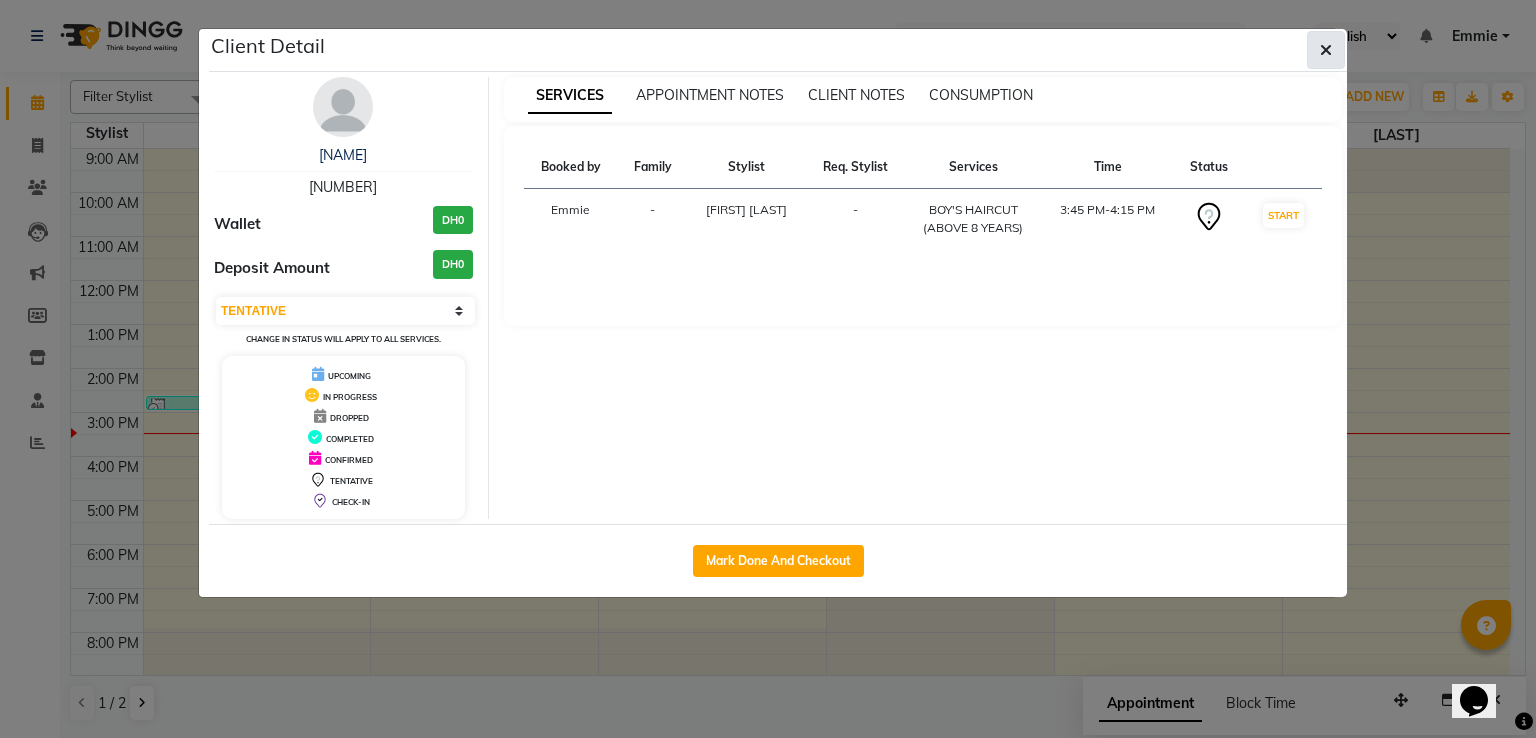 click 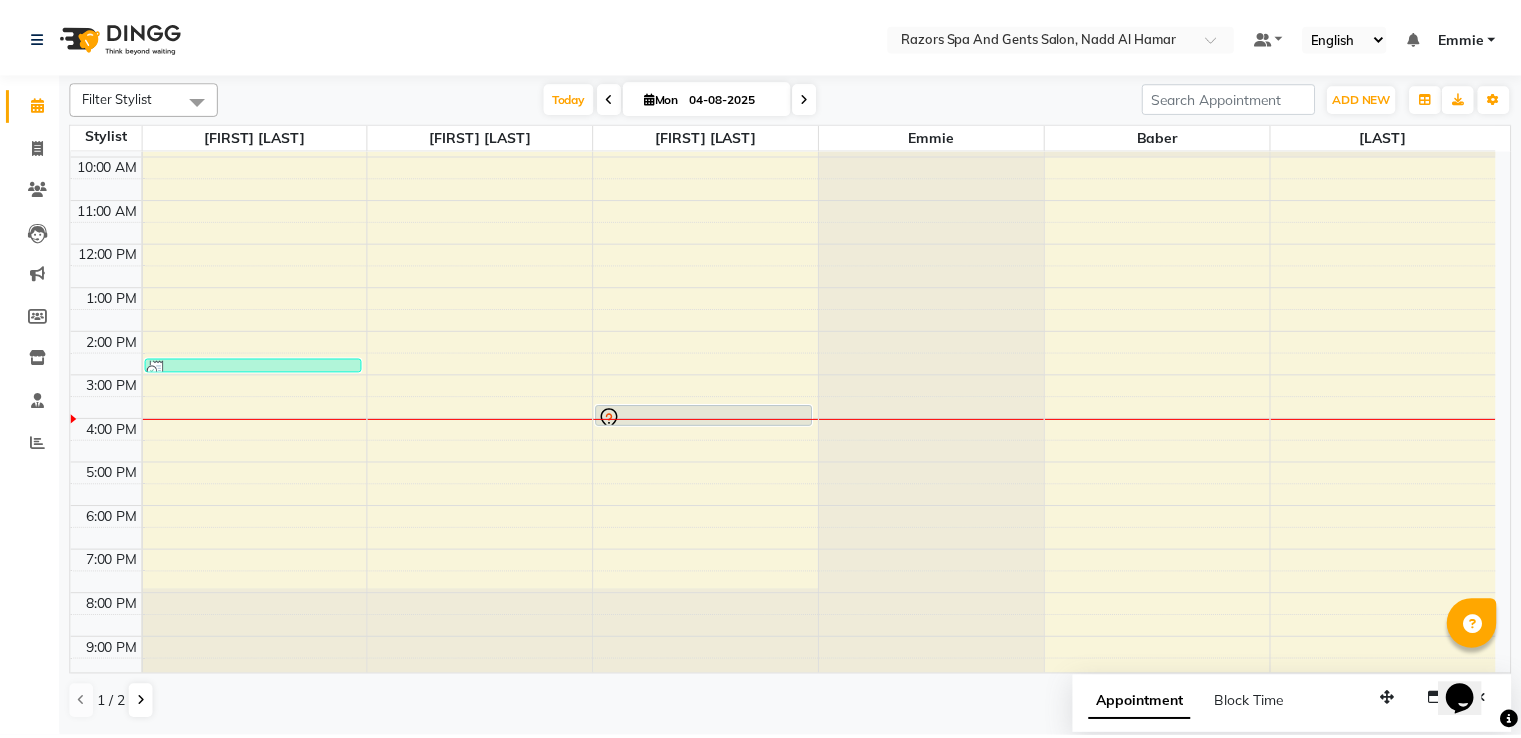 scroll, scrollTop: 0, scrollLeft: 0, axis: both 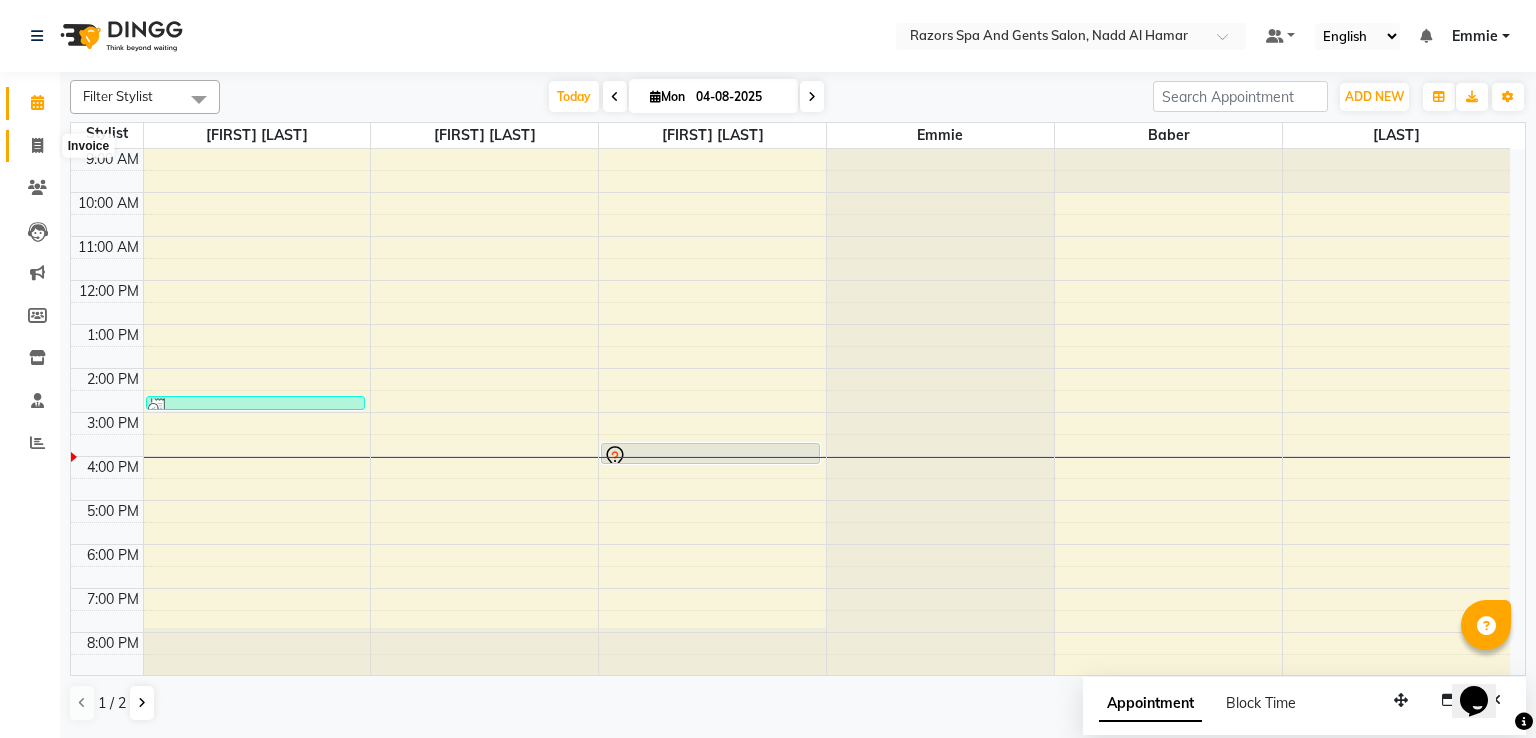 click 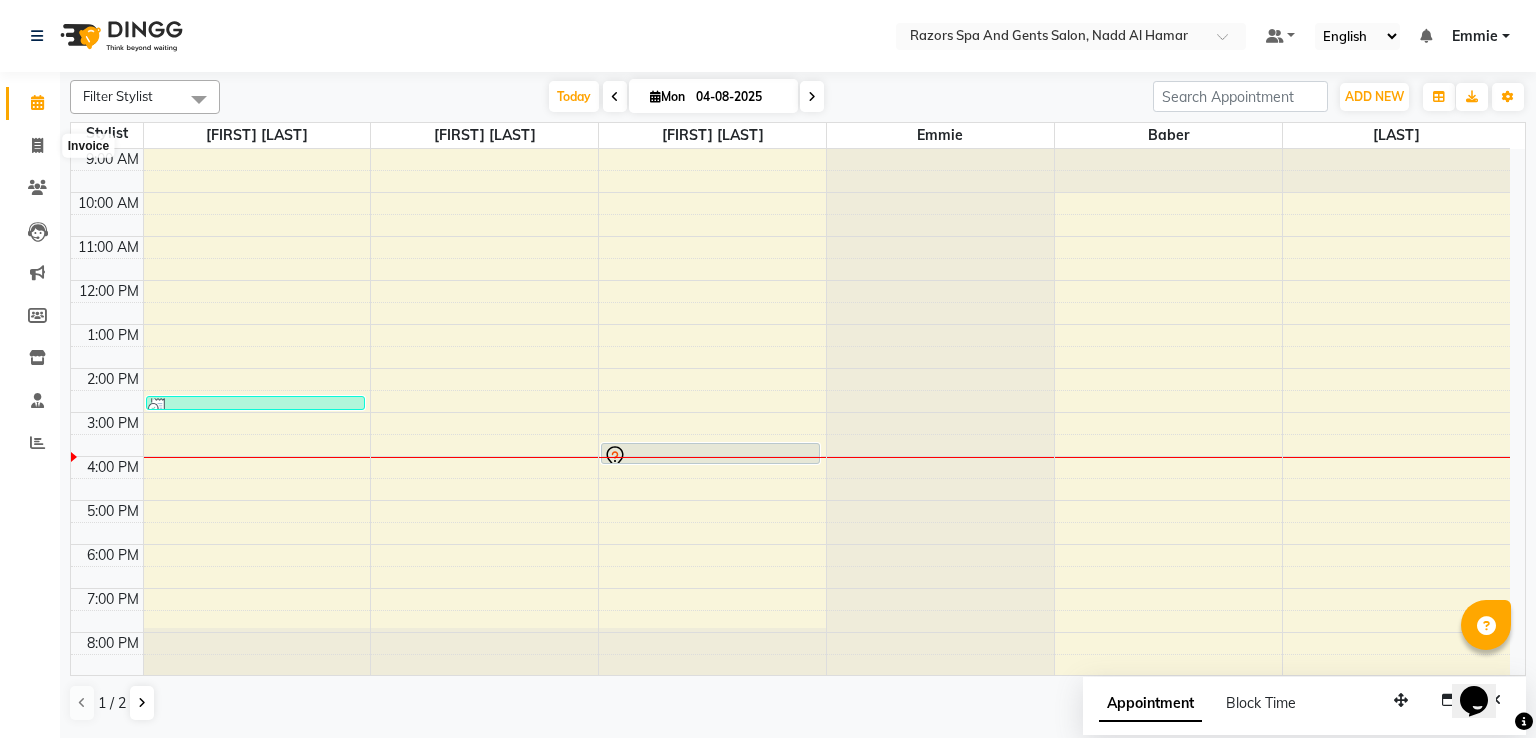 select on "service" 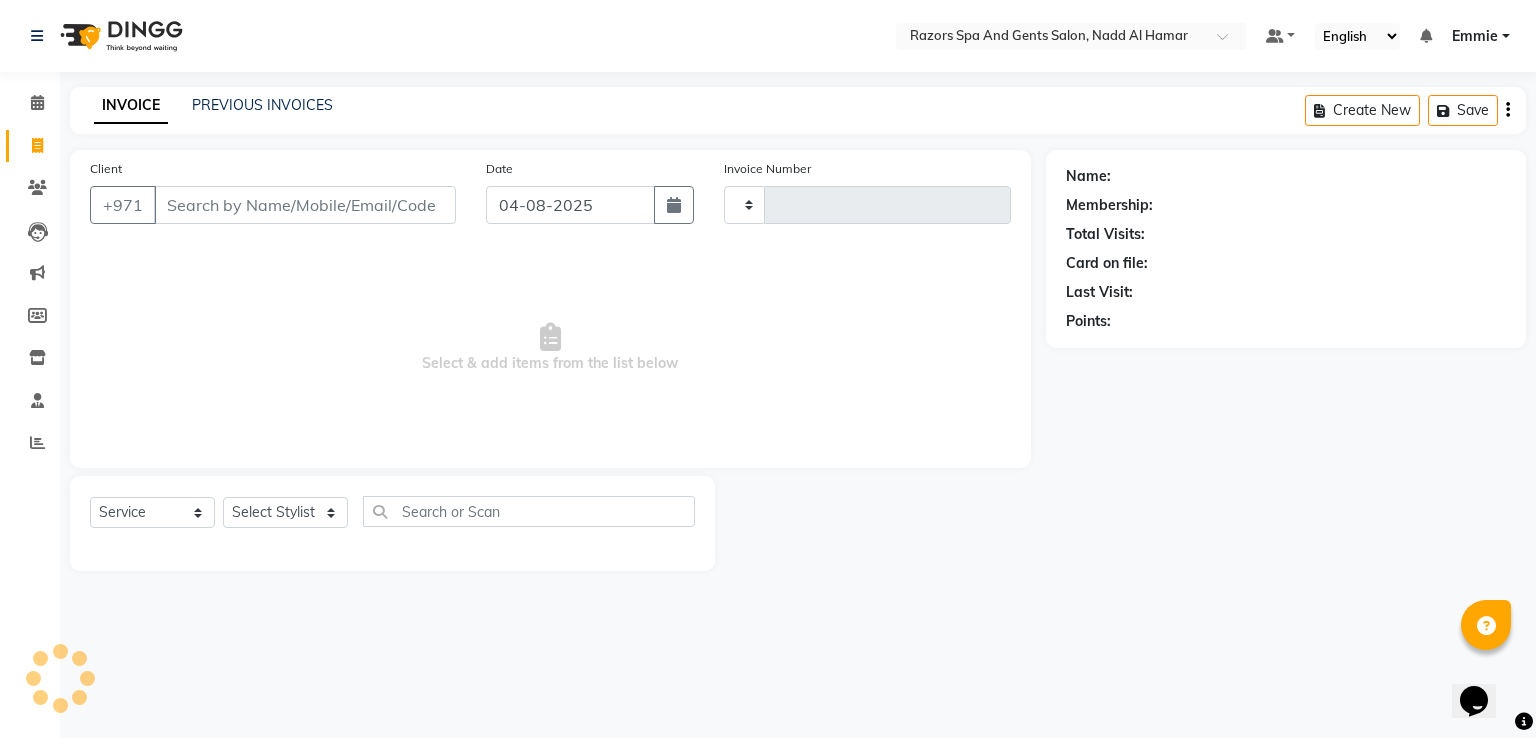 type on "0636" 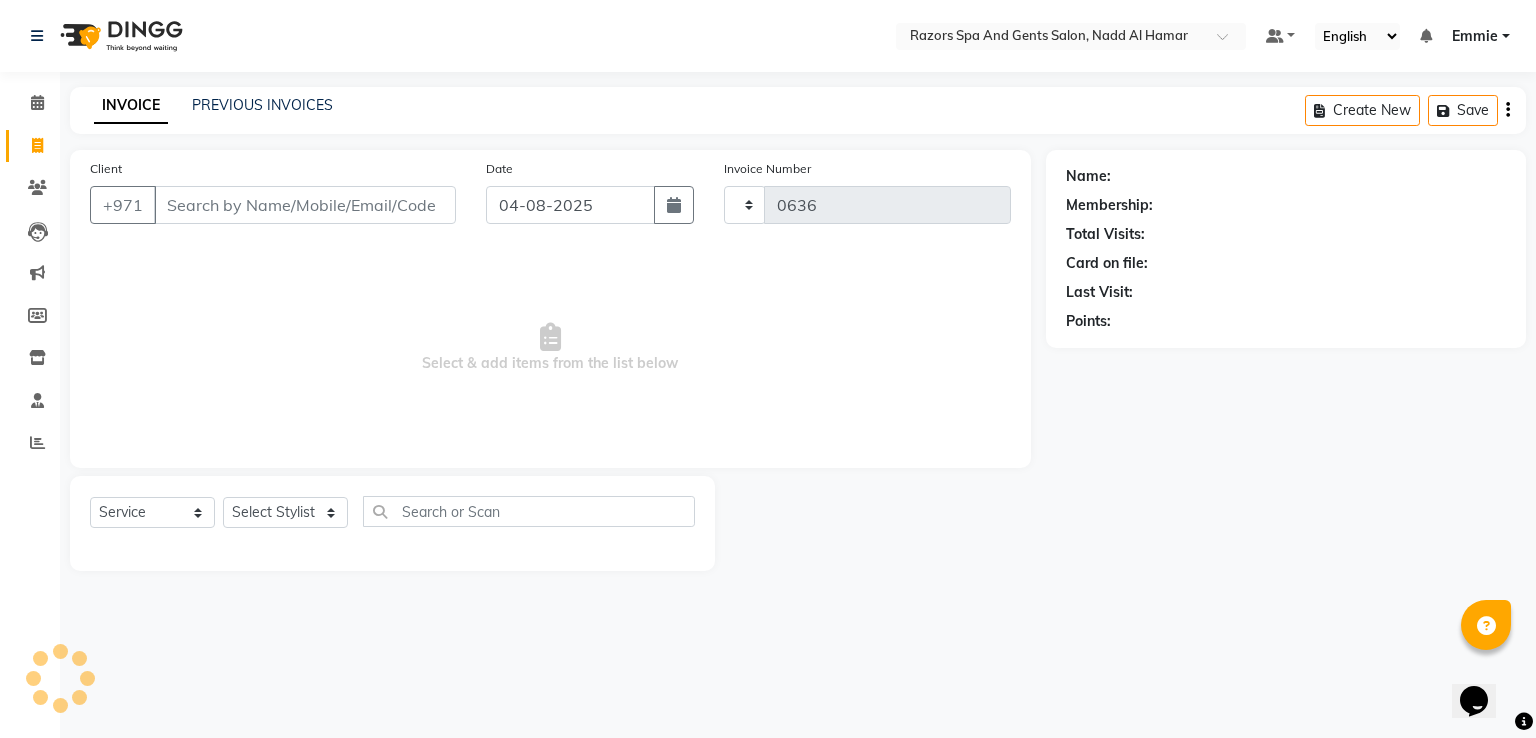 select on "8419" 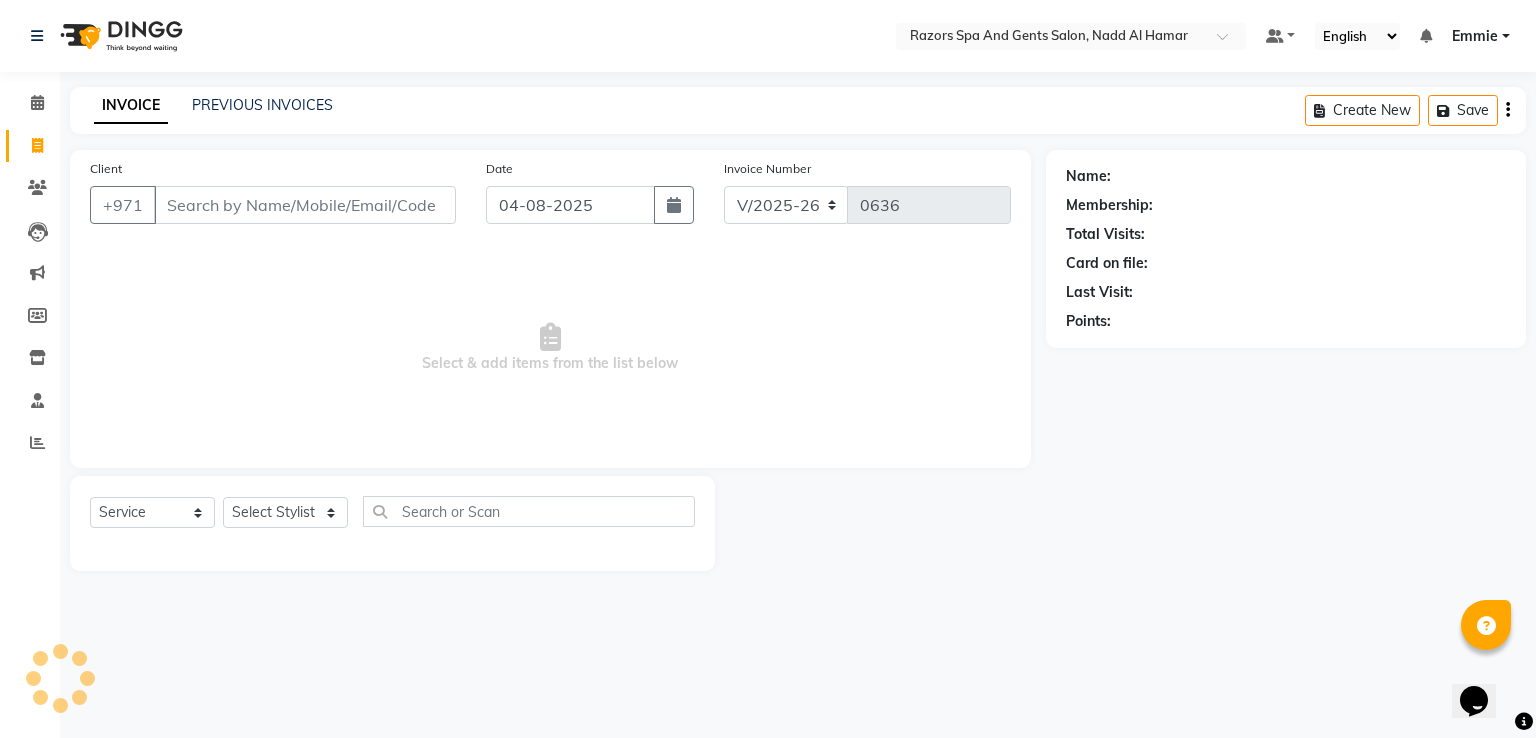 click on "Client" at bounding box center (305, 205) 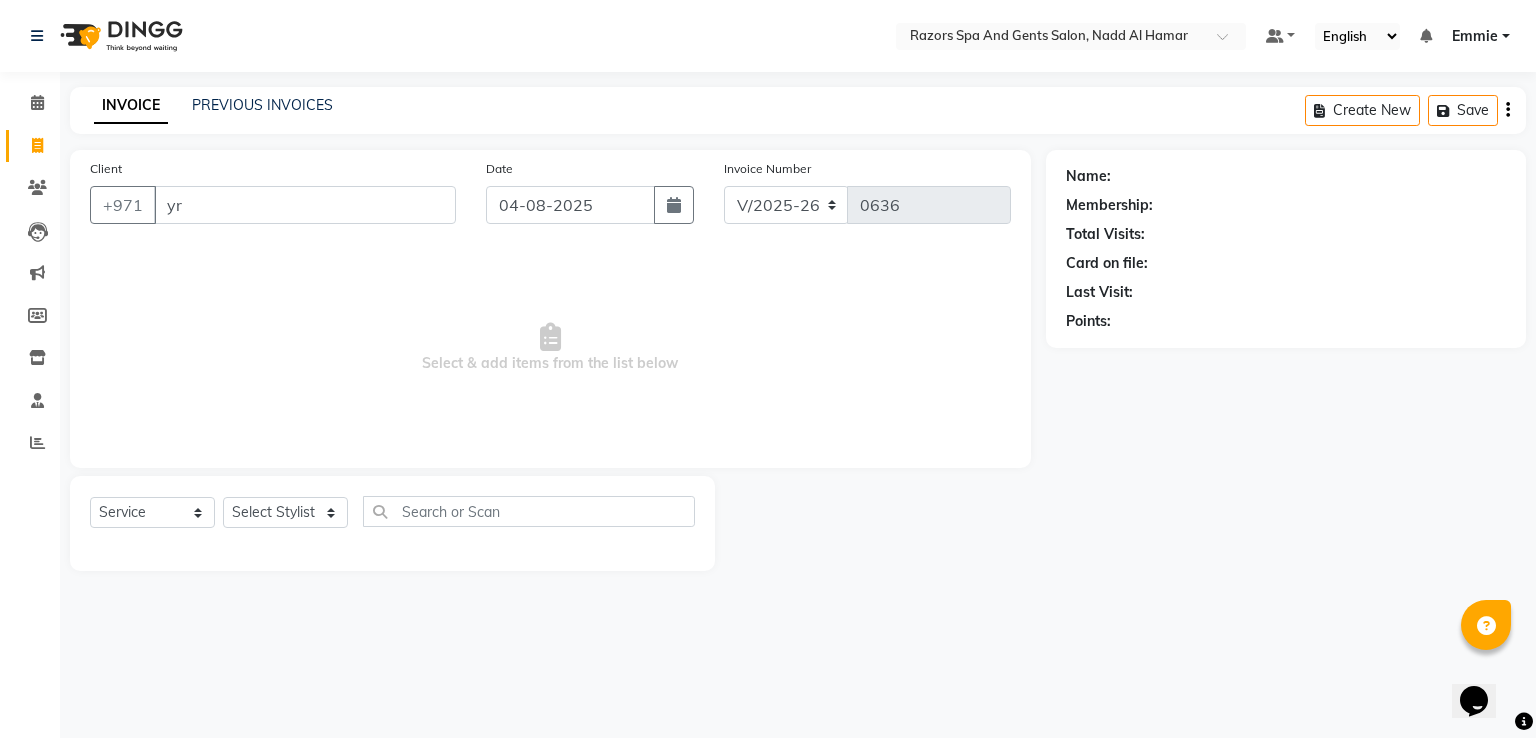 type on "y" 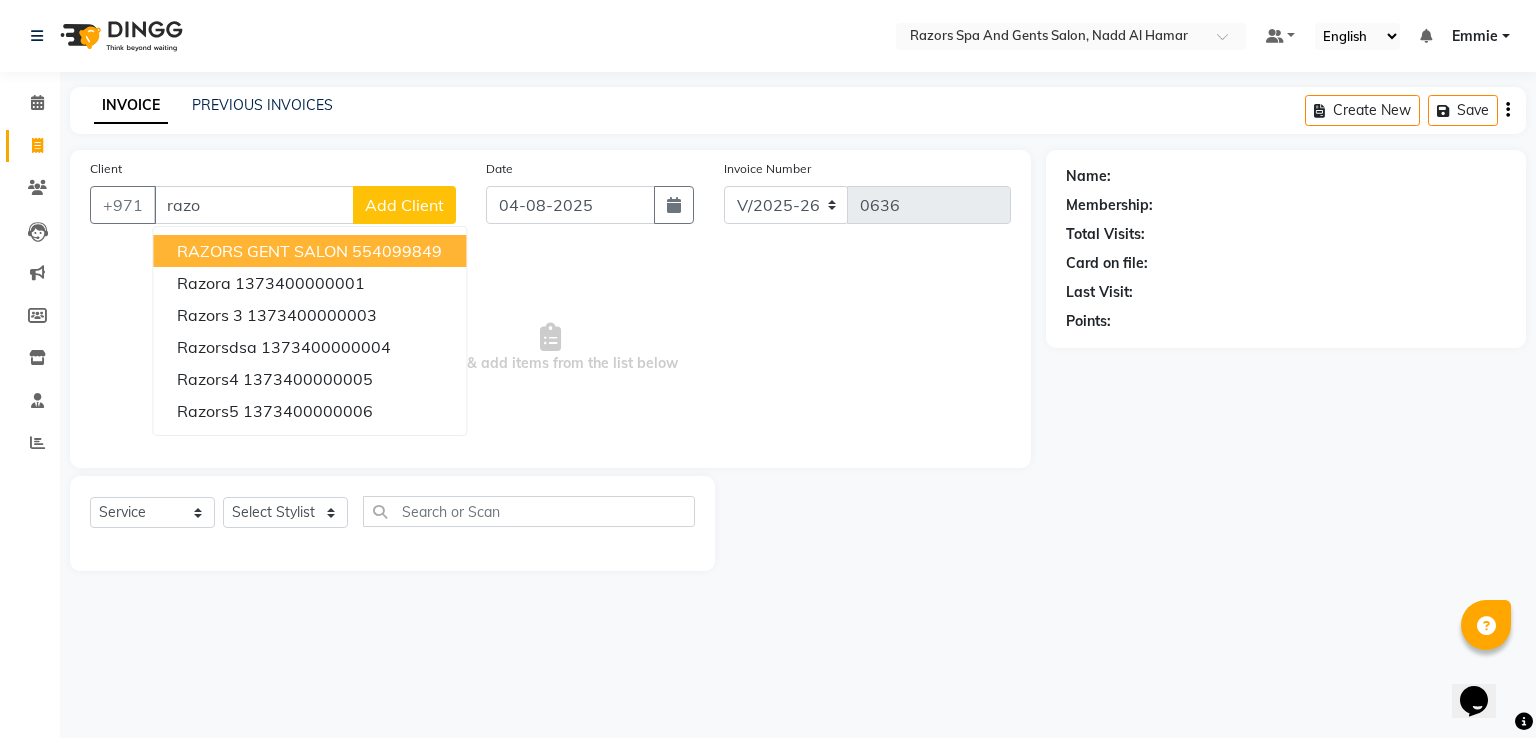 click on "554099849" at bounding box center [397, 251] 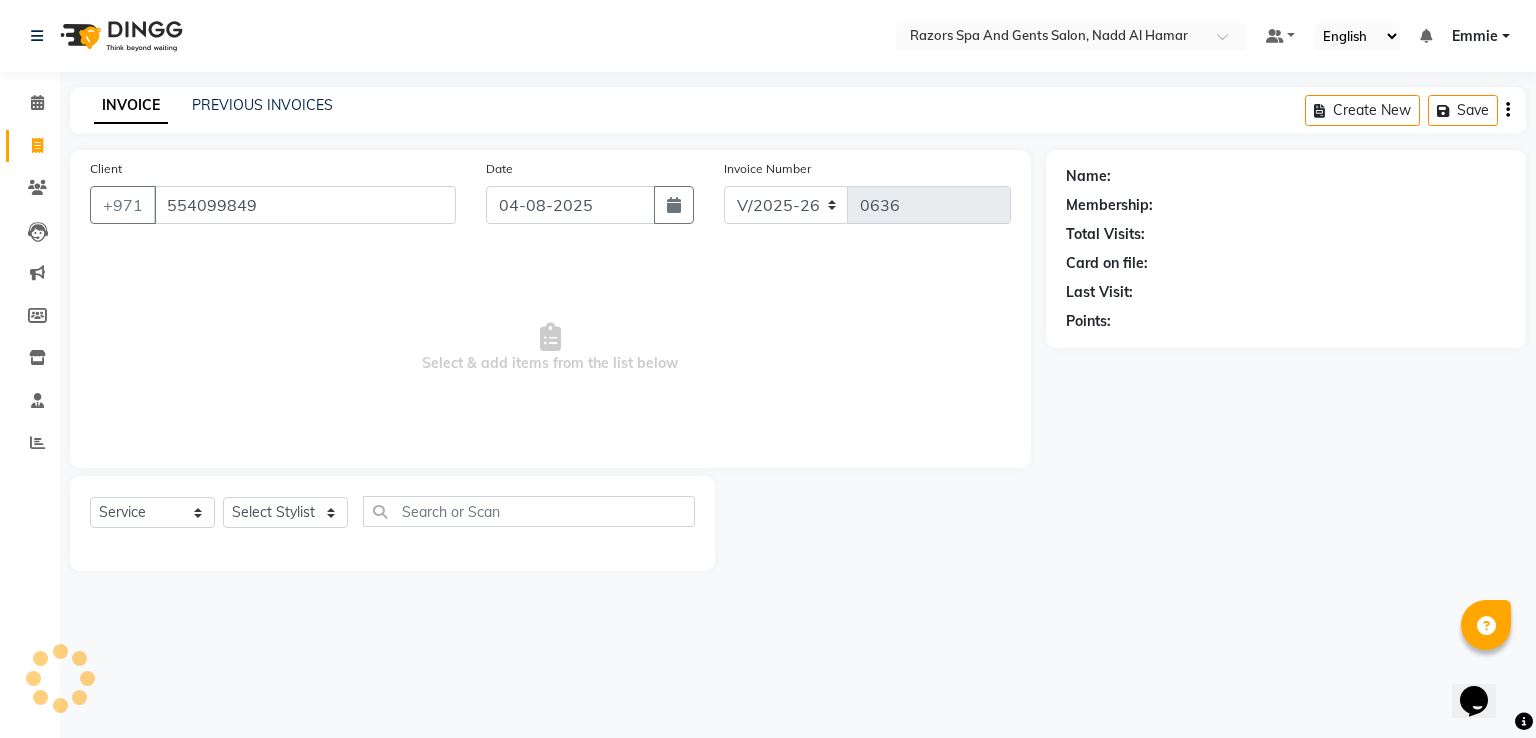 type on "554099849" 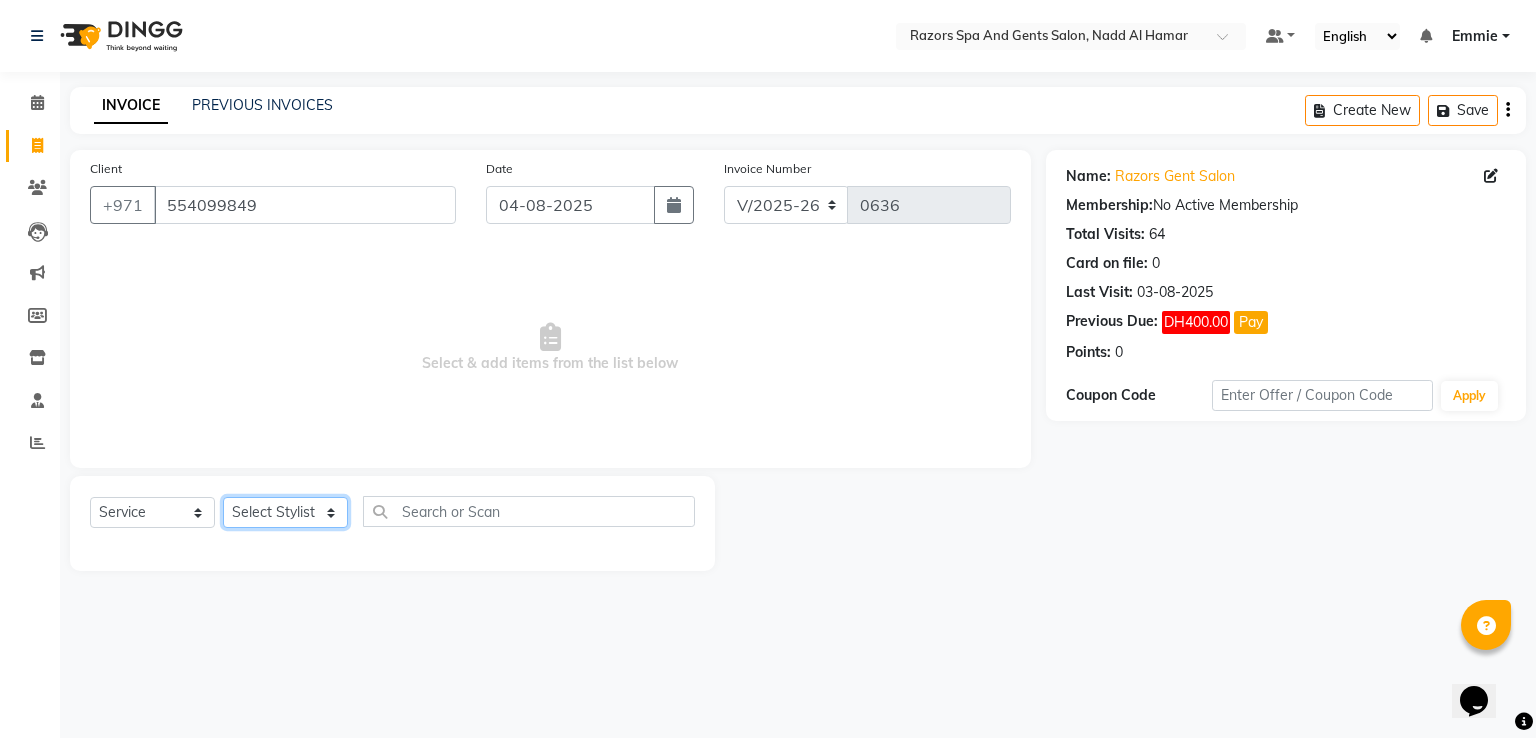 click on "Select Stylist [LAST] [LAST] [LAST] [LAST] [LAST] [LAST] [LAST] [LAST] [LAST] [LAST]" 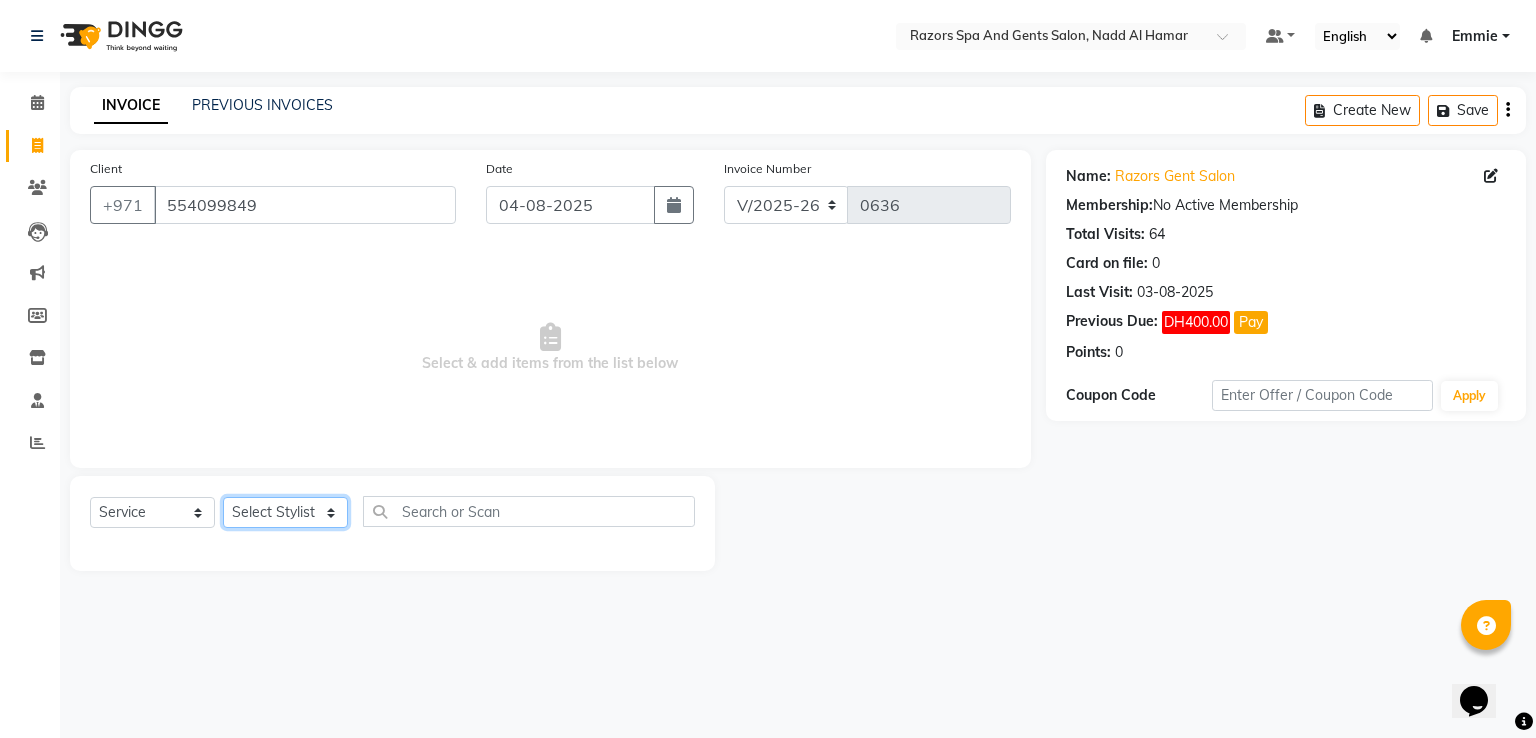 select on "81370" 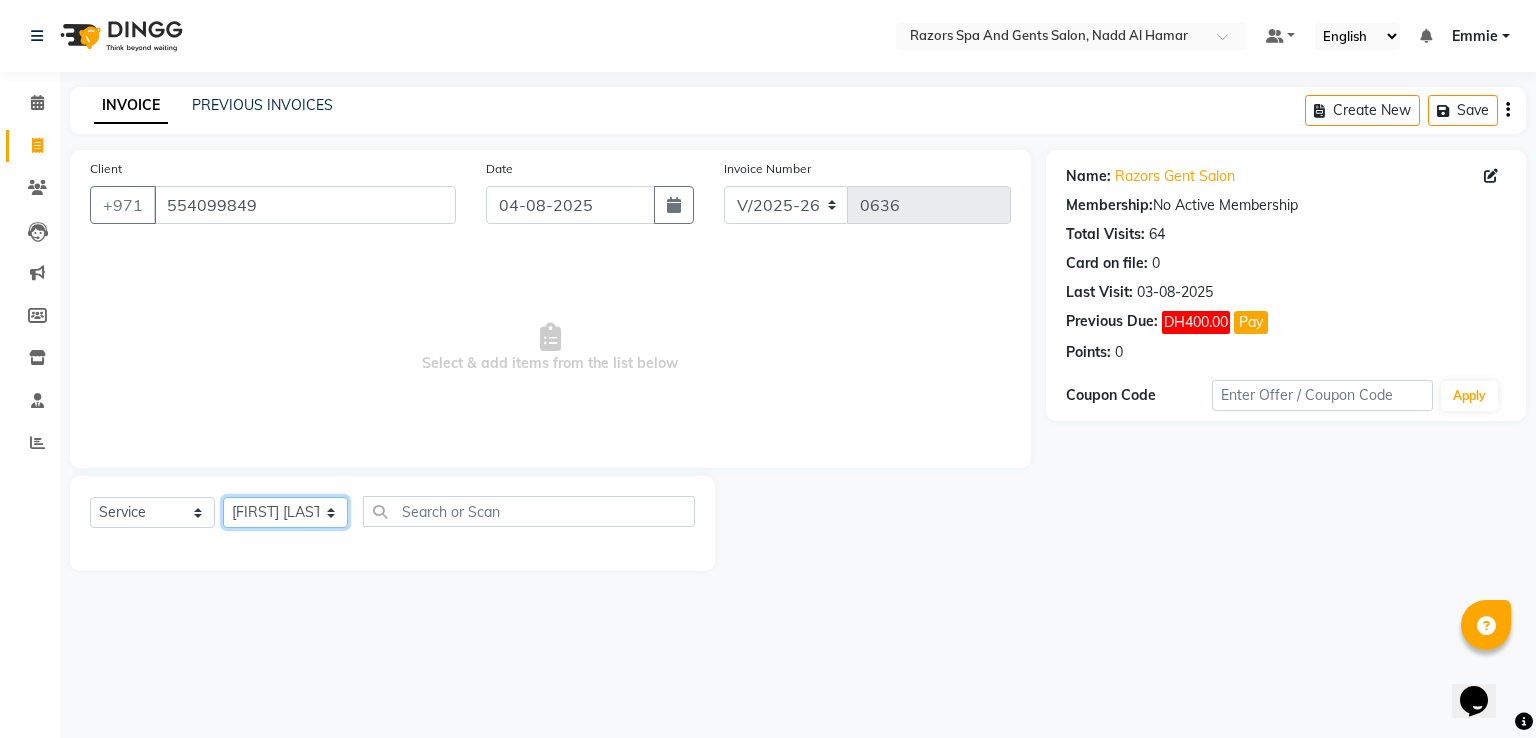 click on "Select Stylist [LAST] [LAST] [LAST] [LAST] [LAST] [LAST] [LAST] [LAST] [LAST] [LAST]" 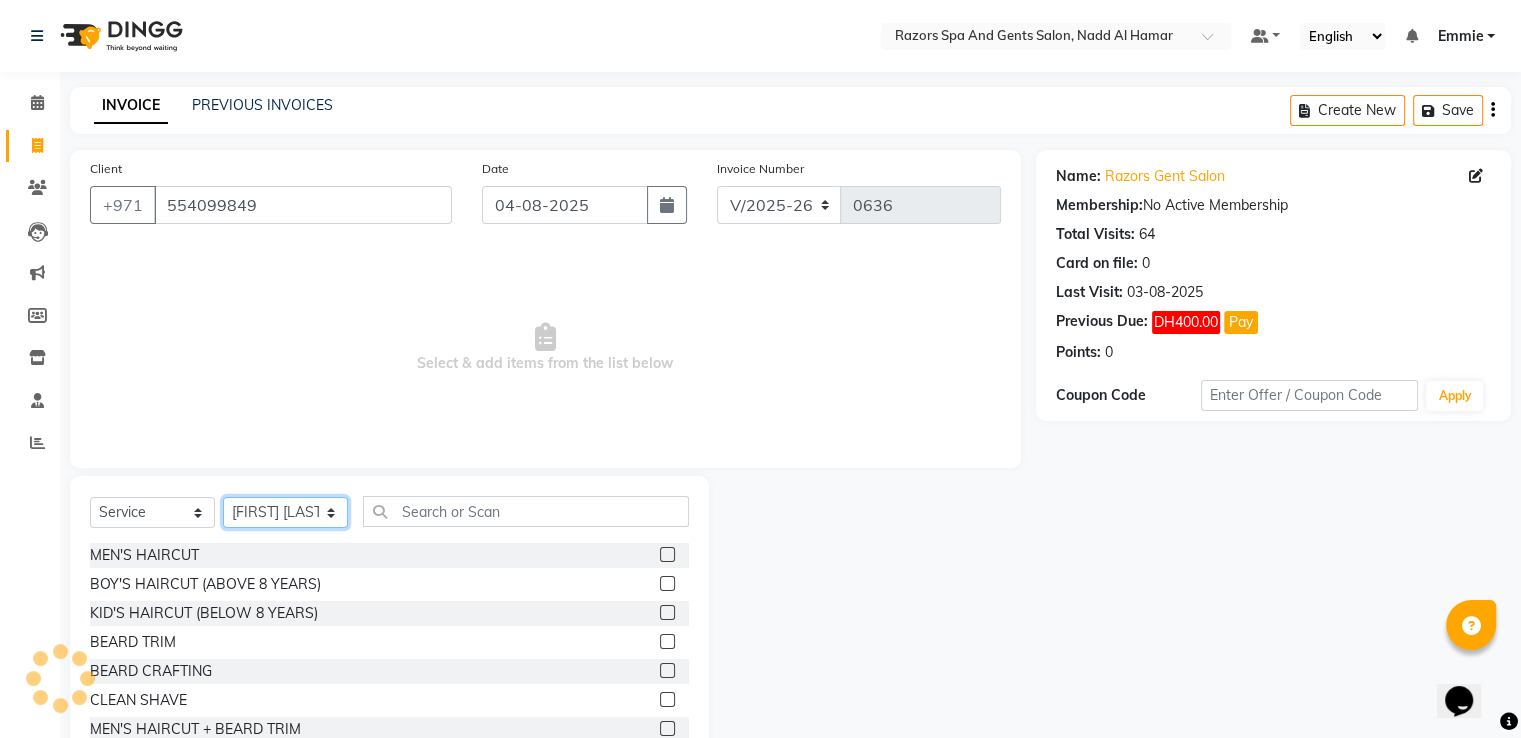 scroll, scrollTop: 174, scrollLeft: 0, axis: vertical 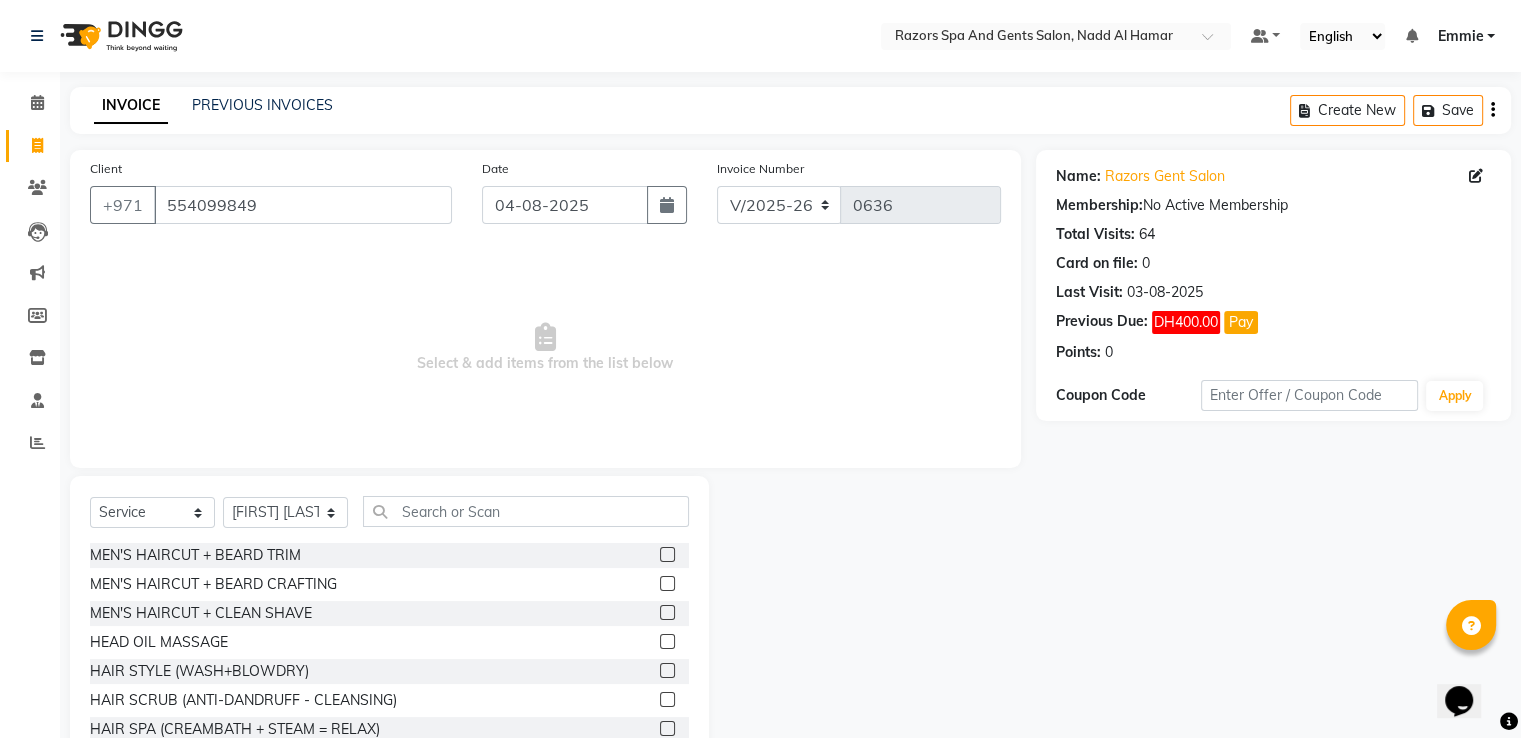 click 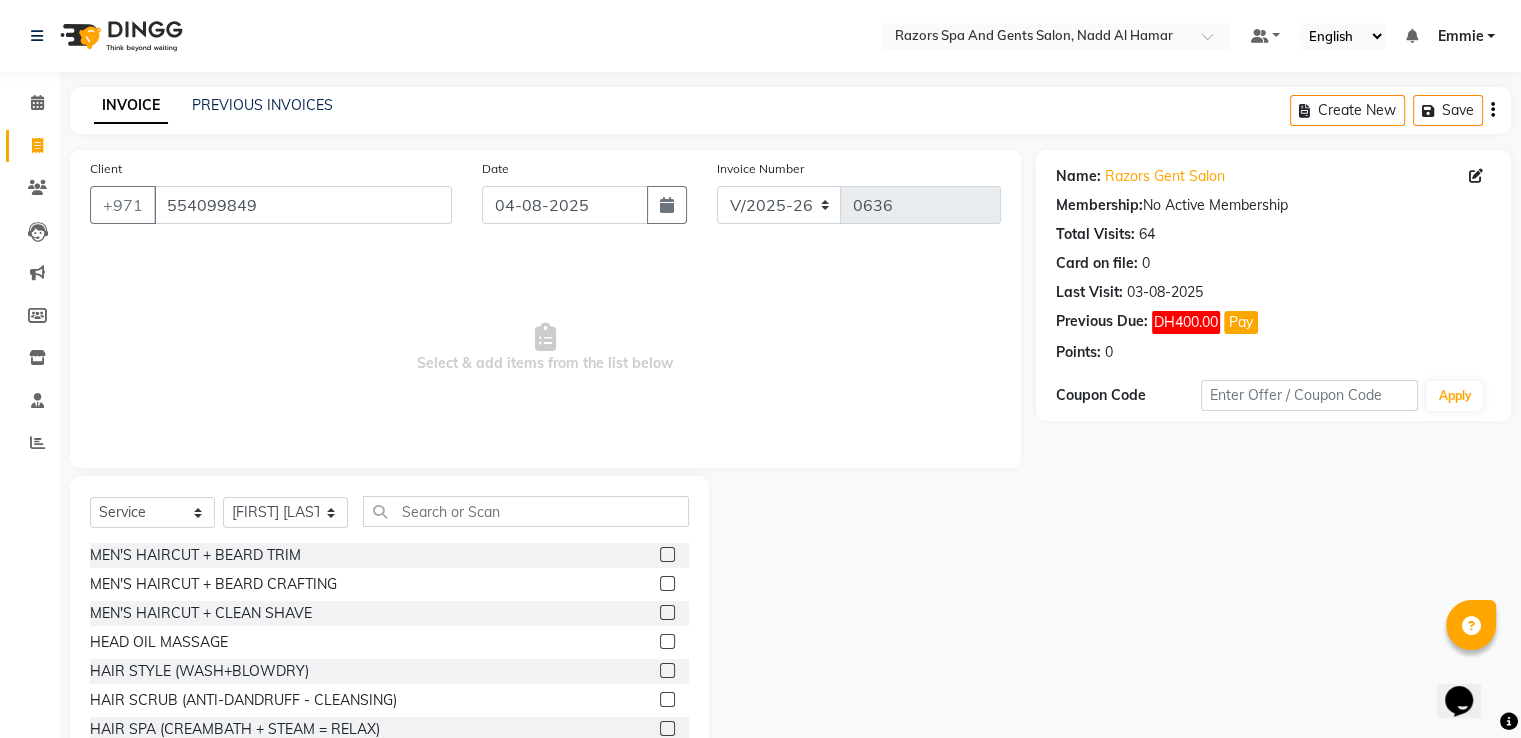 click 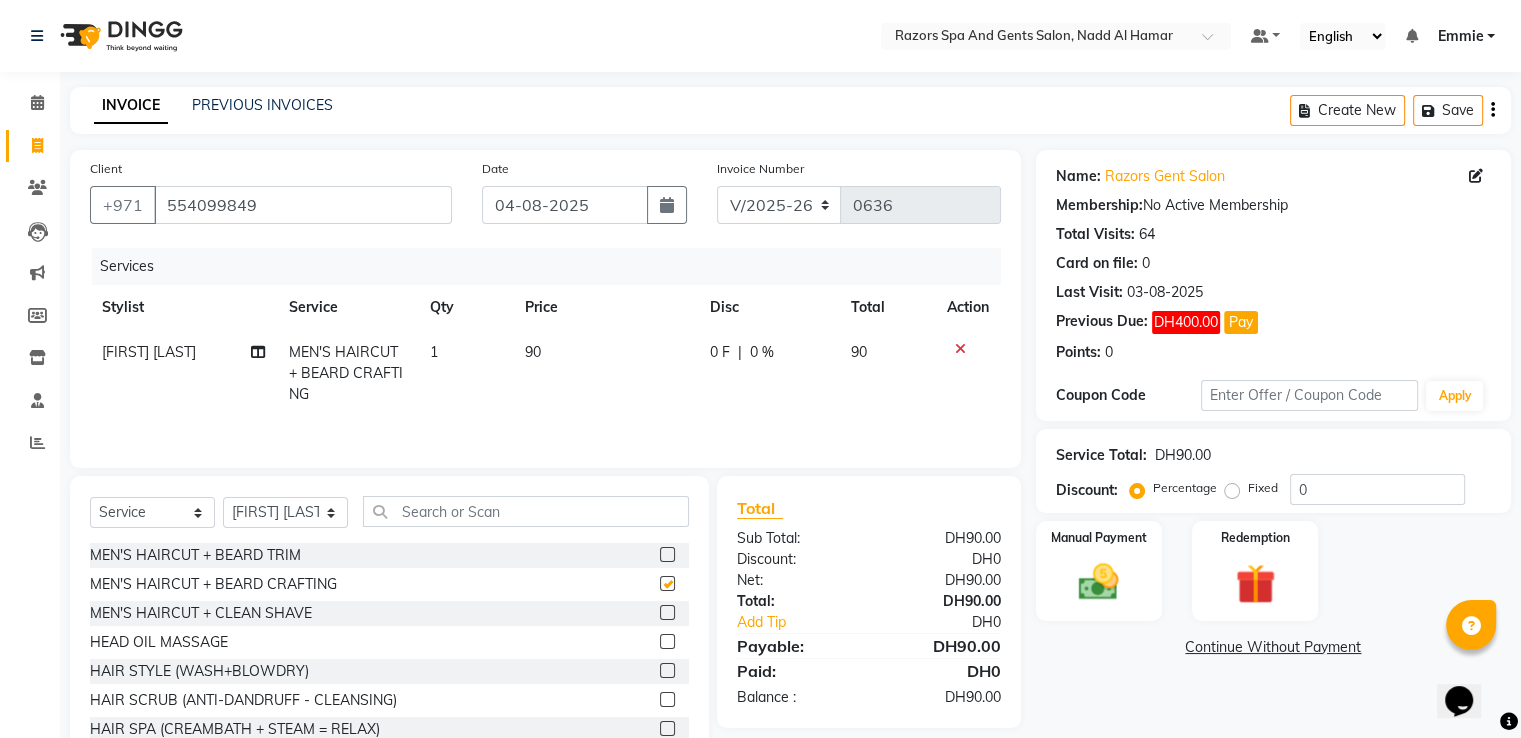 checkbox on "false" 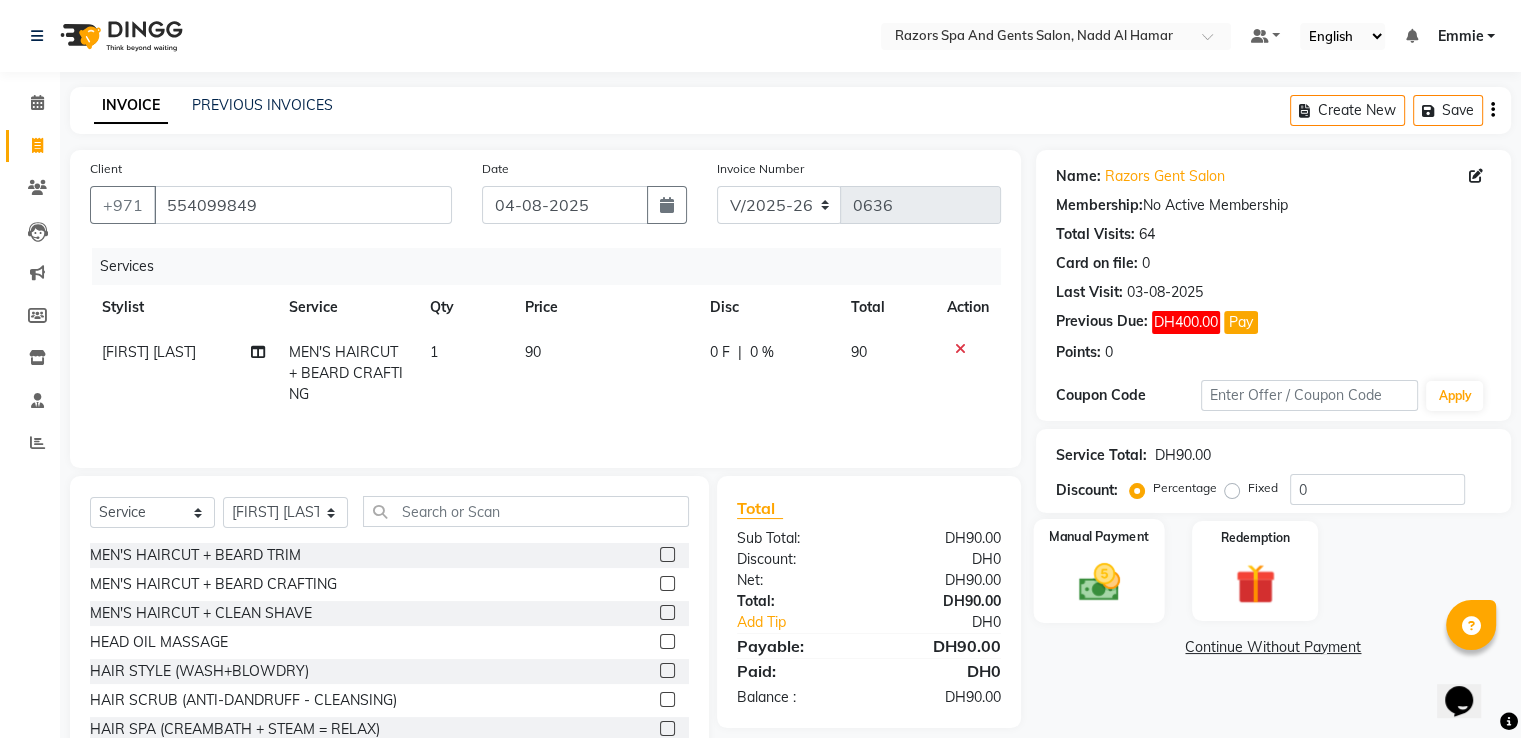 click 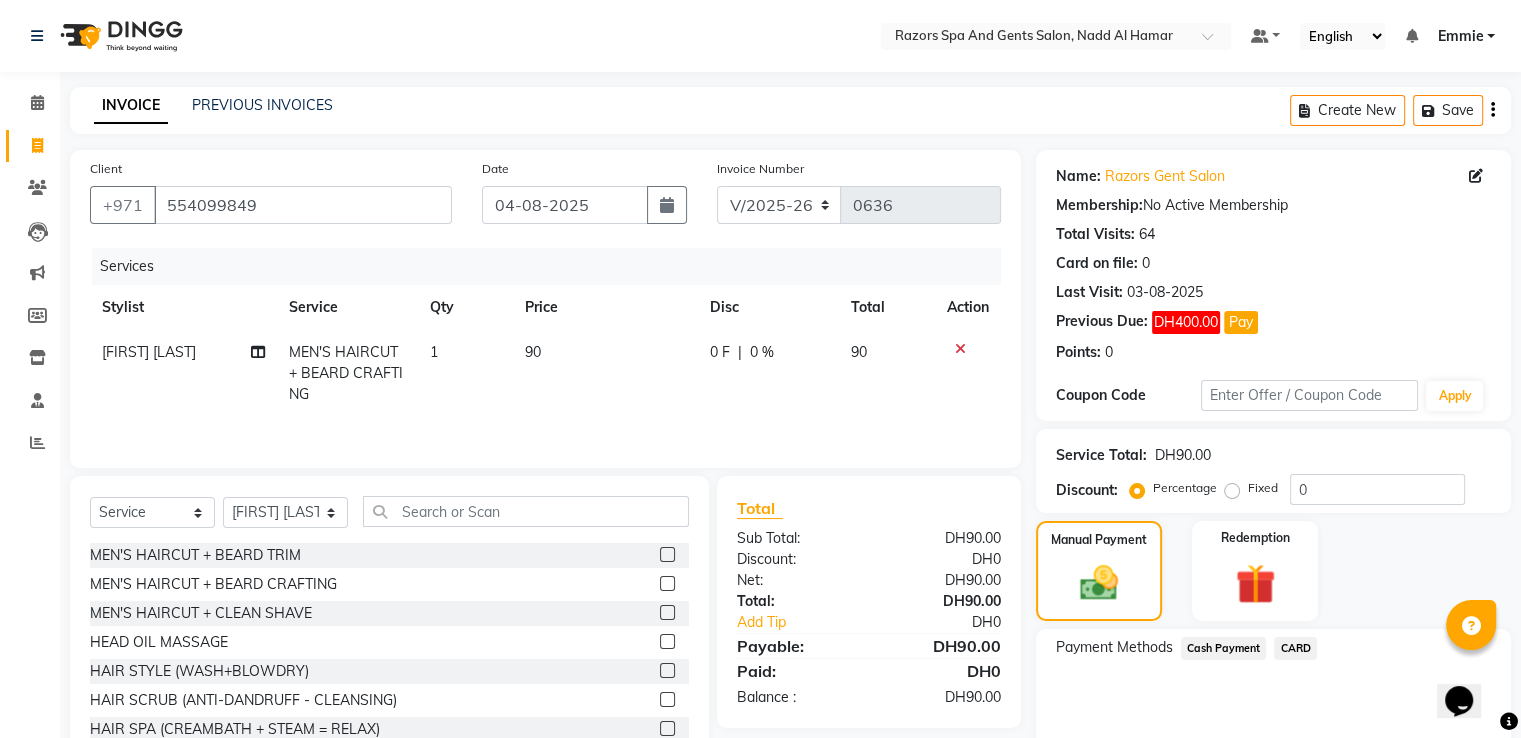 scroll, scrollTop: 81, scrollLeft: 0, axis: vertical 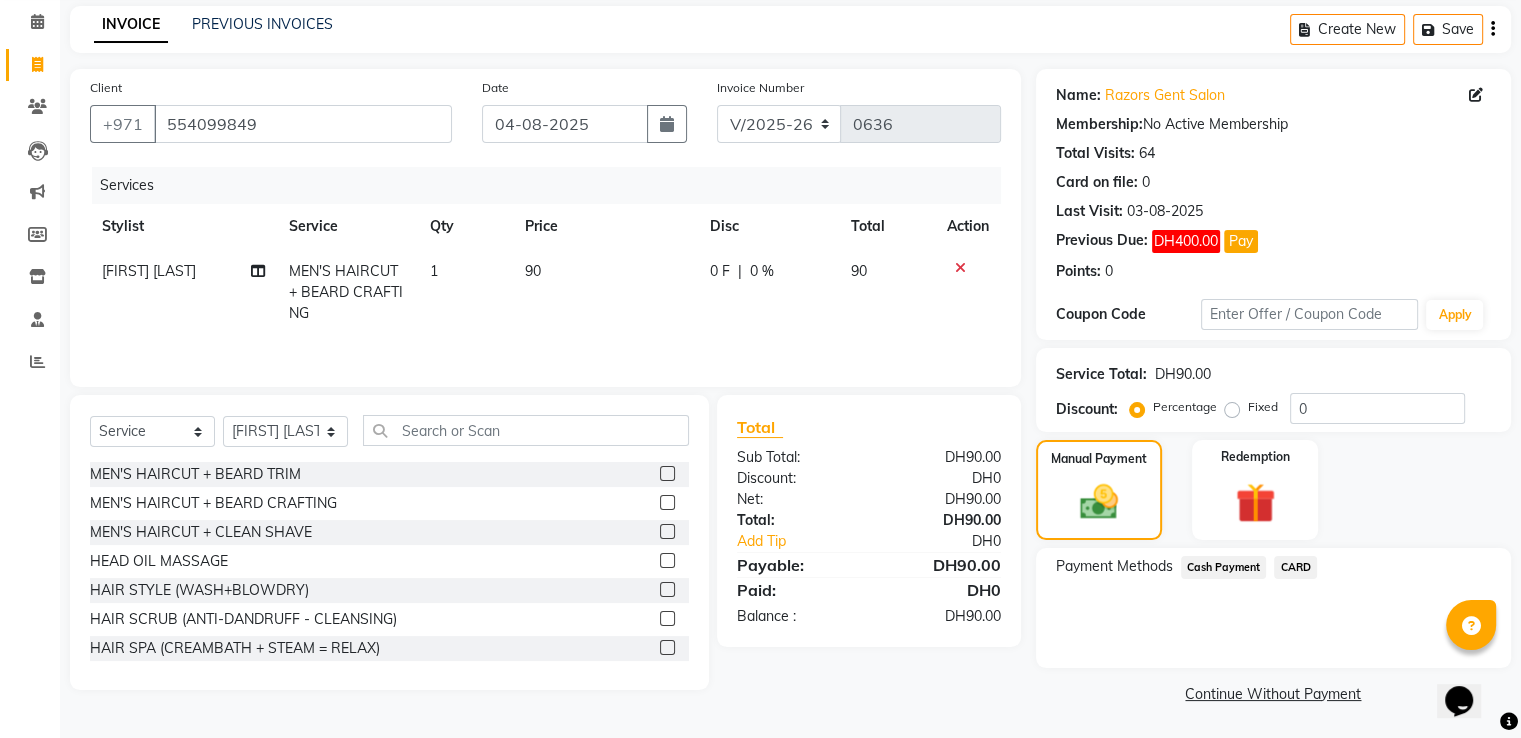click on "CARD" 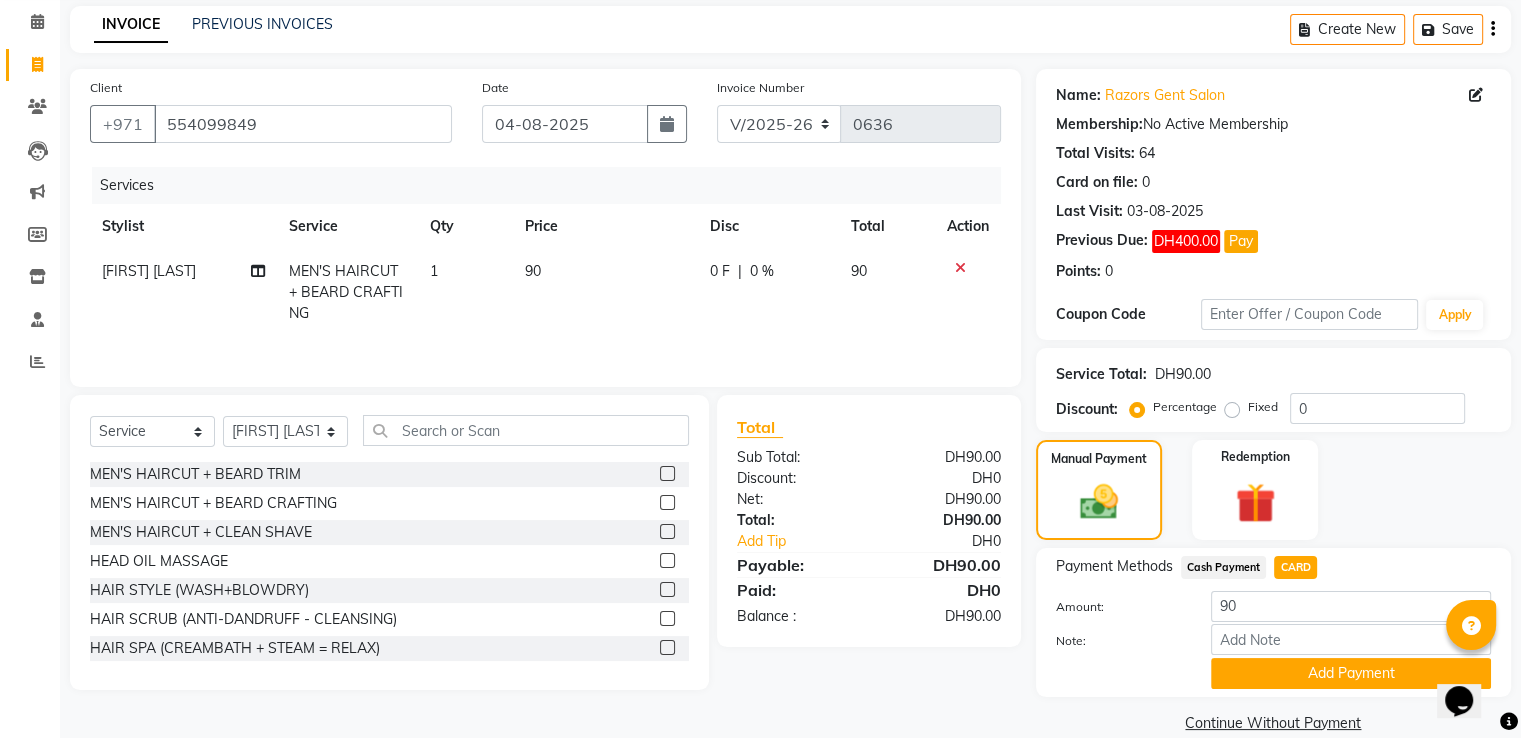 scroll, scrollTop: 112, scrollLeft: 0, axis: vertical 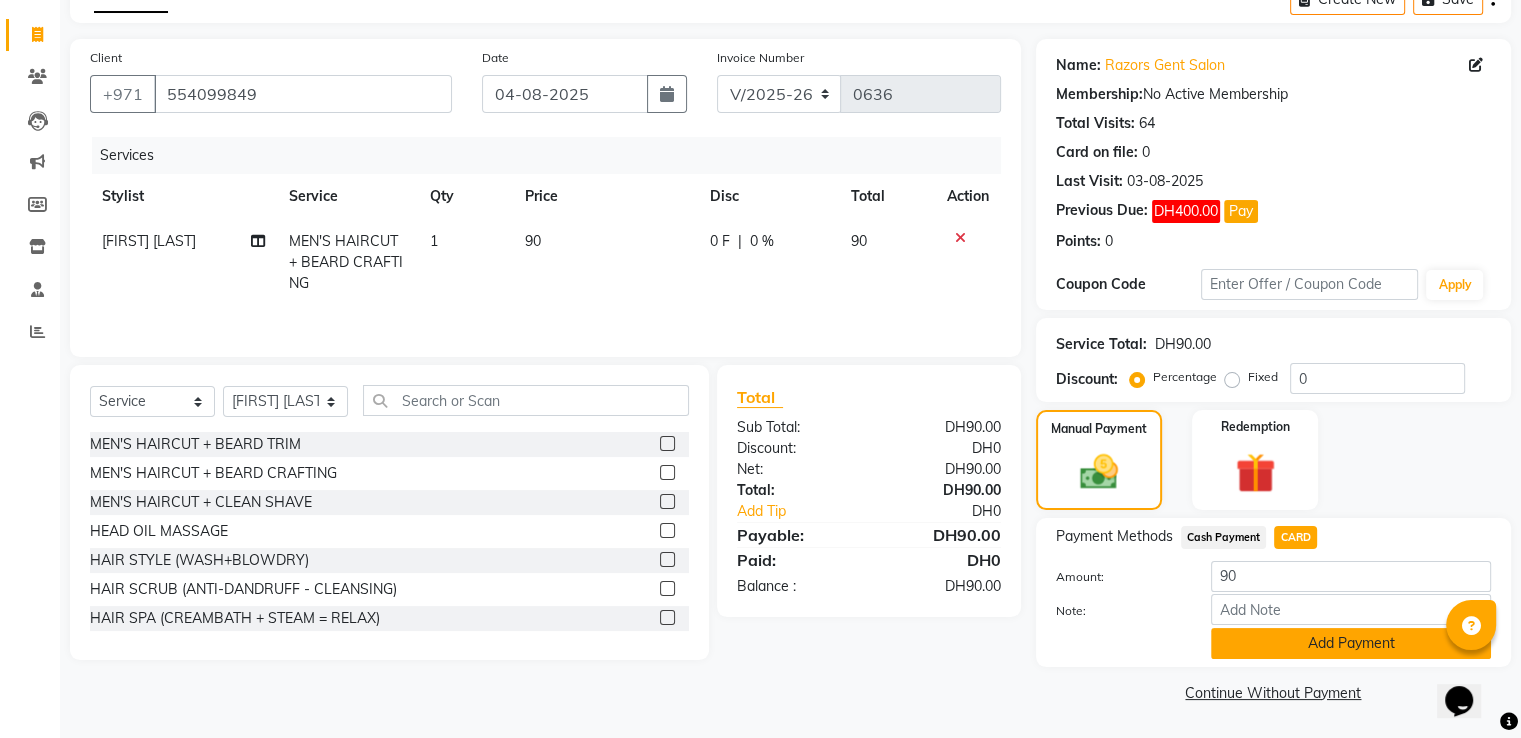 click on "Add Payment" 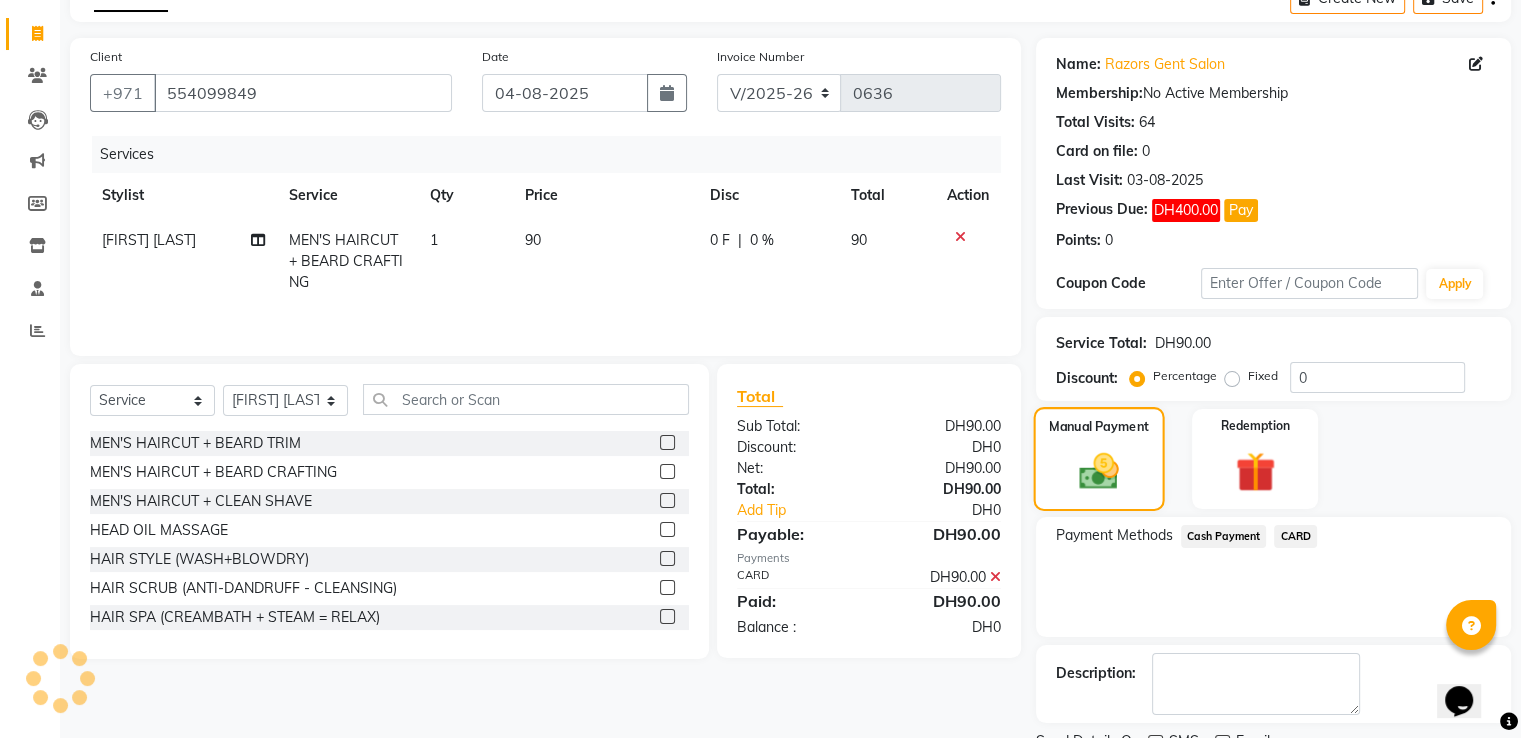 scroll, scrollTop: 193, scrollLeft: 0, axis: vertical 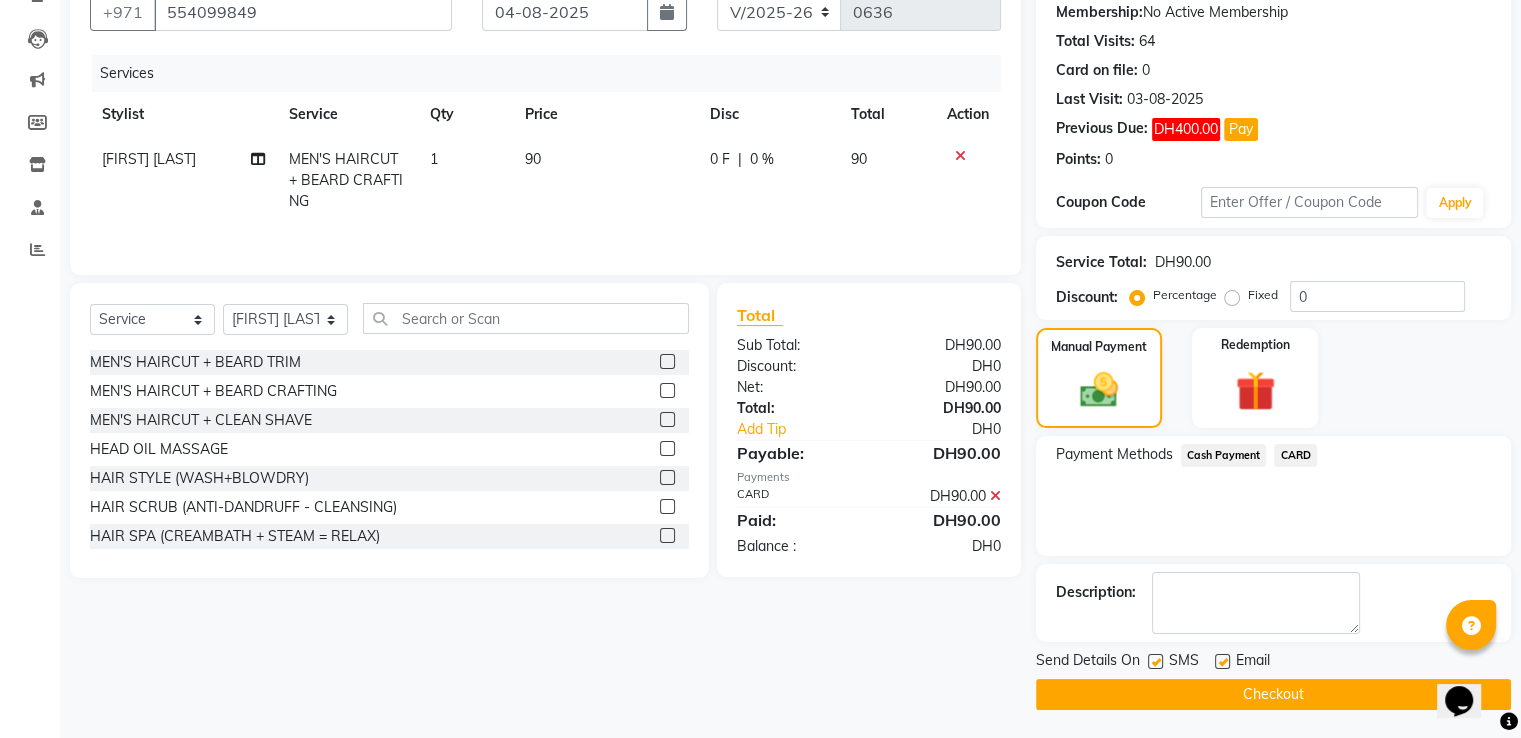 click on "Checkout" 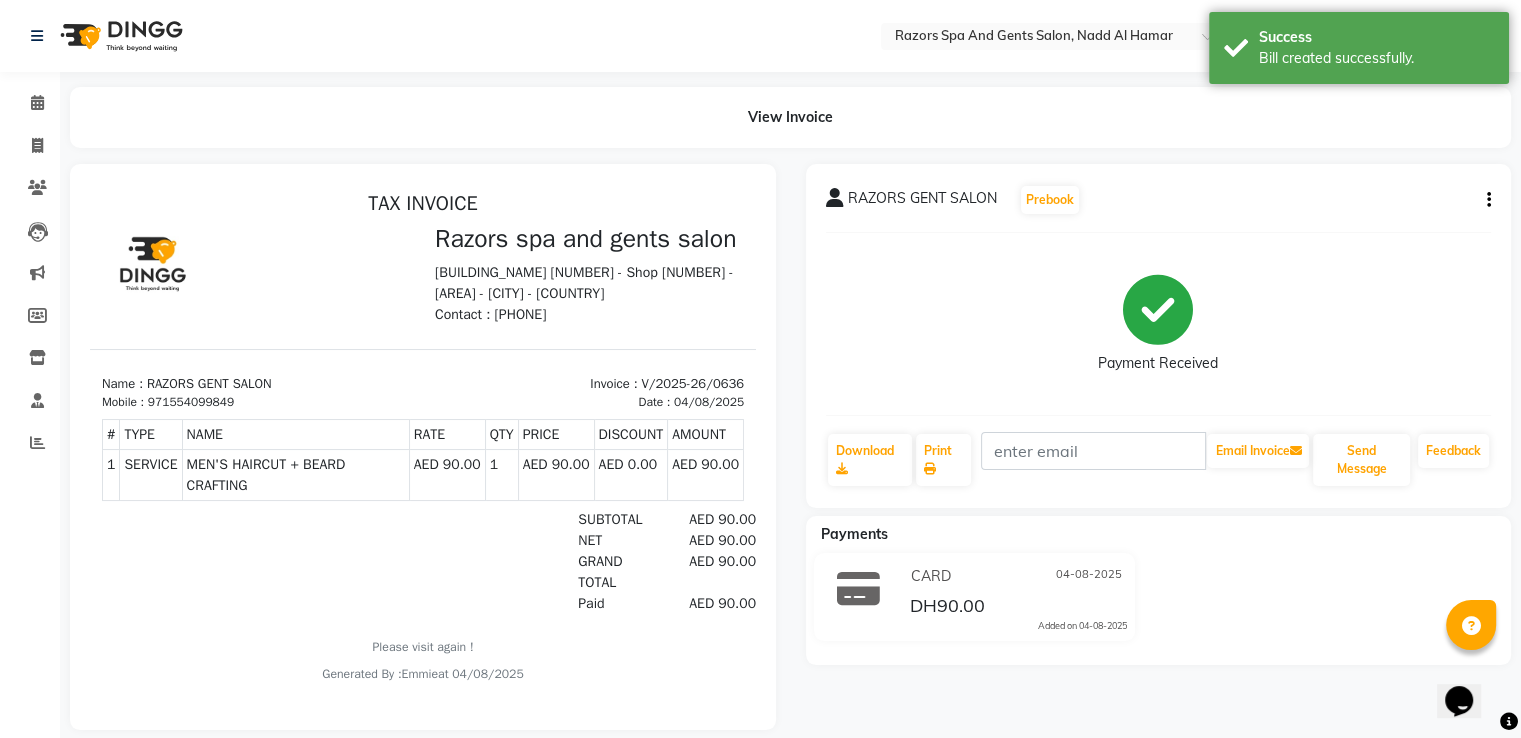 scroll, scrollTop: 0, scrollLeft: 0, axis: both 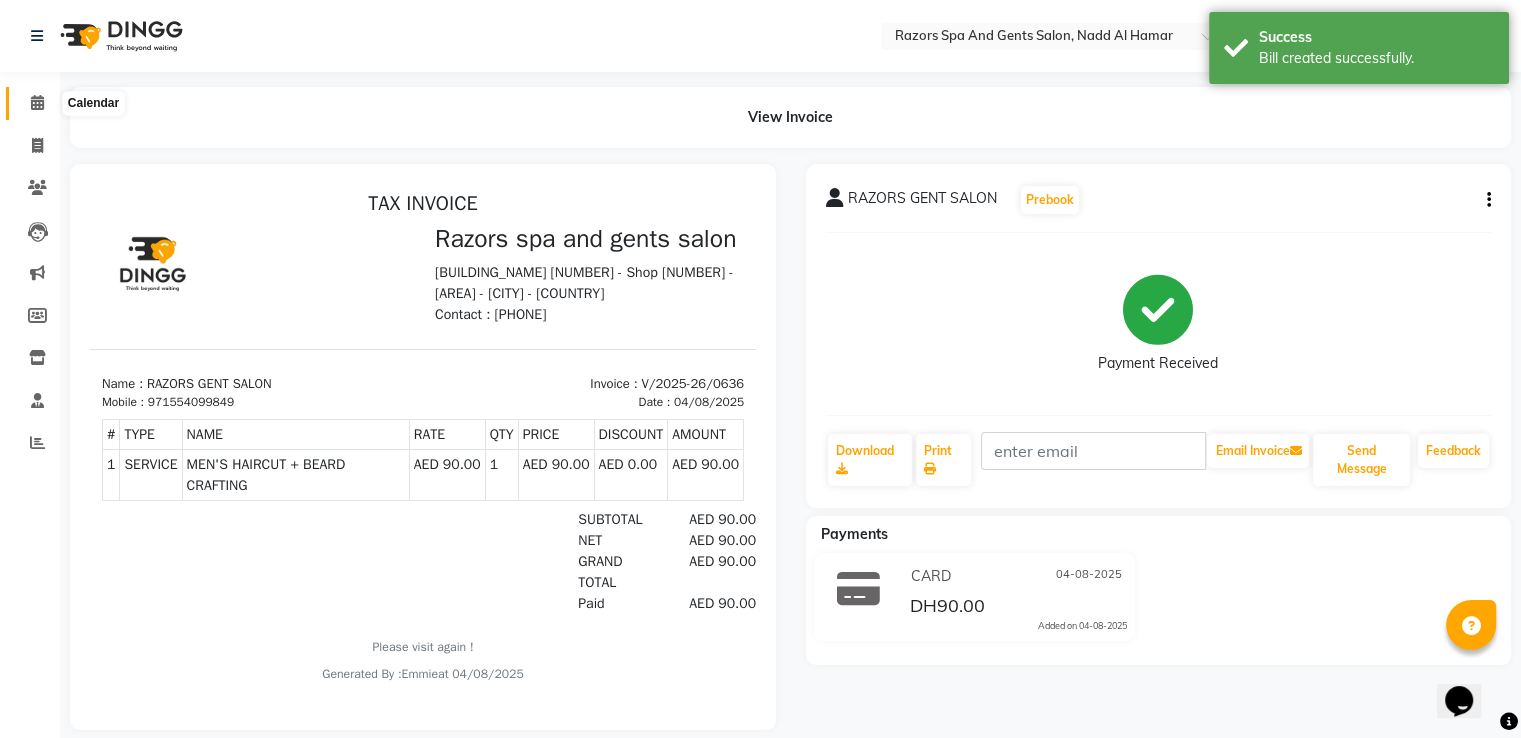 click 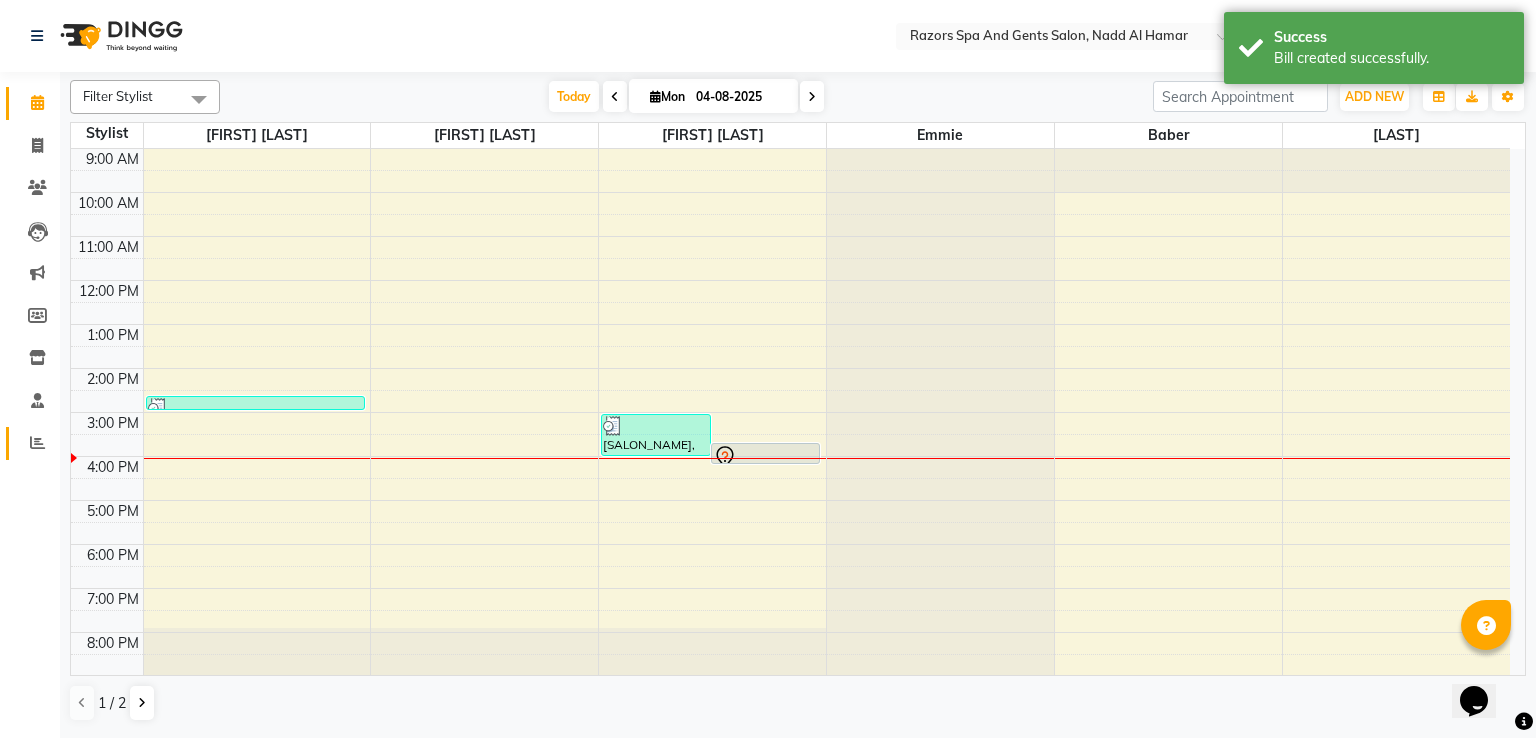 click 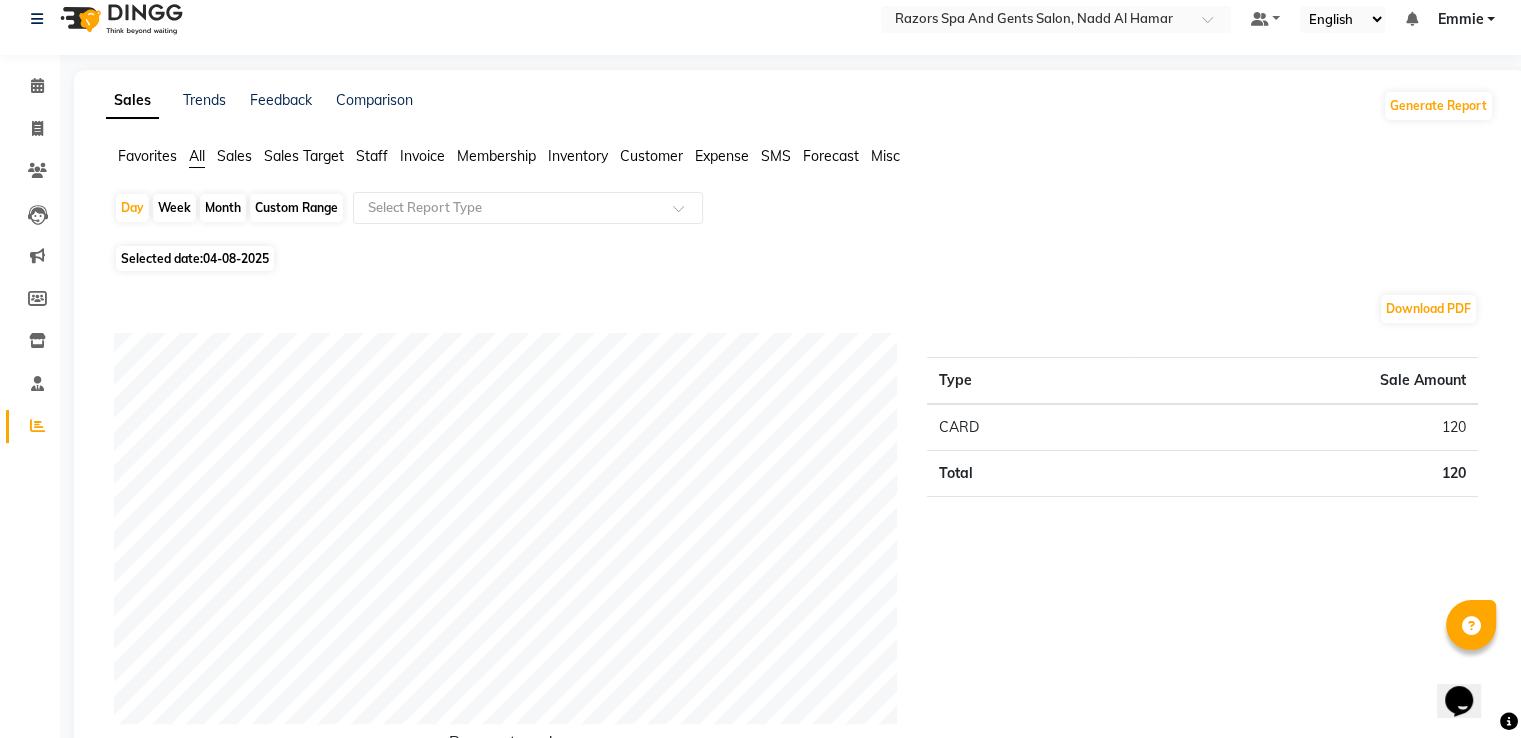 scroll, scrollTop: 0, scrollLeft: 0, axis: both 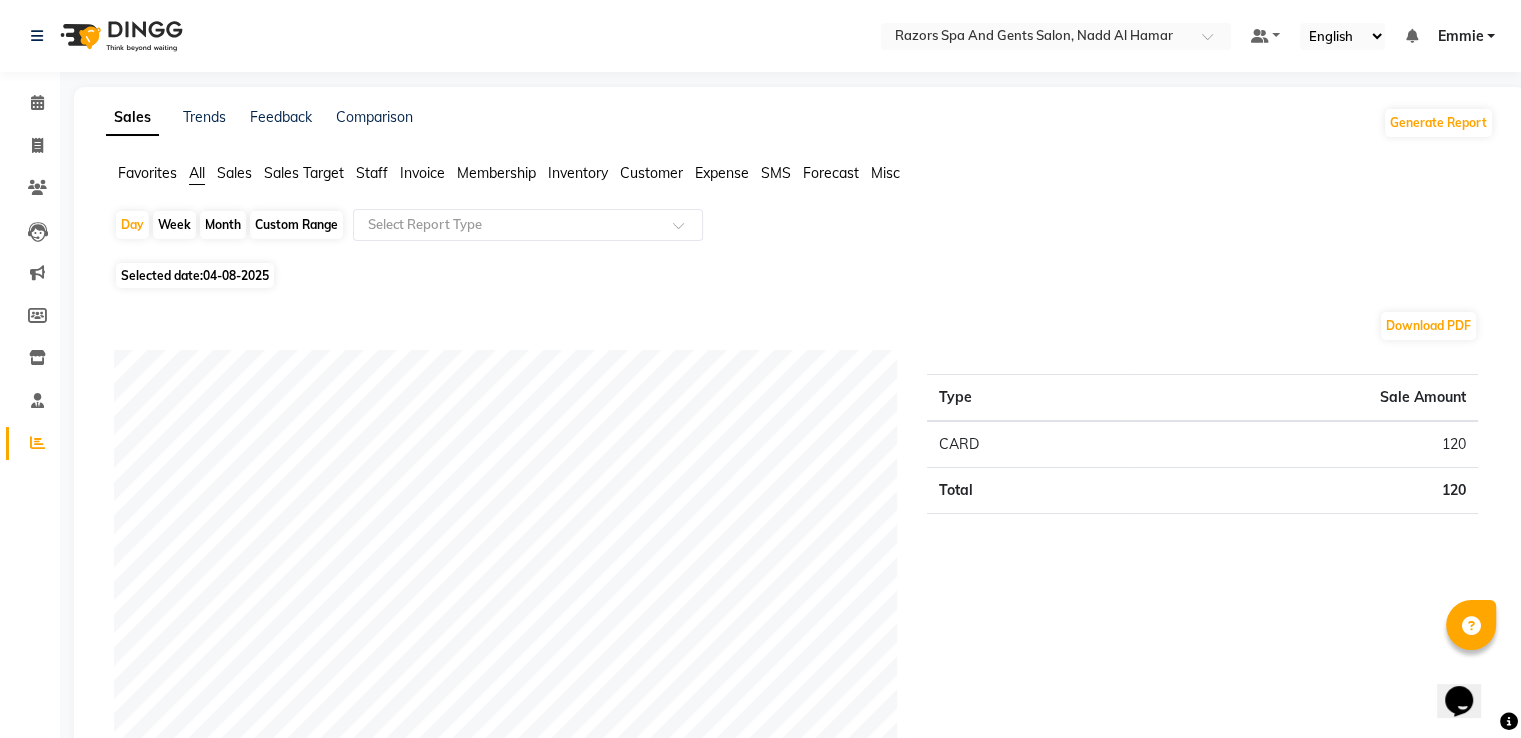 click on "Month" 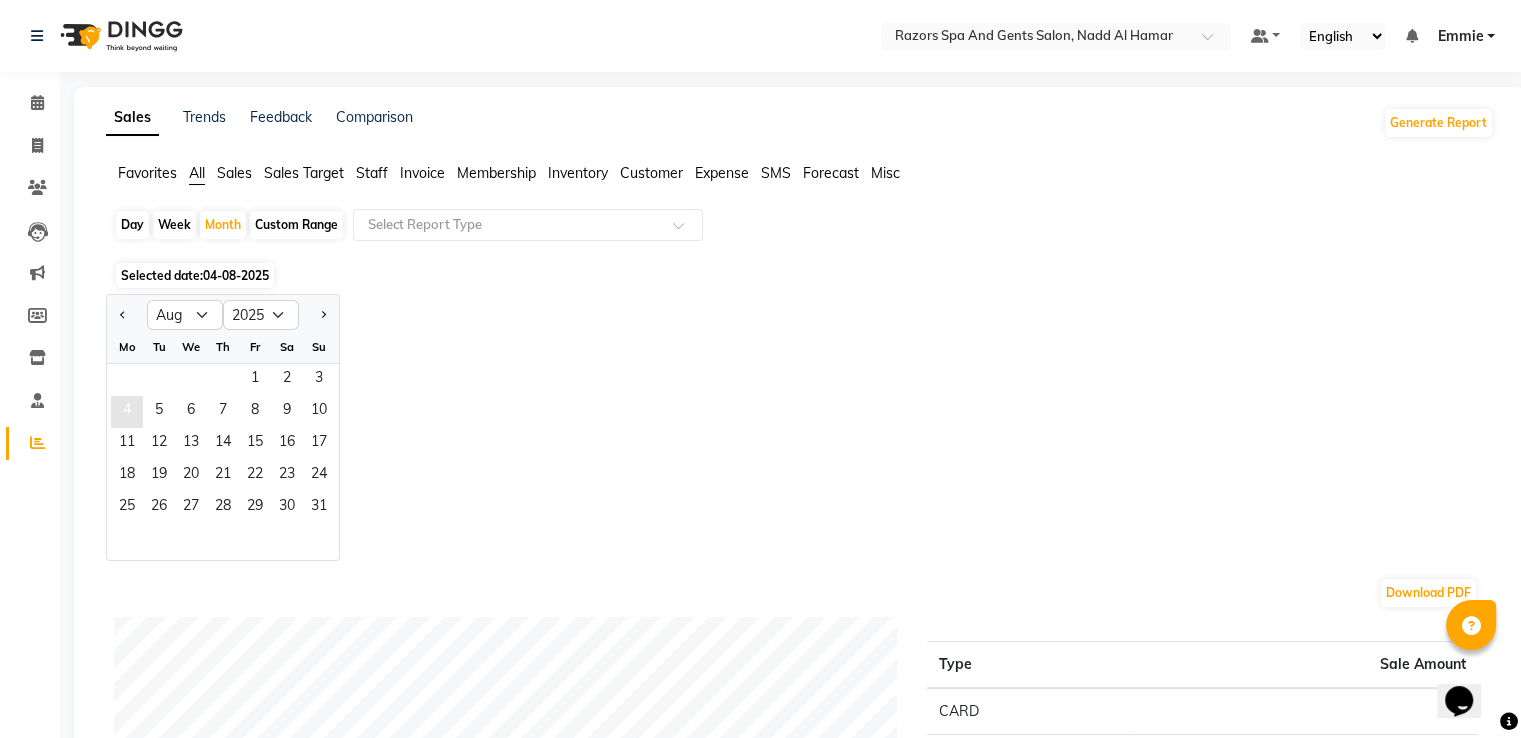 click on "4" 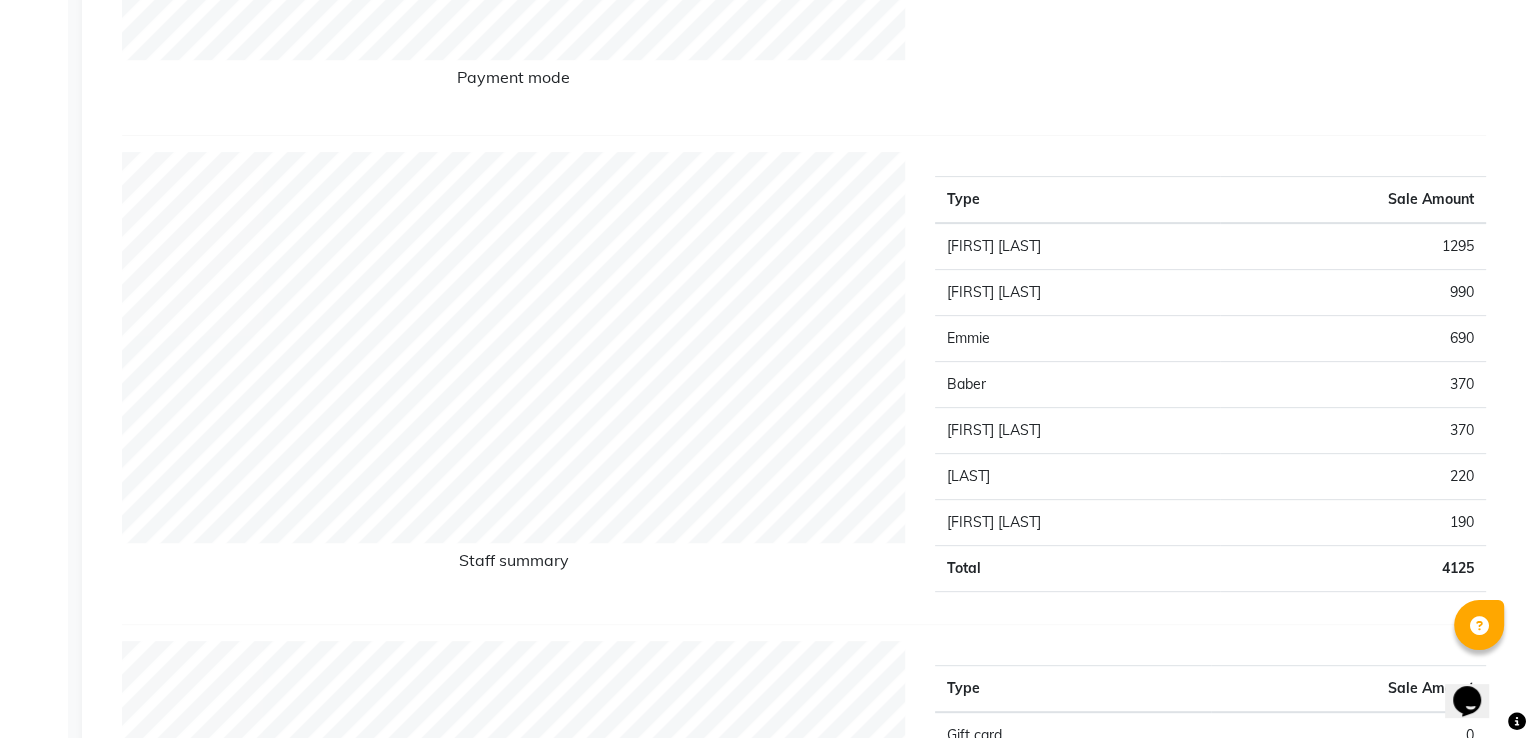 scroll, scrollTop: 0, scrollLeft: 0, axis: both 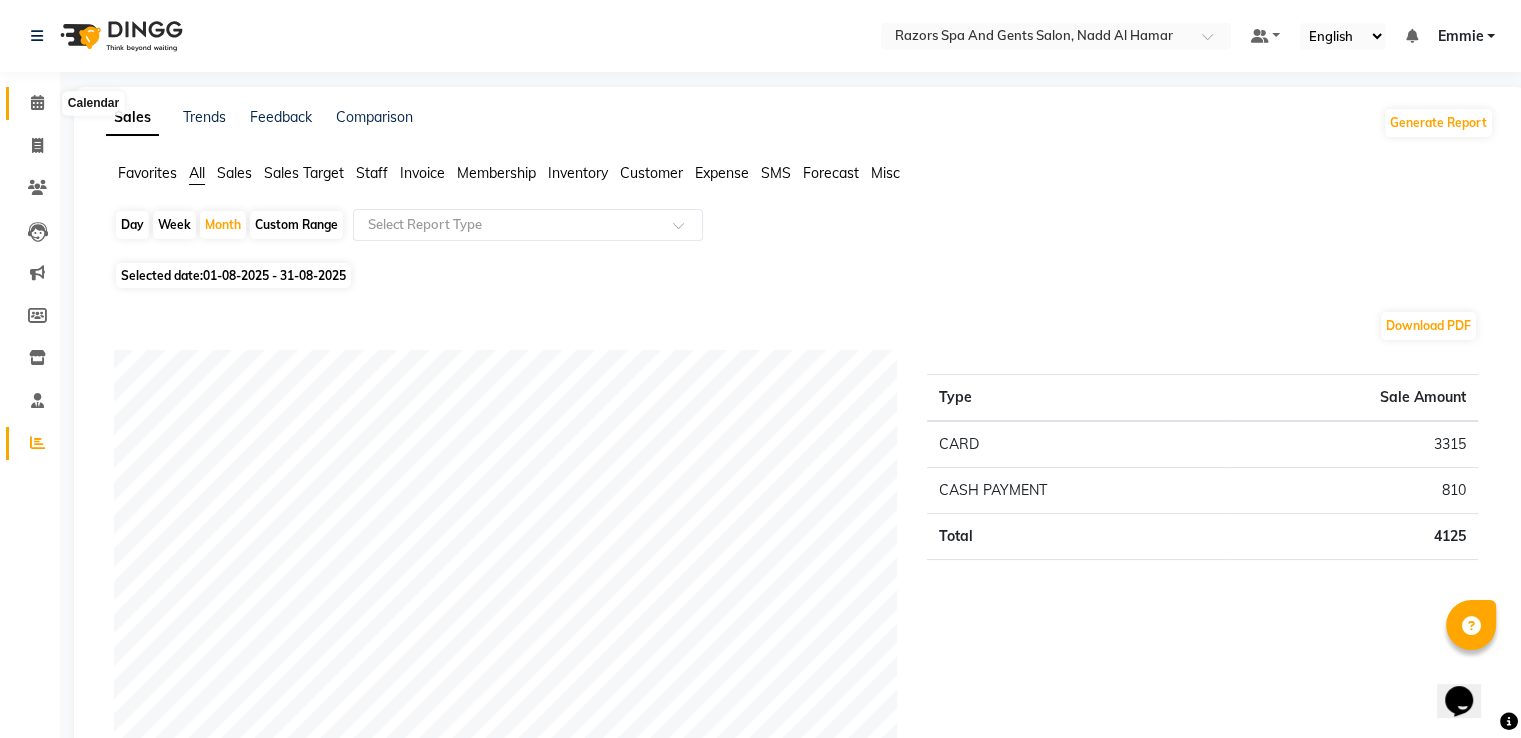 click 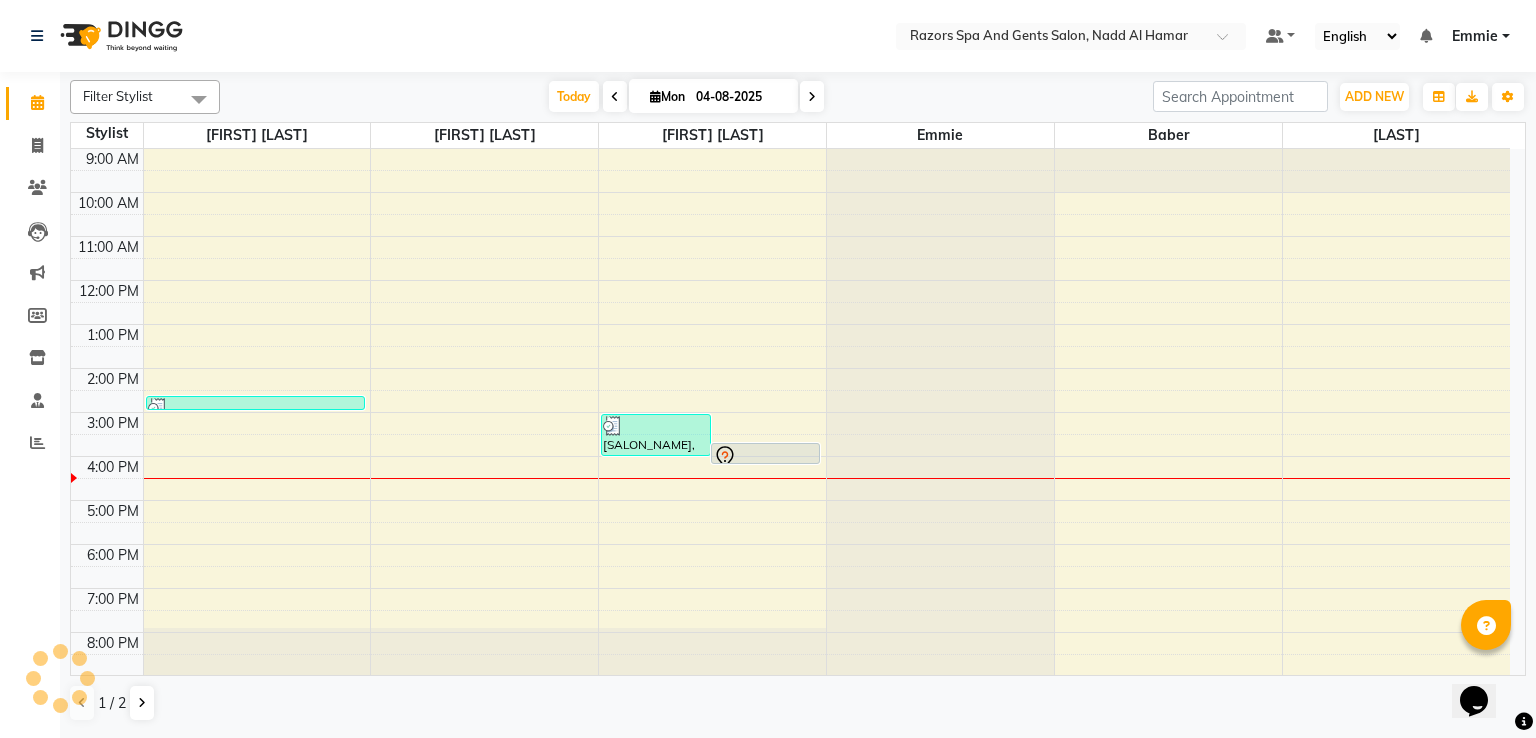 scroll, scrollTop: 88, scrollLeft: 0, axis: vertical 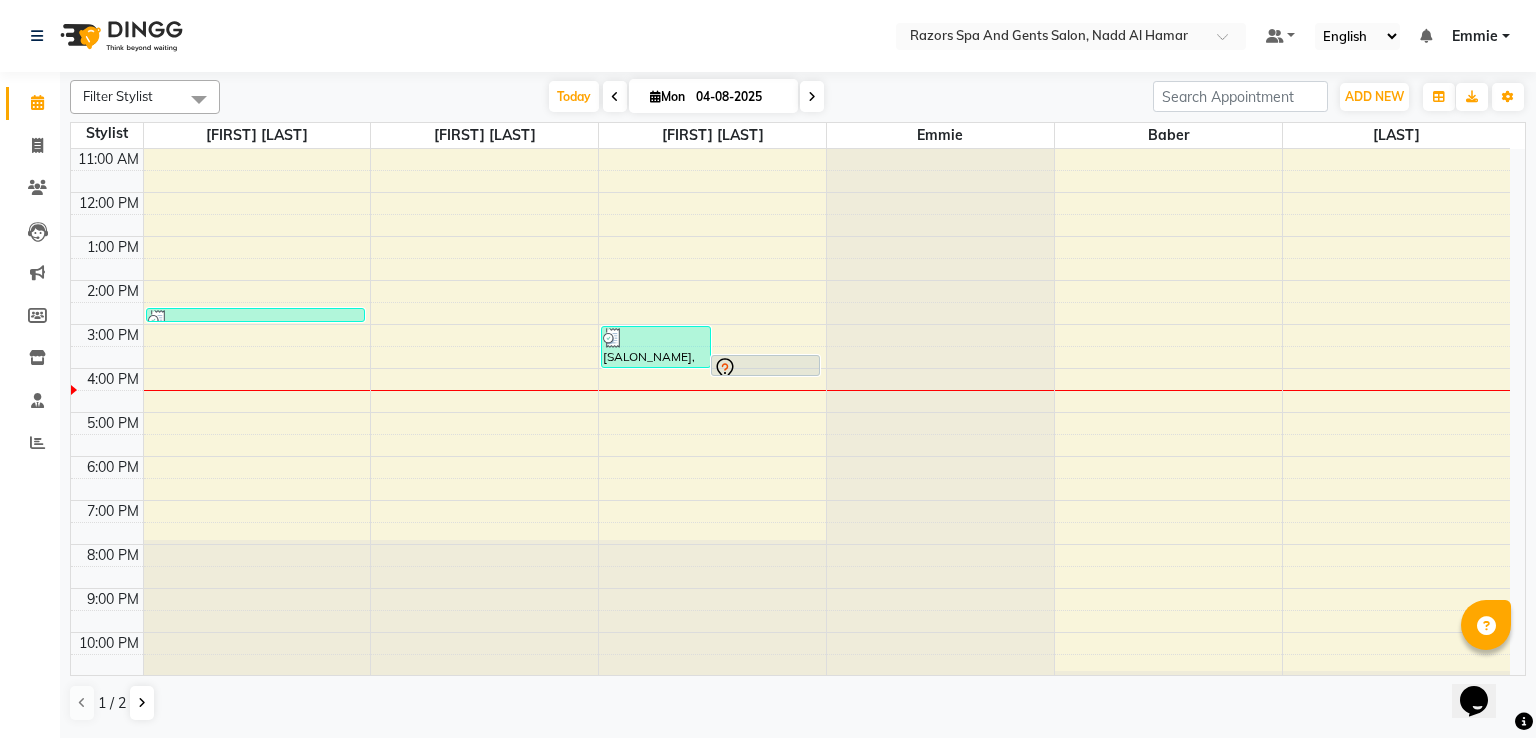 click at bounding box center (766, 369) 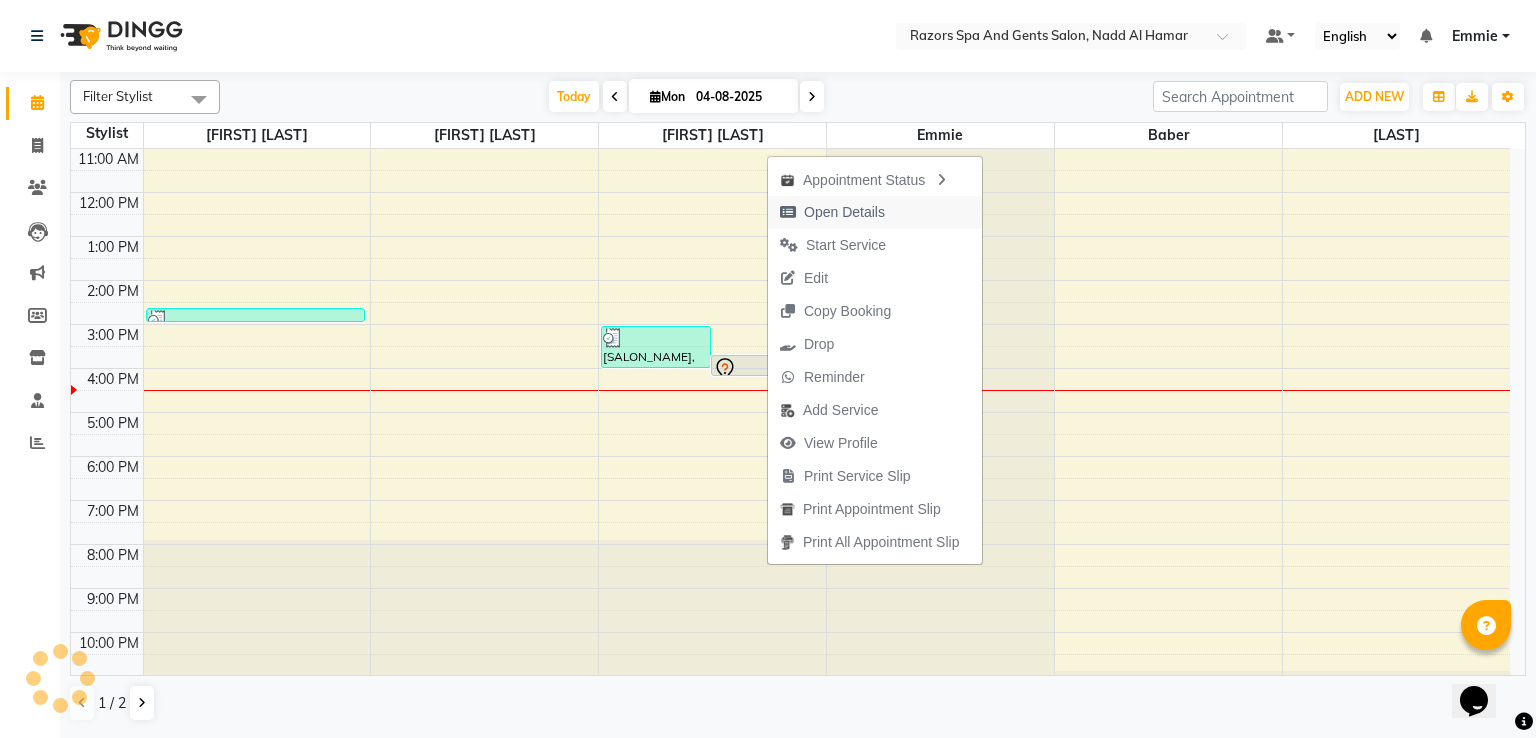click on "Open Details" at bounding box center [844, 212] 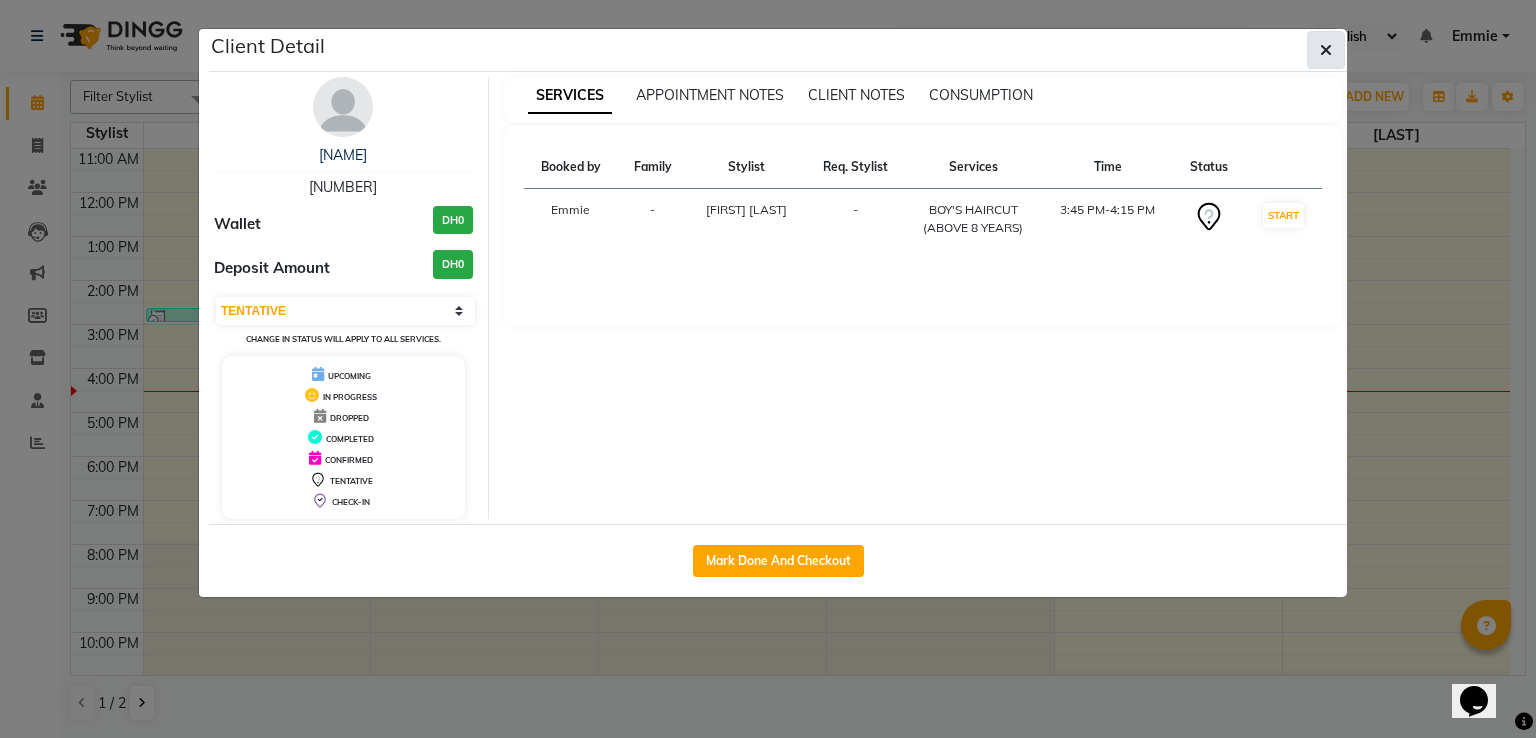 click 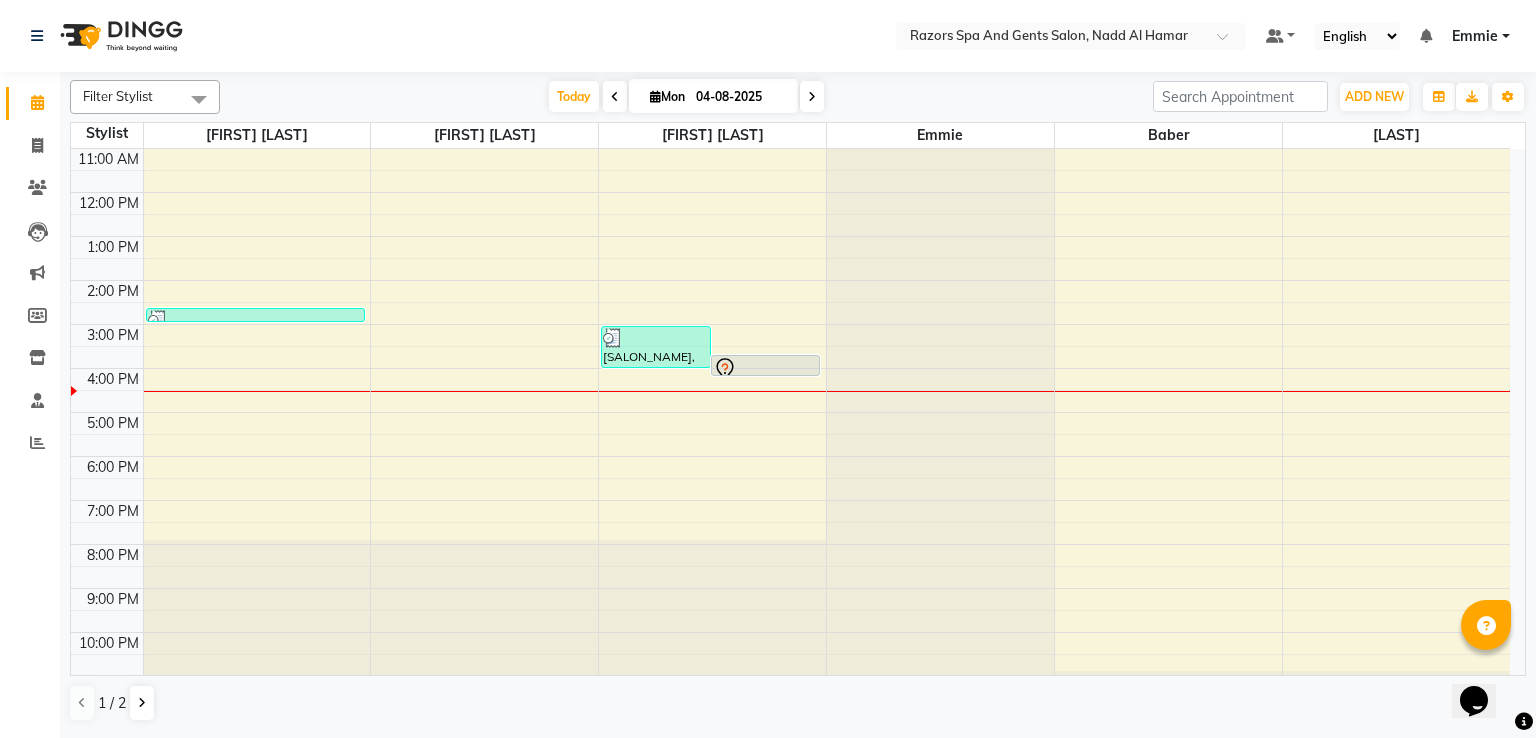 click at bounding box center (766, 369) 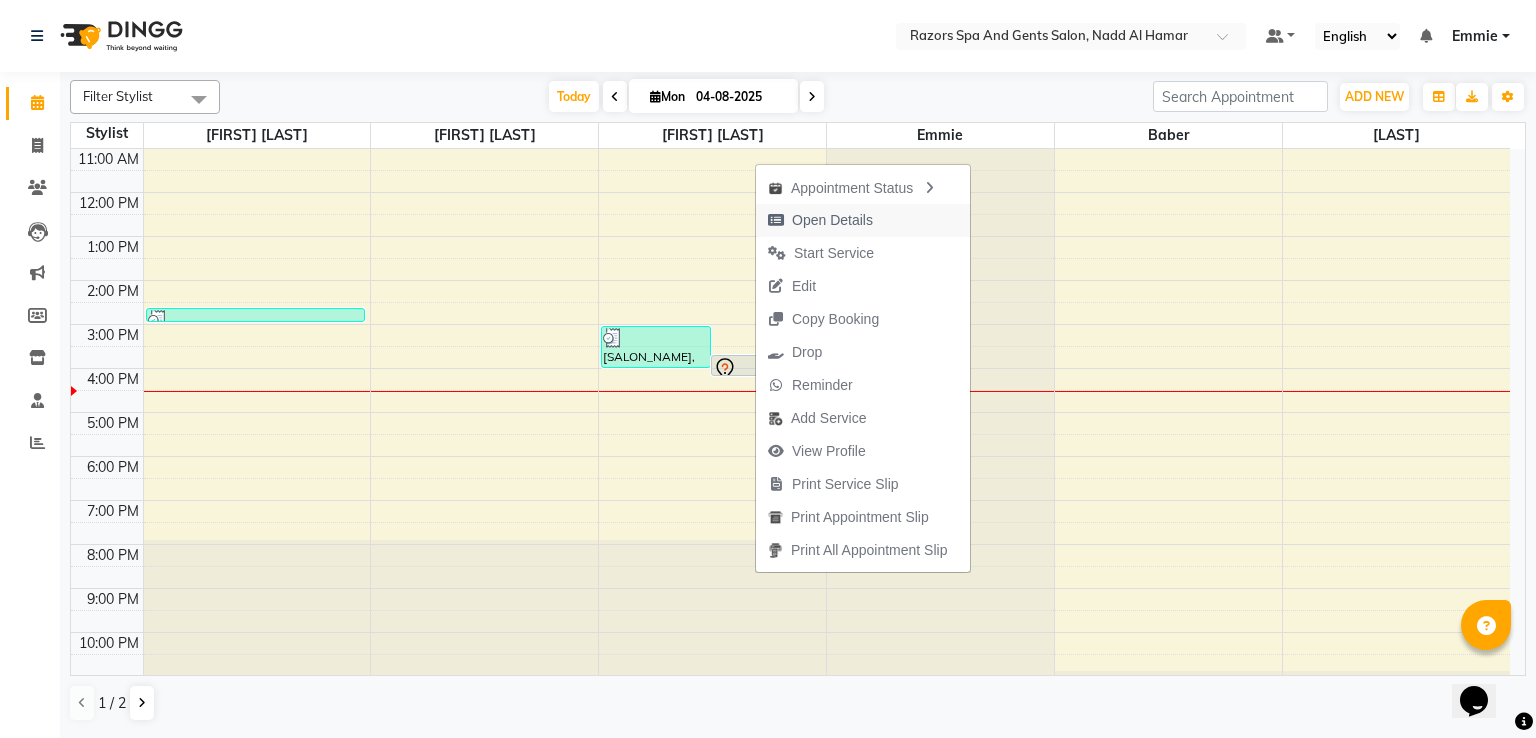 click on "Open Details" at bounding box center (832, 220) 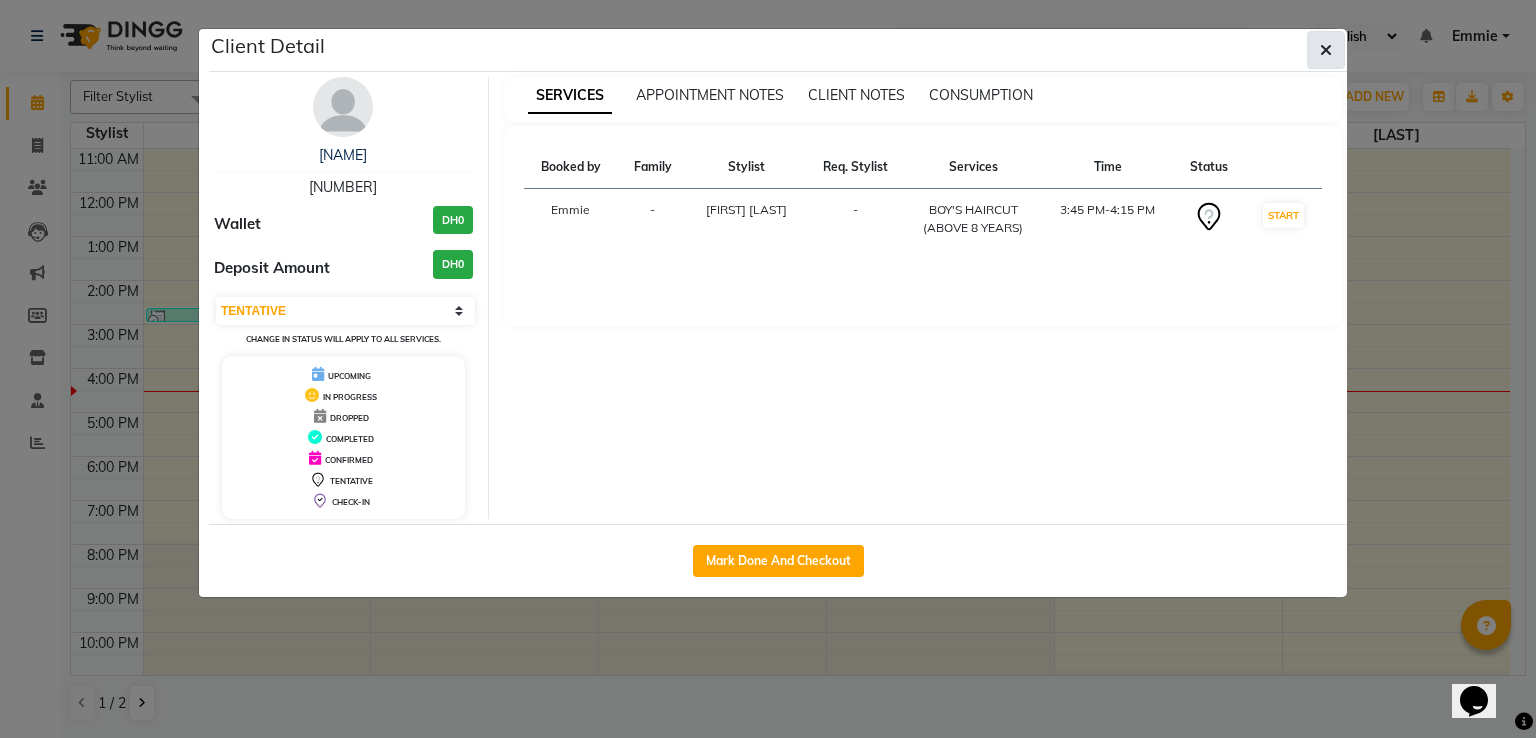 click 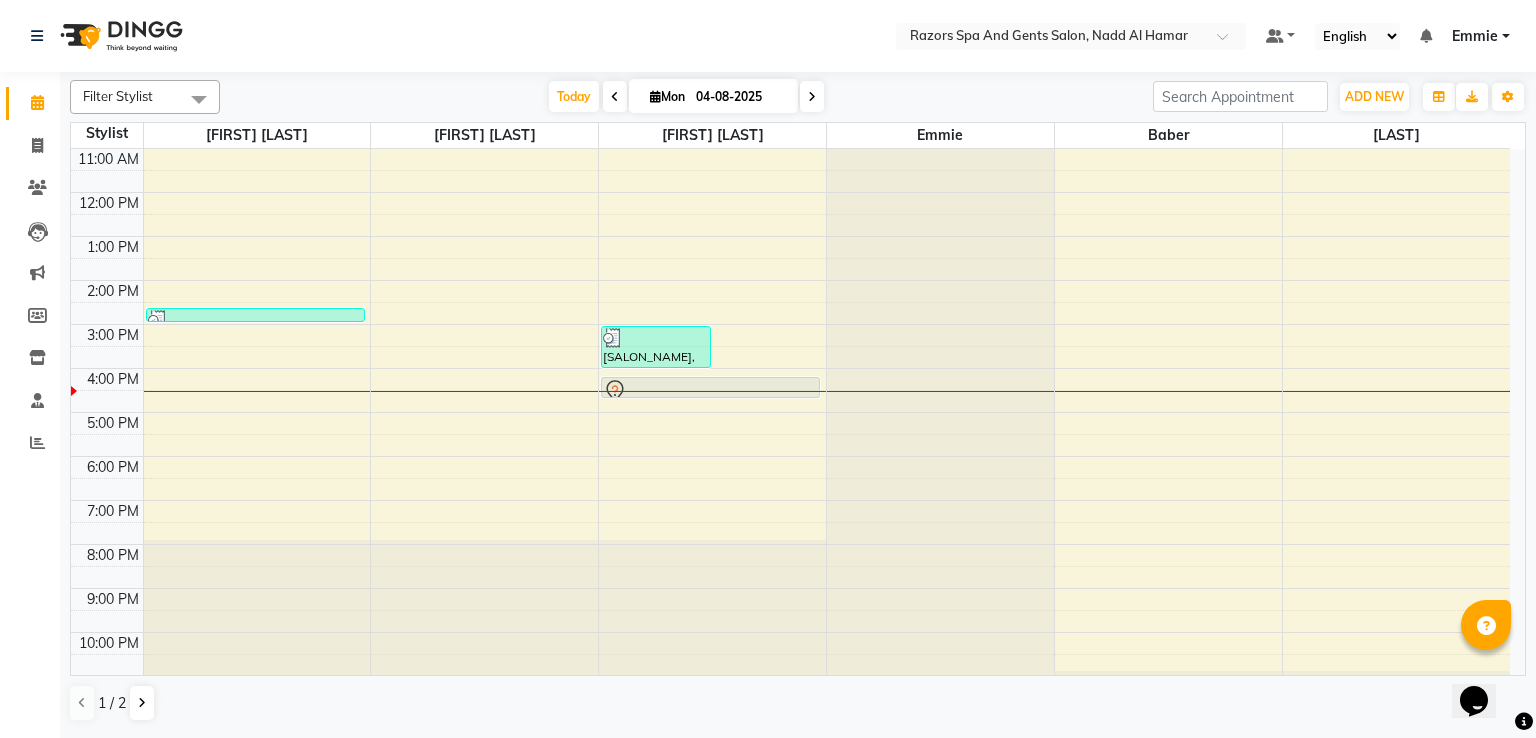 drag, startPoint x: 779, startPoint y: 355, endPoint x: 775, endPoint y: 373, distance: 18.439089 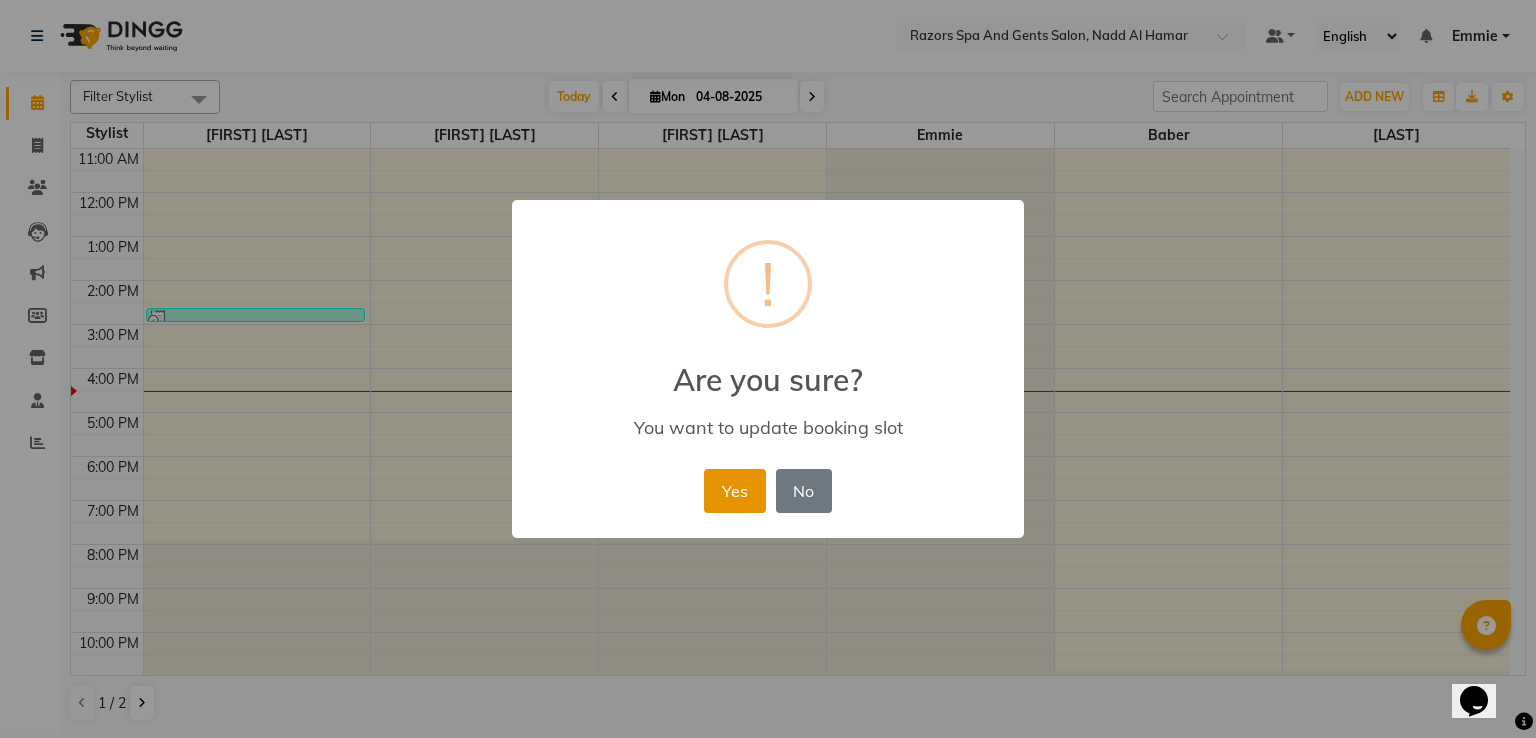 click on "Yes" at bounding box center (734, 491) 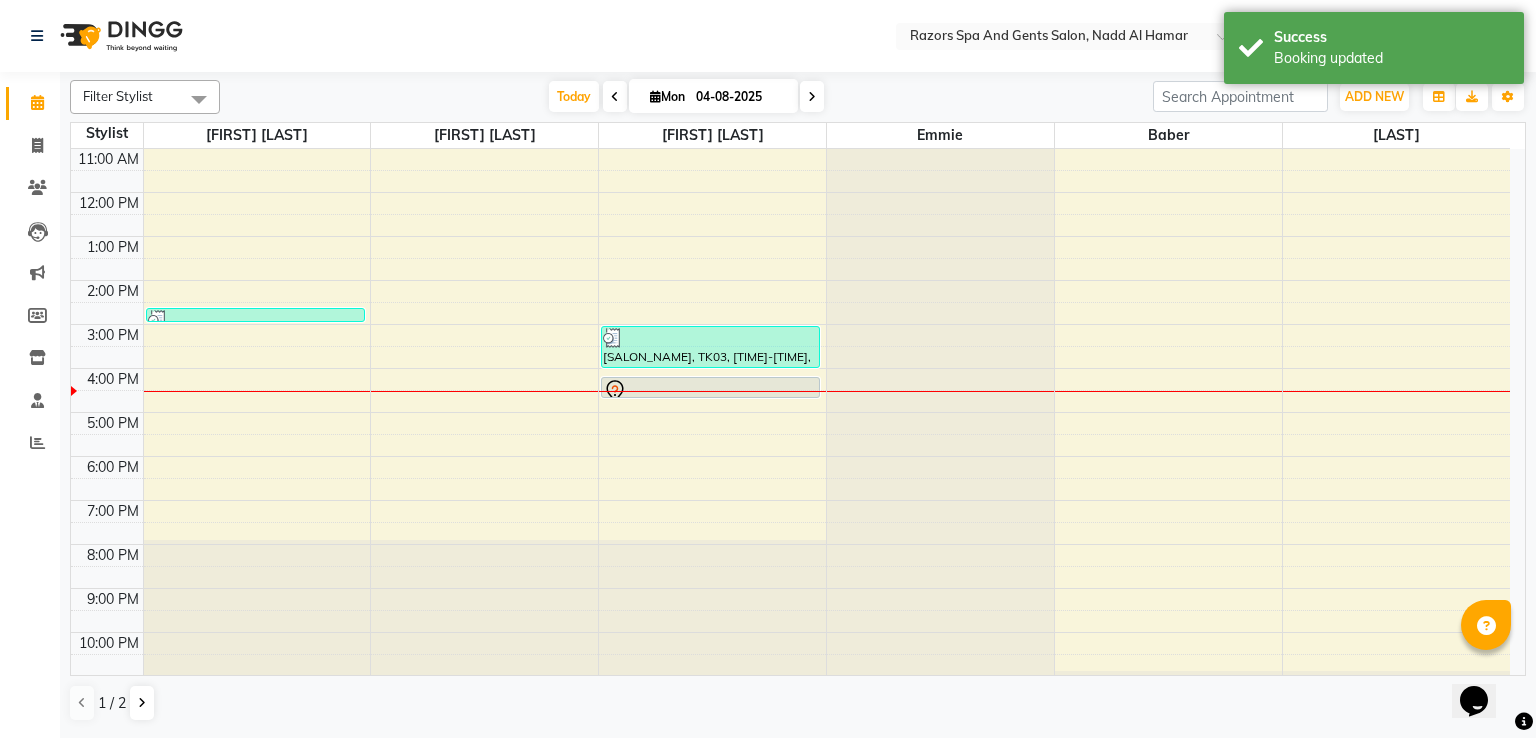click at bounding box center (712, 391) 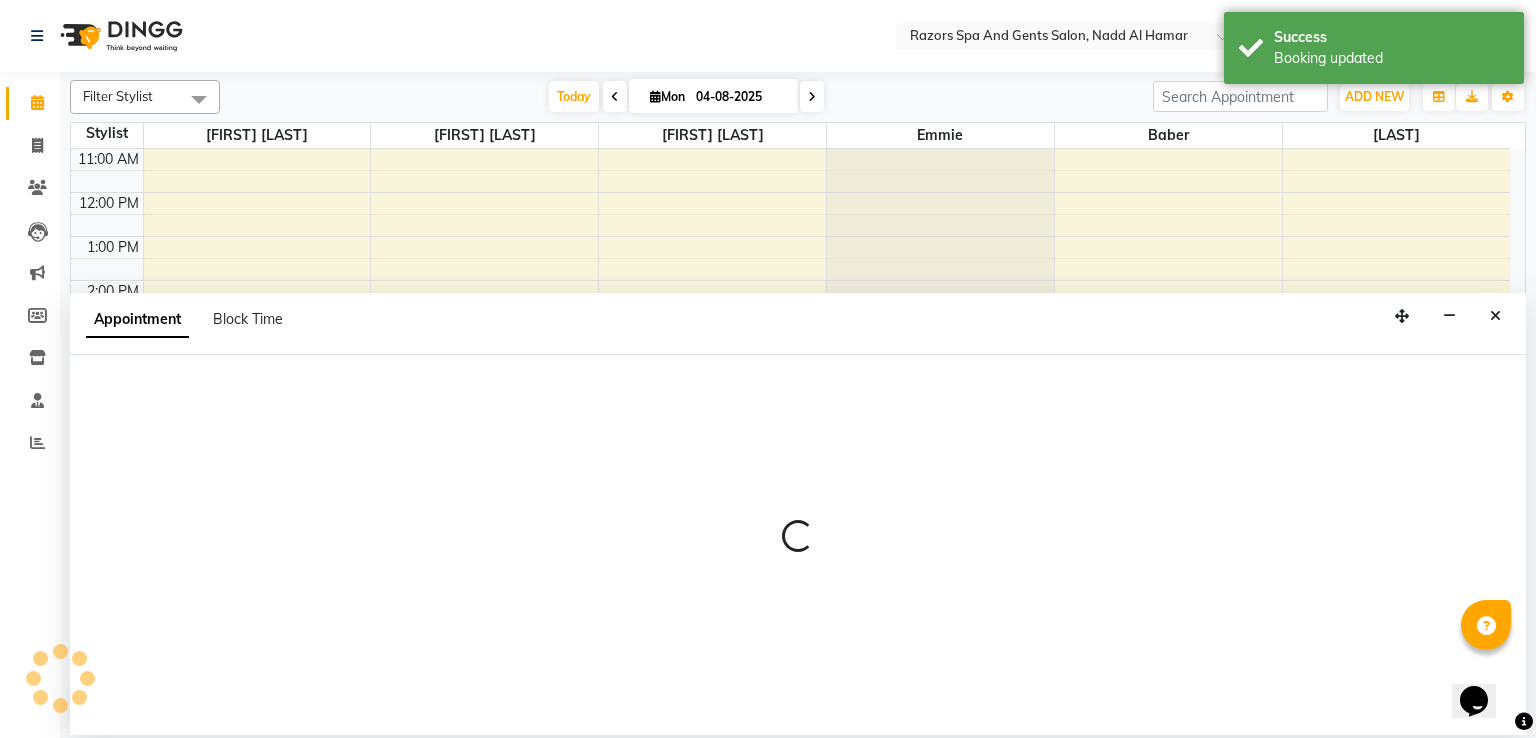 select on "81370" 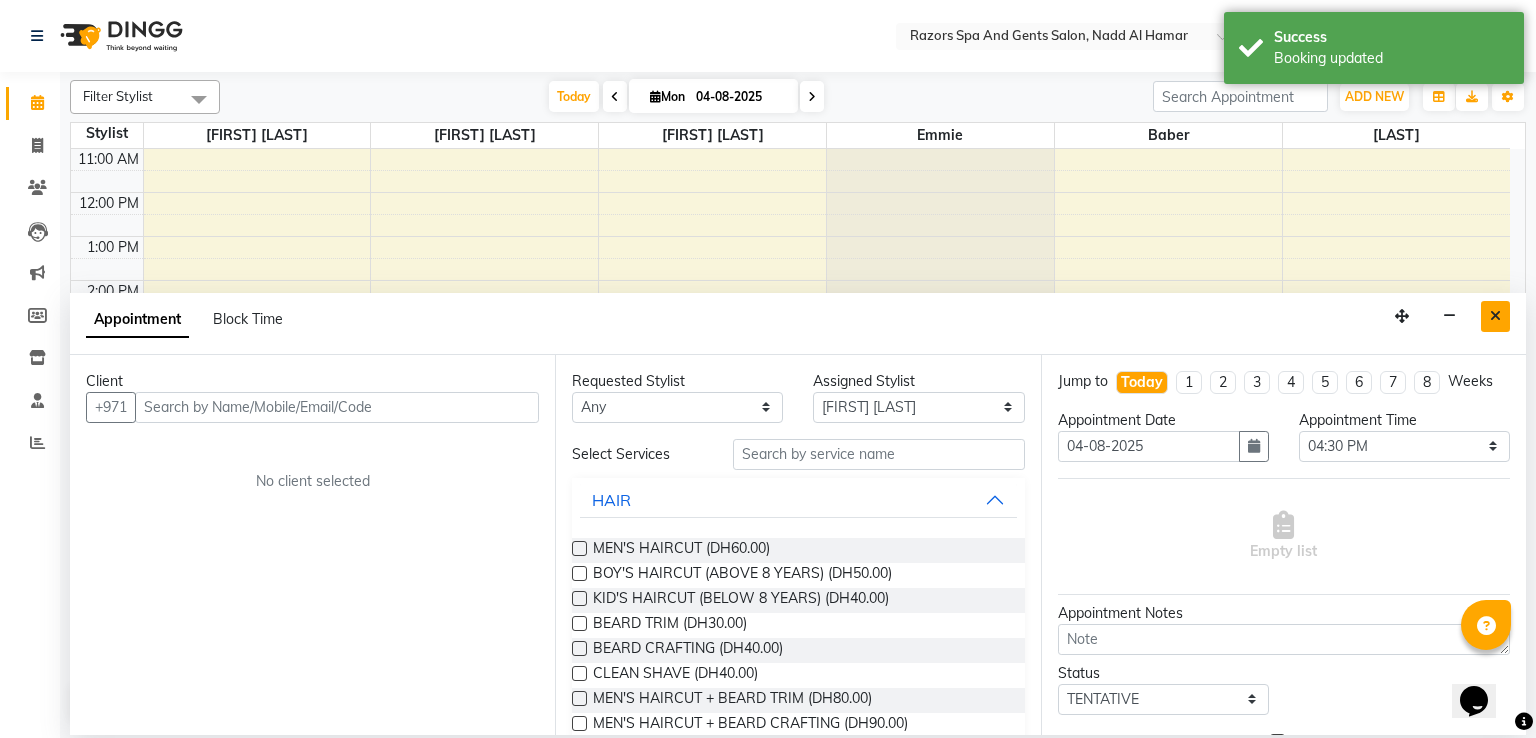 click at bounding box center (1495, 316) 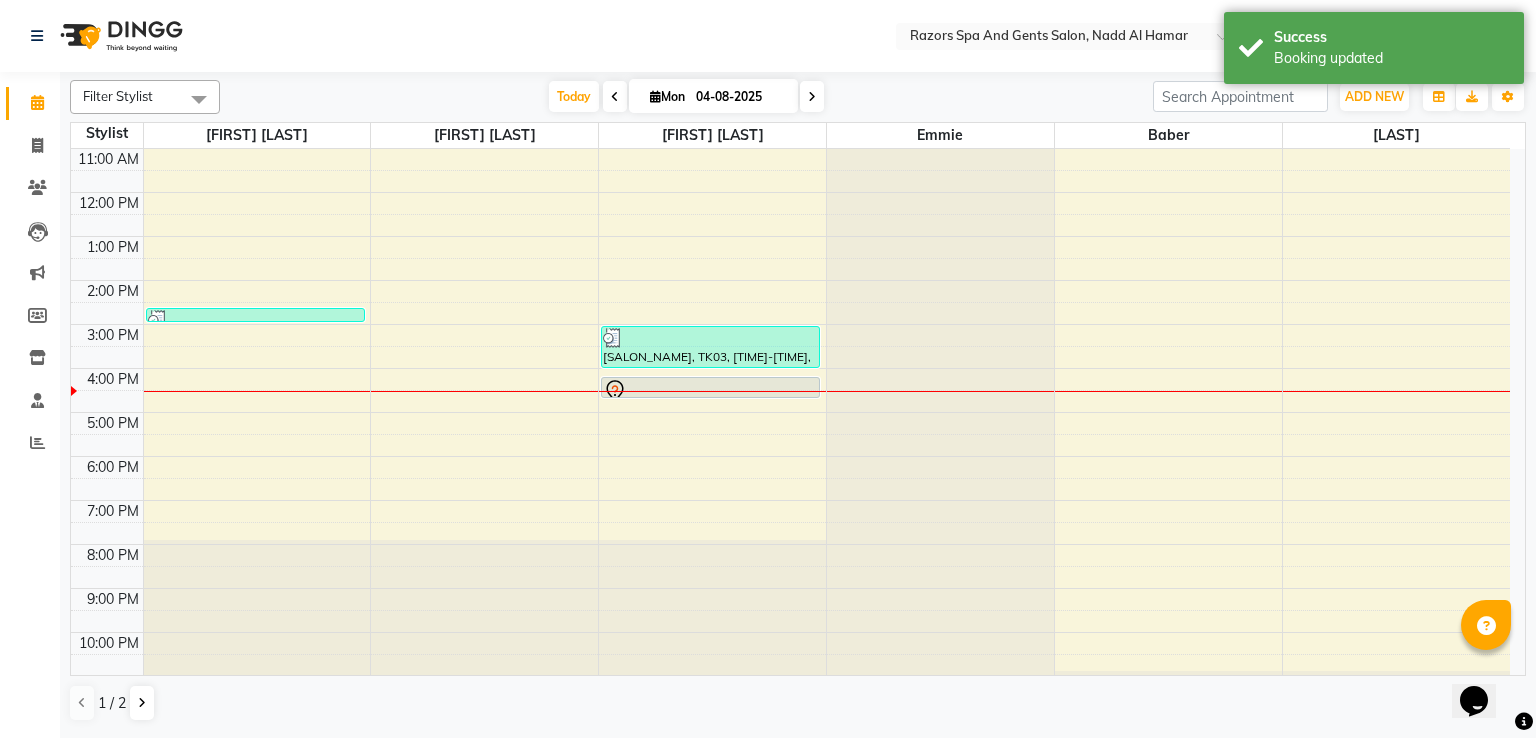click at bounding box center [712, 391] 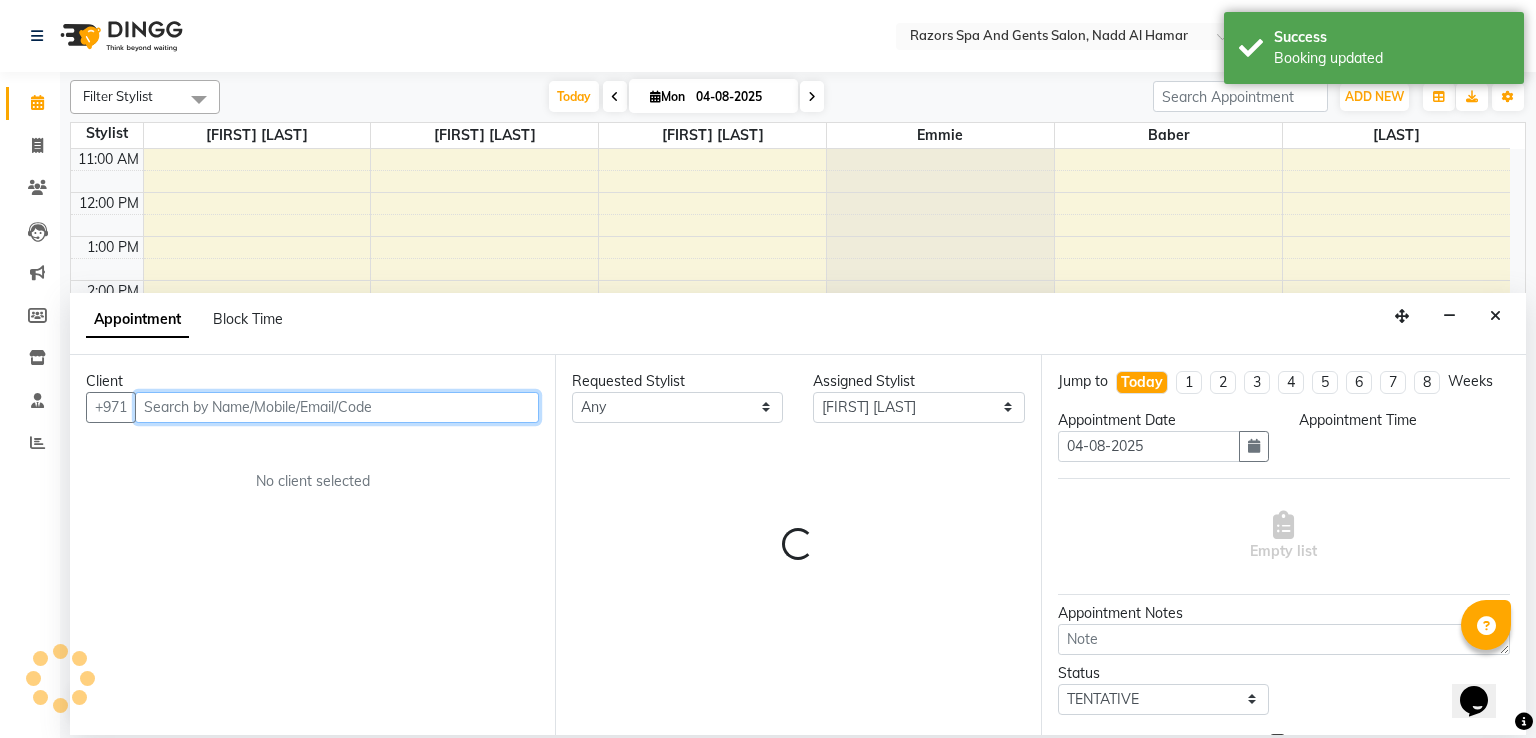 select on "990" 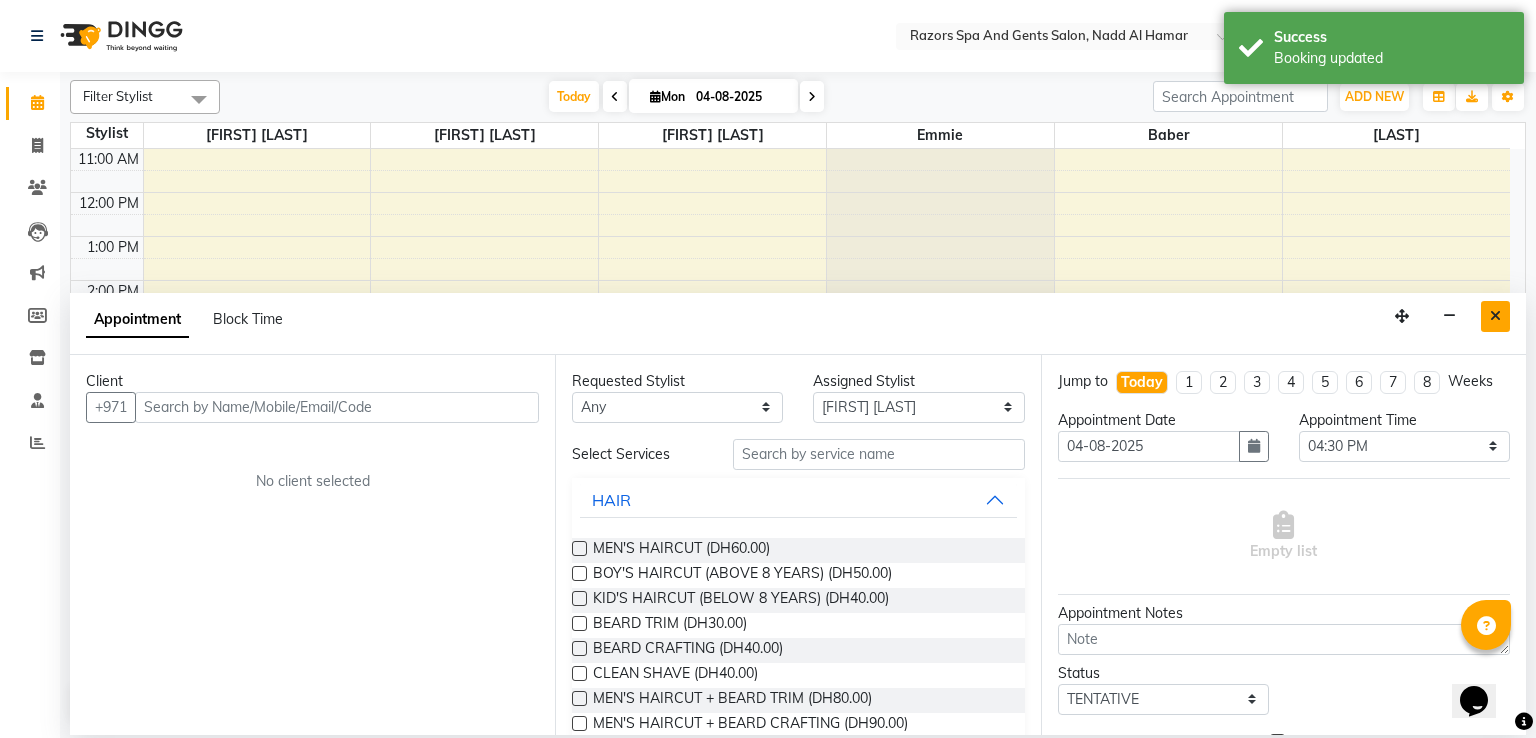 click at bounding box center (1495, 316) 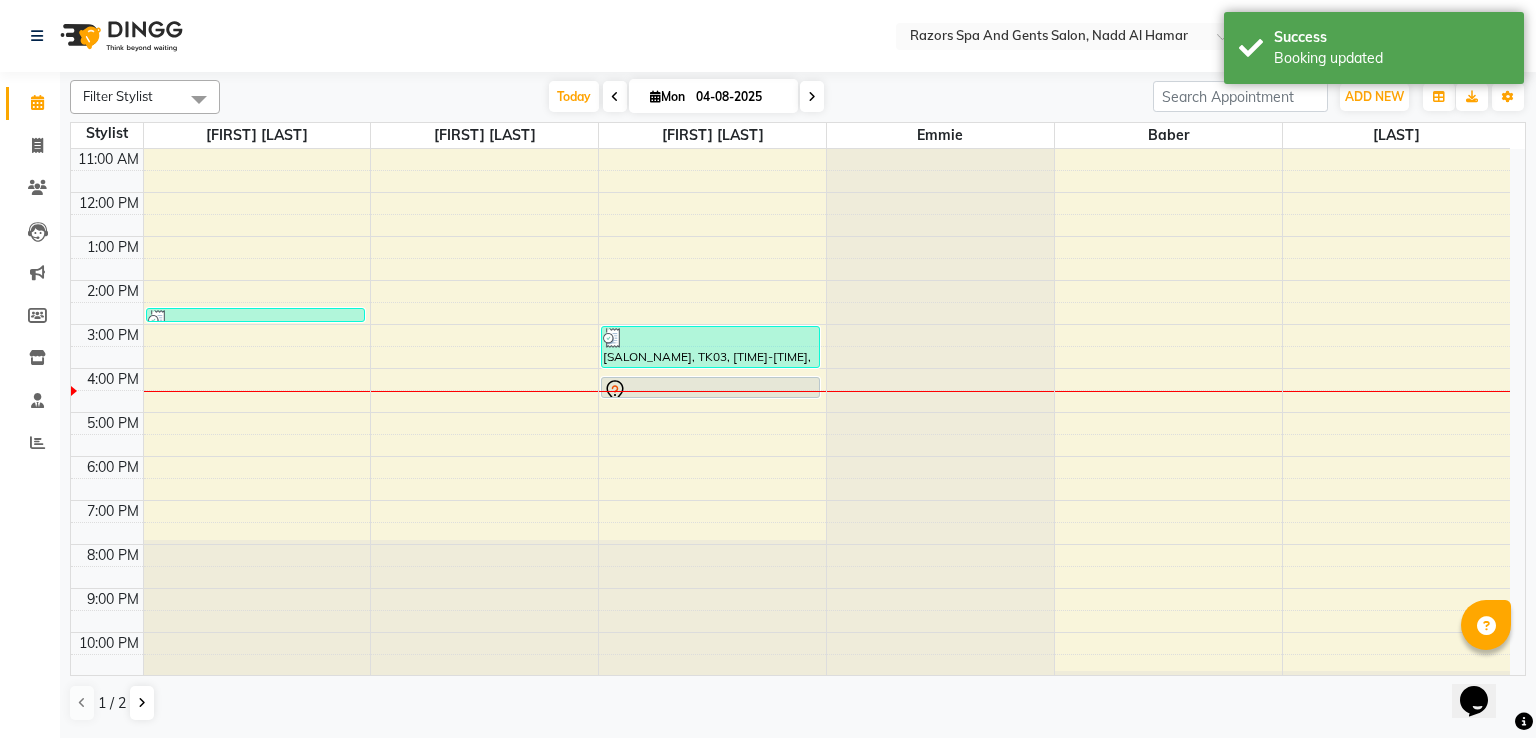 click at bounding box center (710, 391) 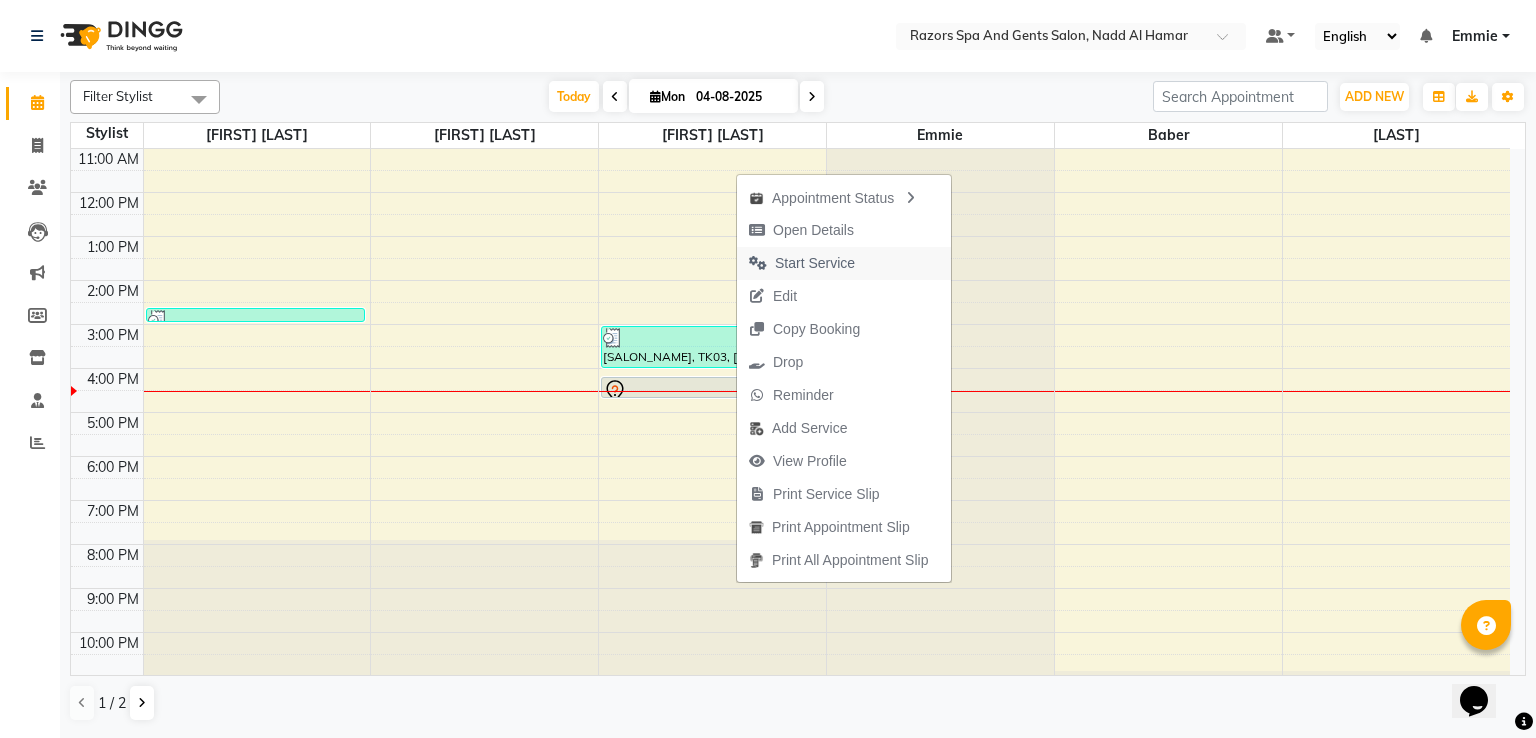 click on "Start Service" at bounding box center (815, 263) 